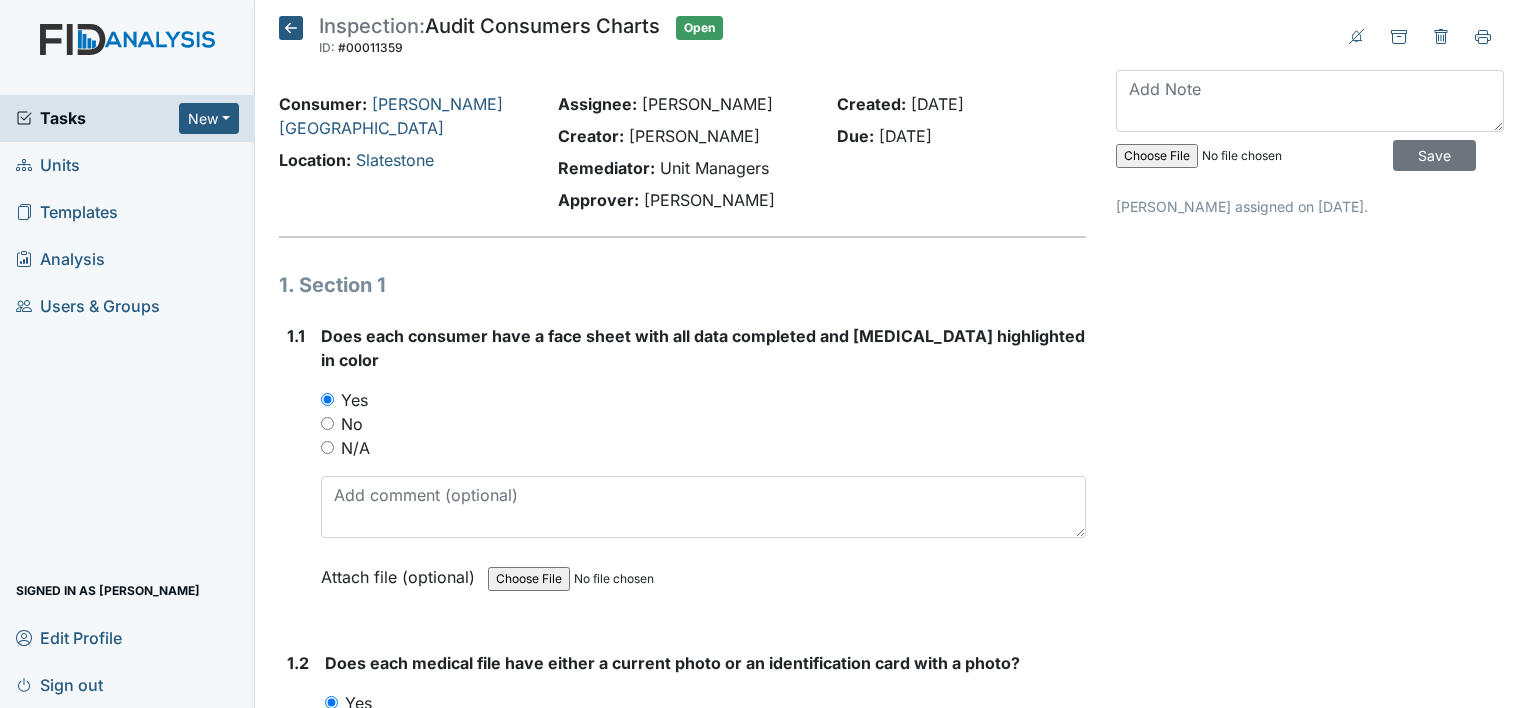 scroll, scrollTop: 0, scrollLeft: 0, axis: both 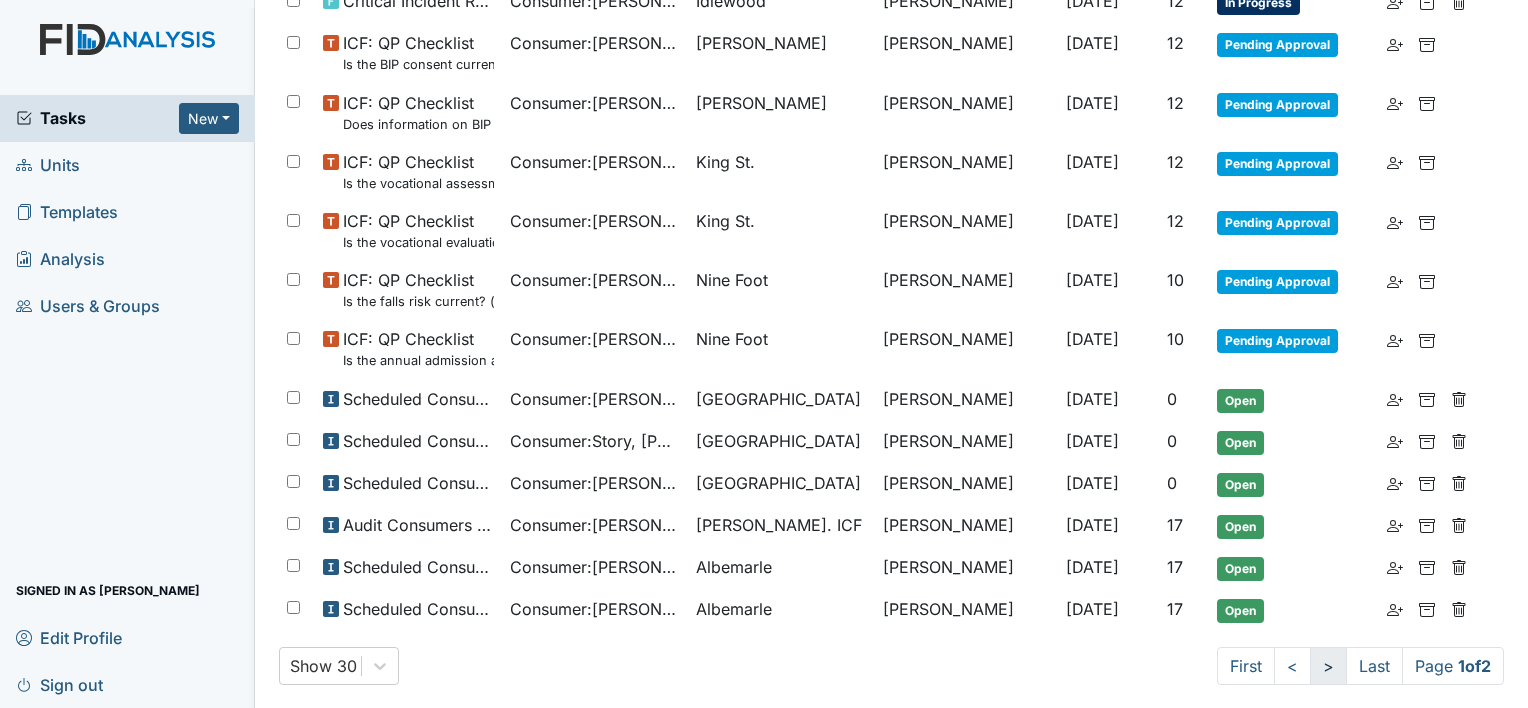 click on ">" at bounding box center [1328, 666] 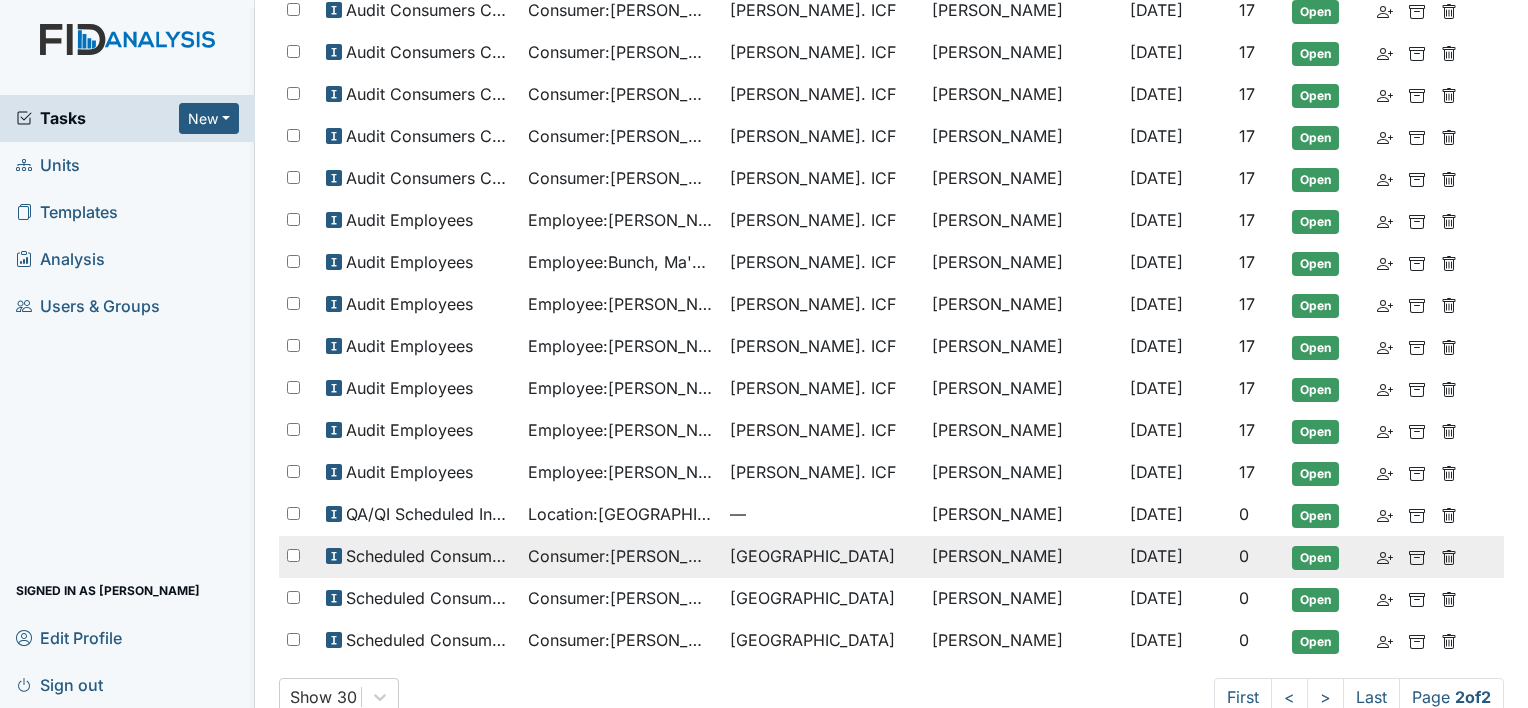 scroll, scrollTop: 368, scrollLeft: 0, axis: vertical 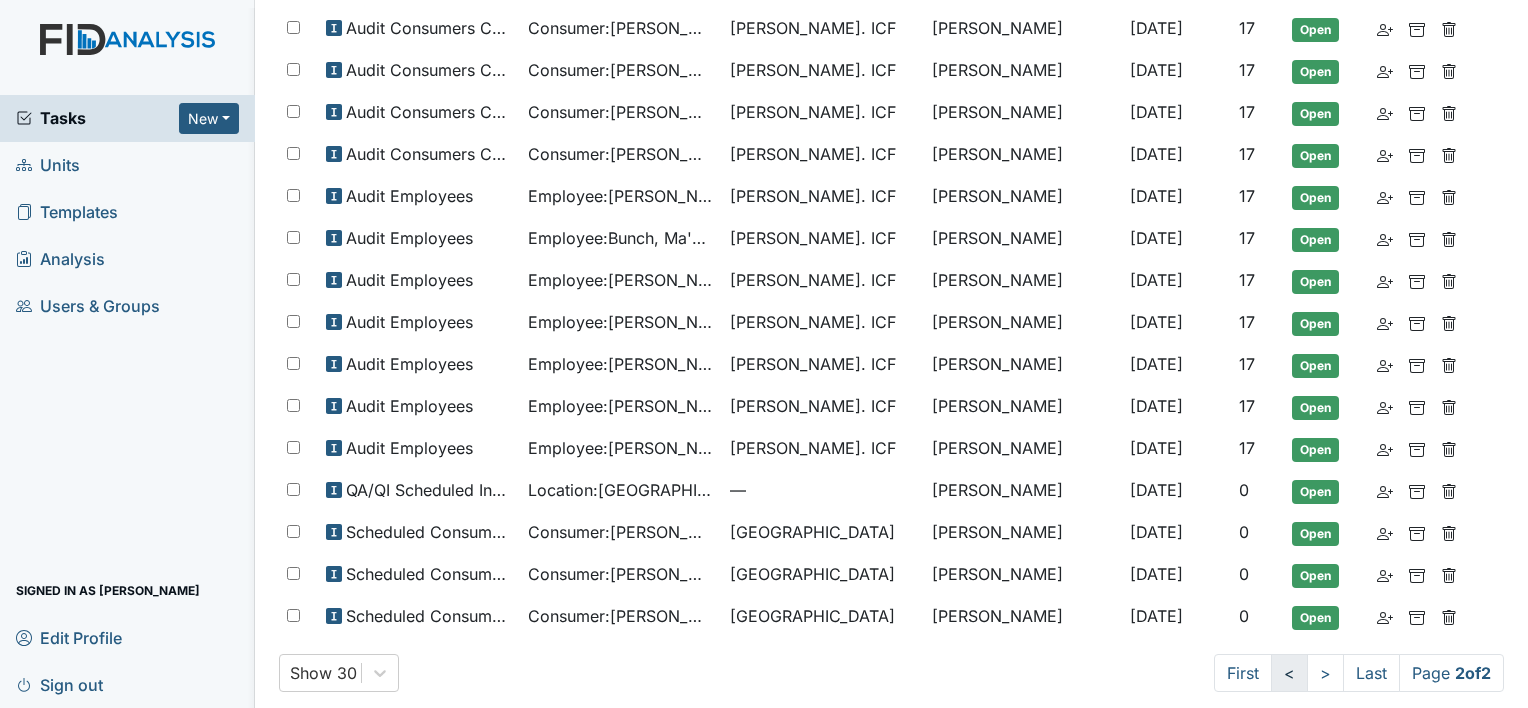 click on "<" at bounding box center [1289, 673] 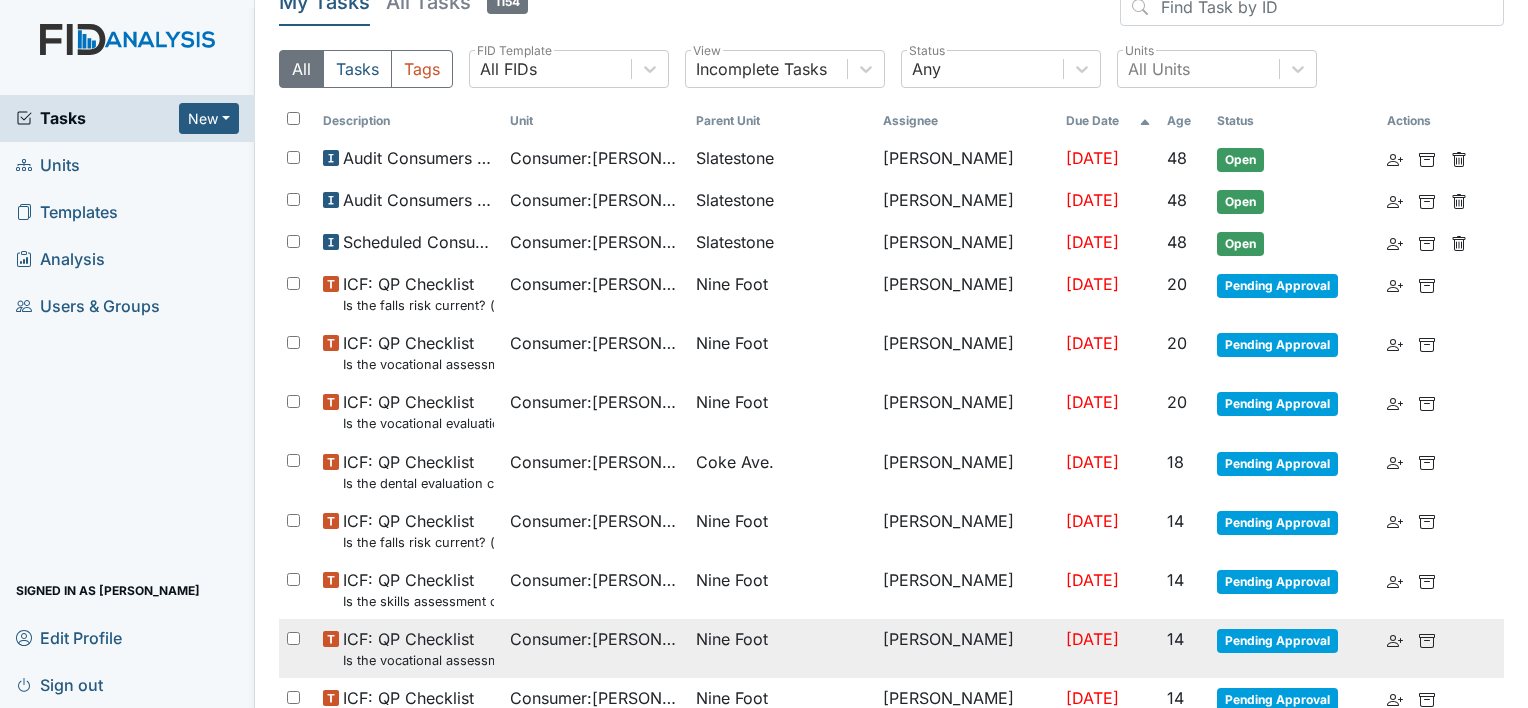 scroll, scrollTop: 0, scrollLeft: 0, axis: both 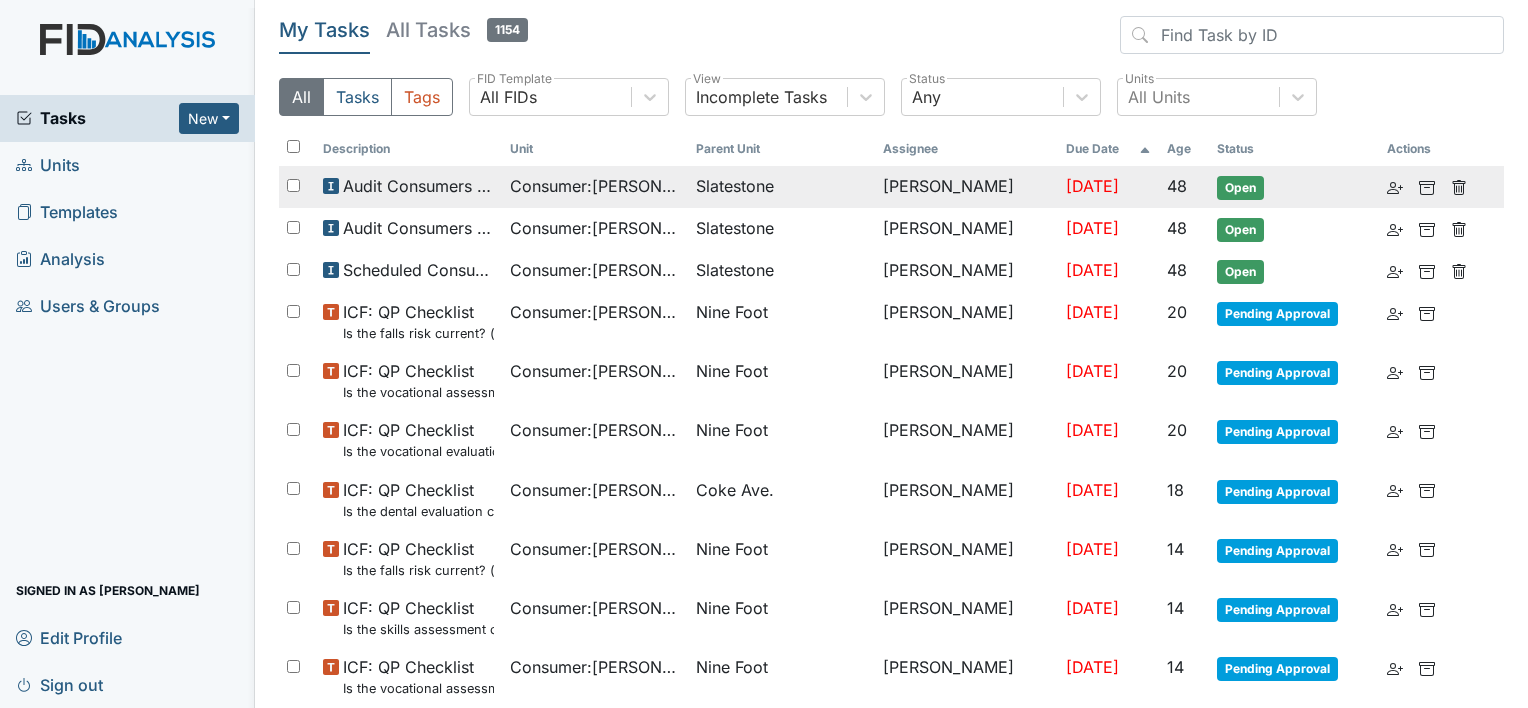 click on "Slatestone" at bounding box center (735, 186) 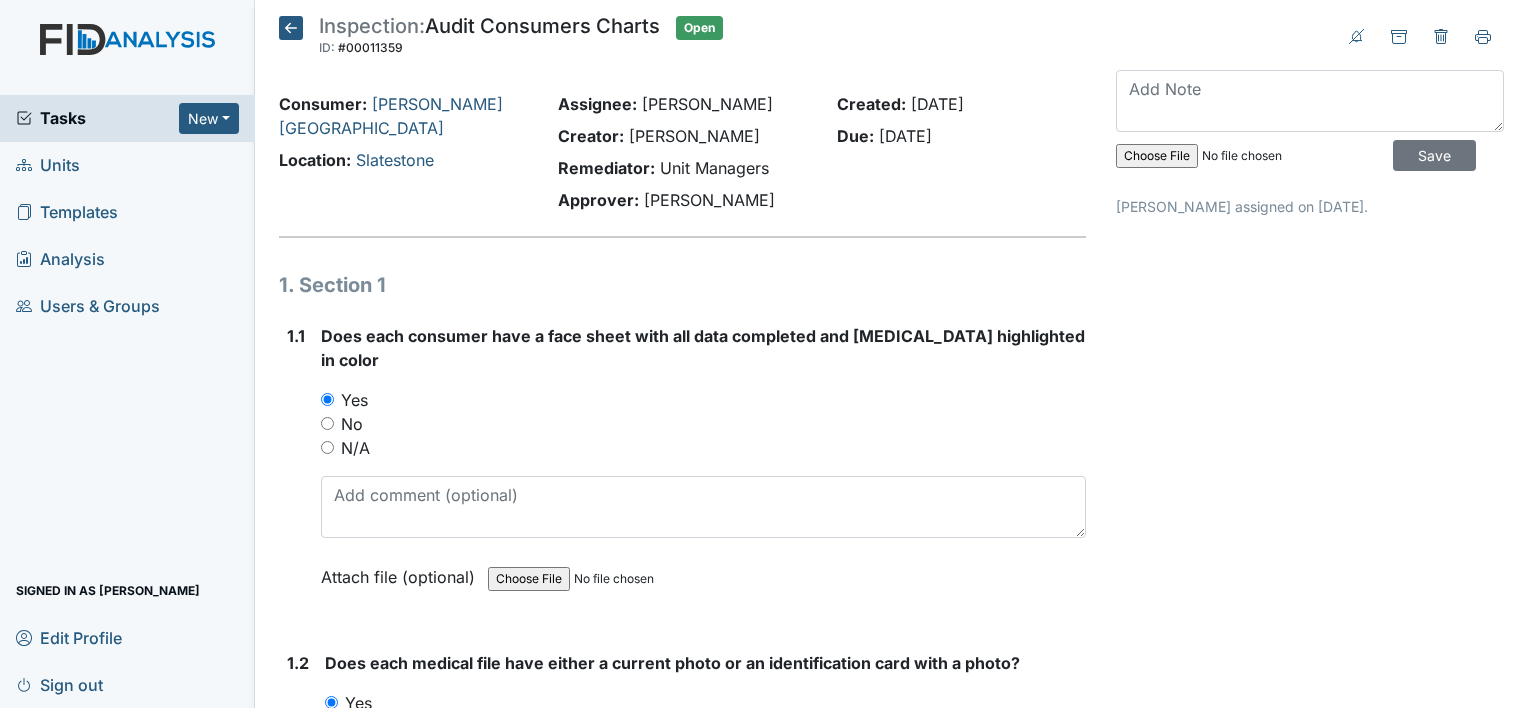 scroll, scrollTop: 0, scrollLeft: 0, axis: both 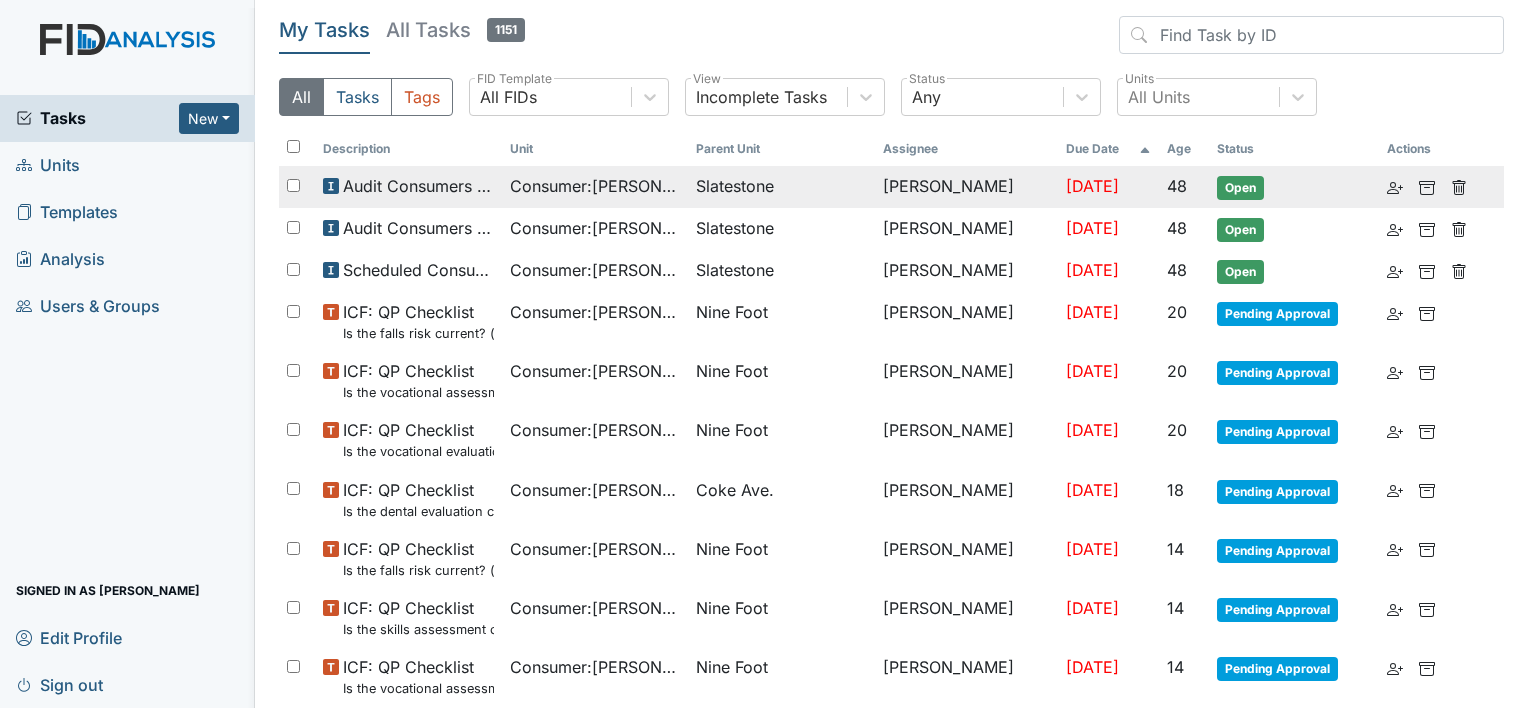 click on "Slatestone" at bounding box center (735, 186) 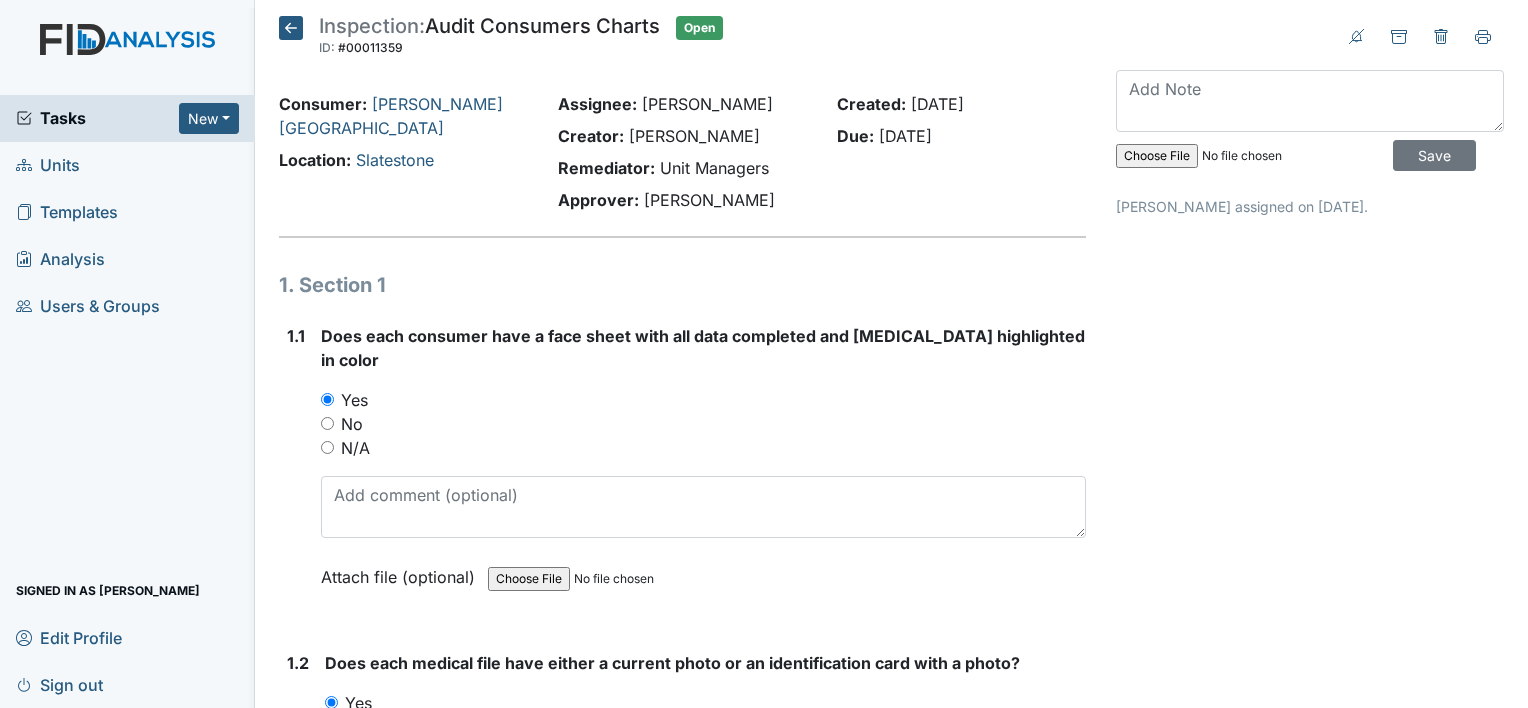scroll, scrollTop: 0, scrollLeft: 0, axis: both 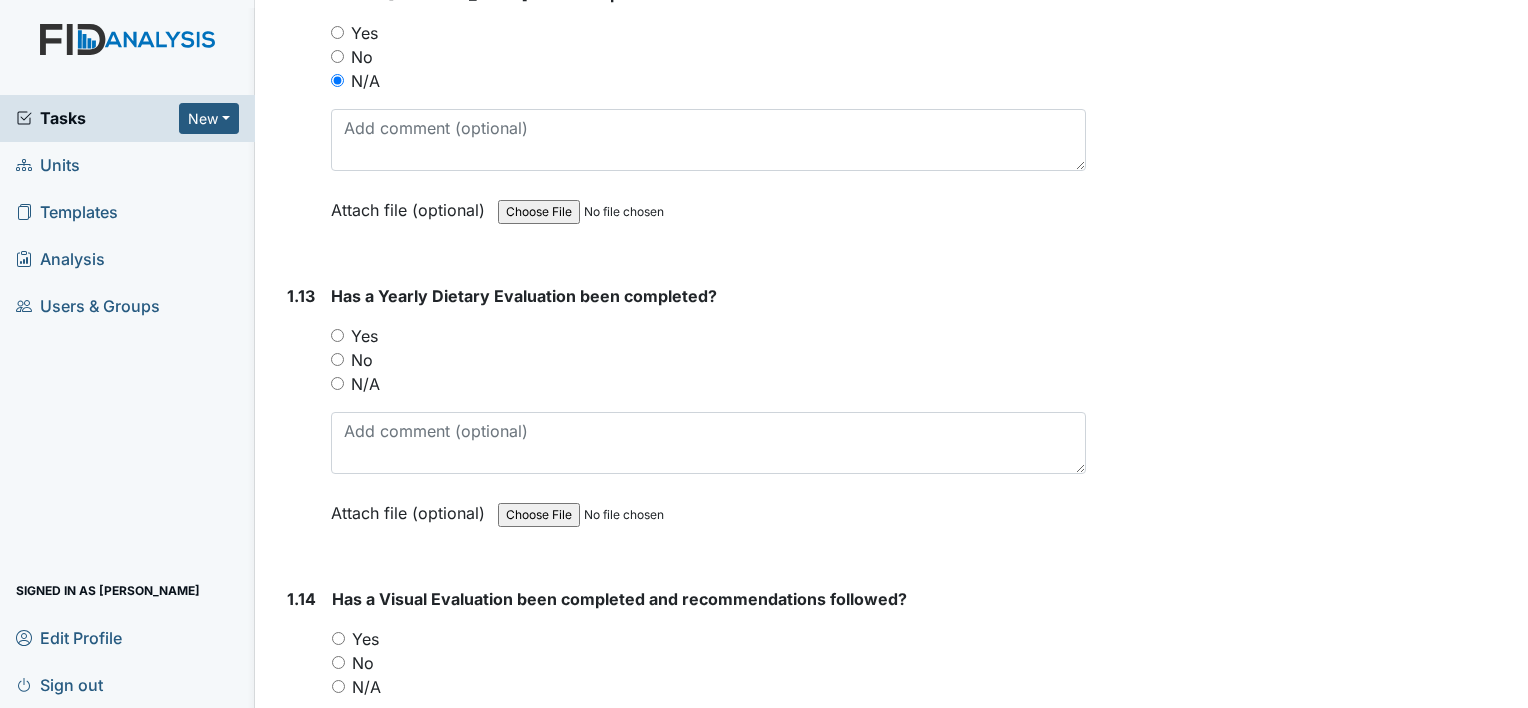 click on "Yes" at bounding box center (337, 335) 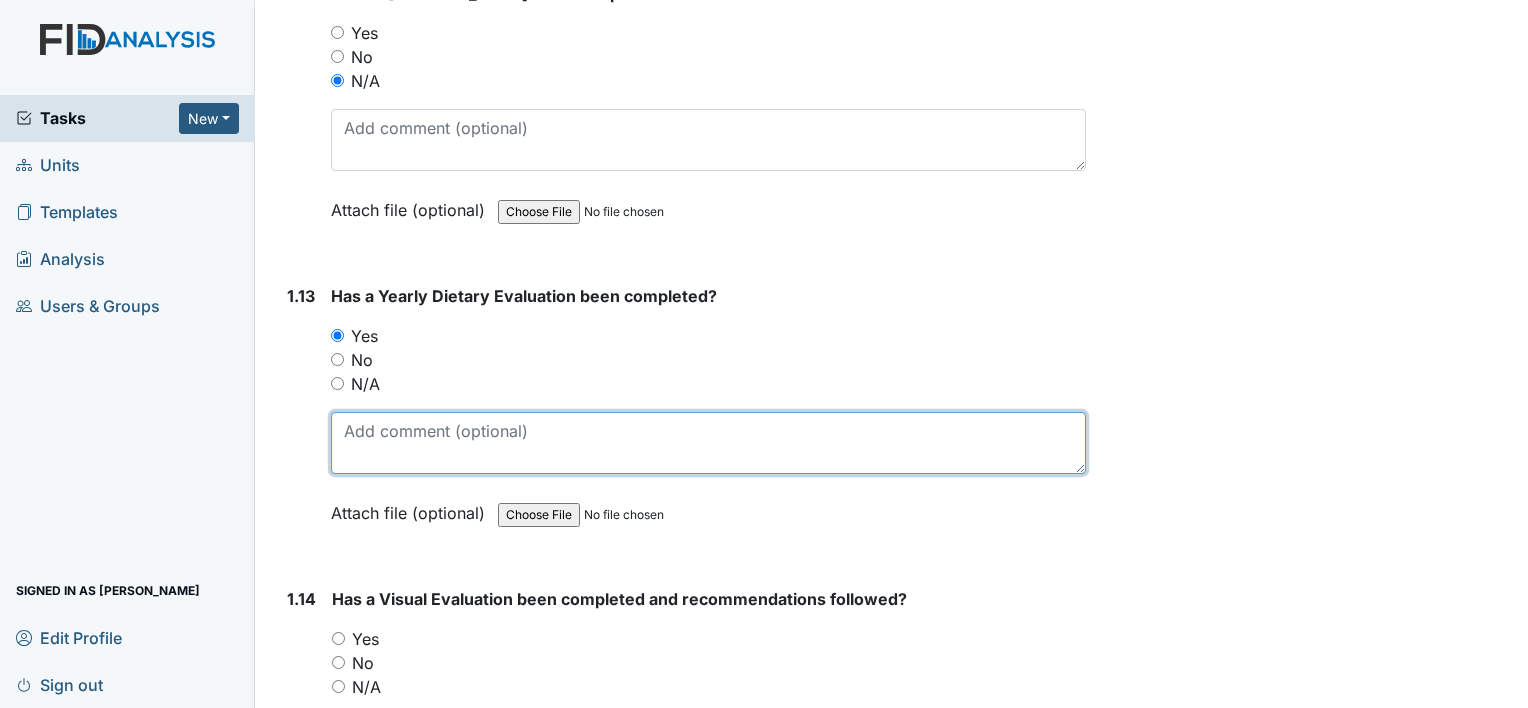 click at bounding box center [708, 443] 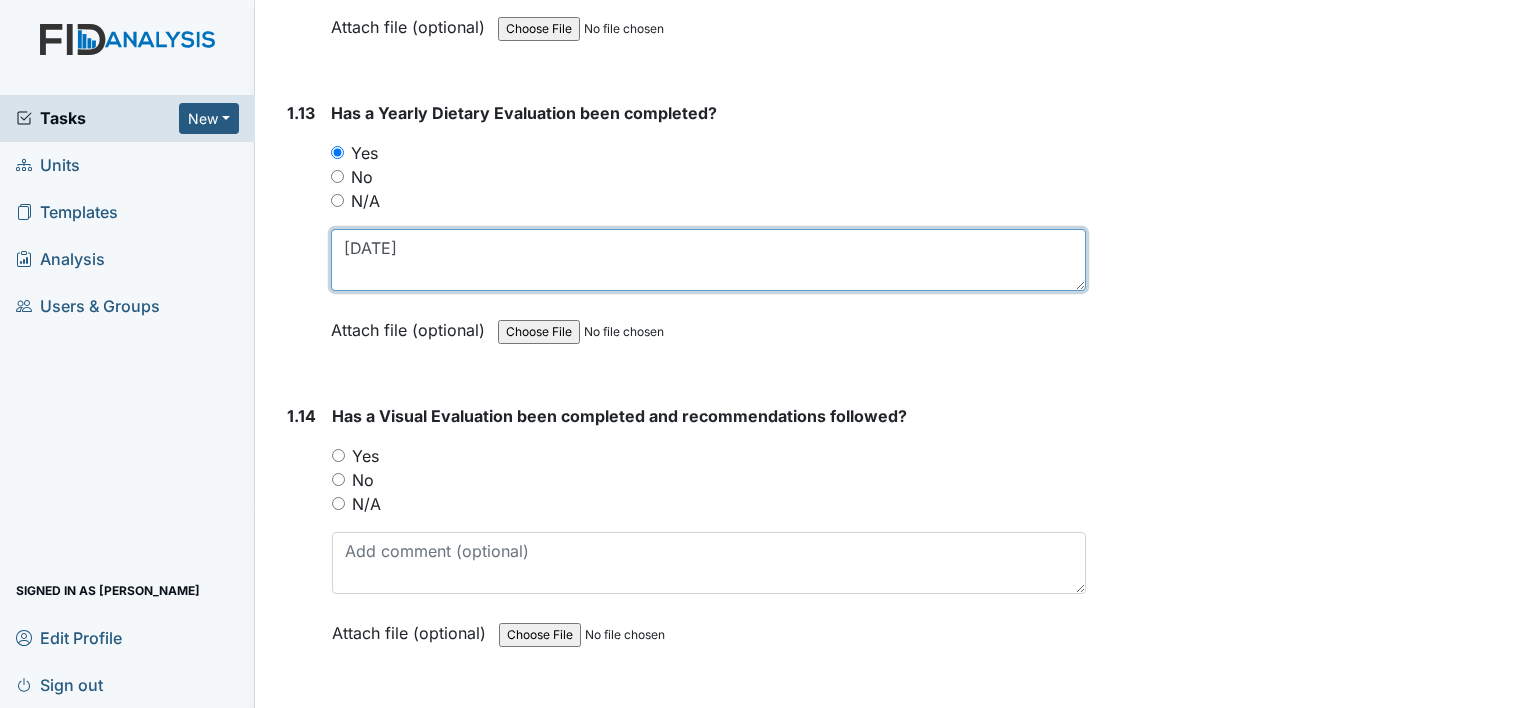 scroll, scrollTop: 3900, scrollLeft: 0, axis: vertical 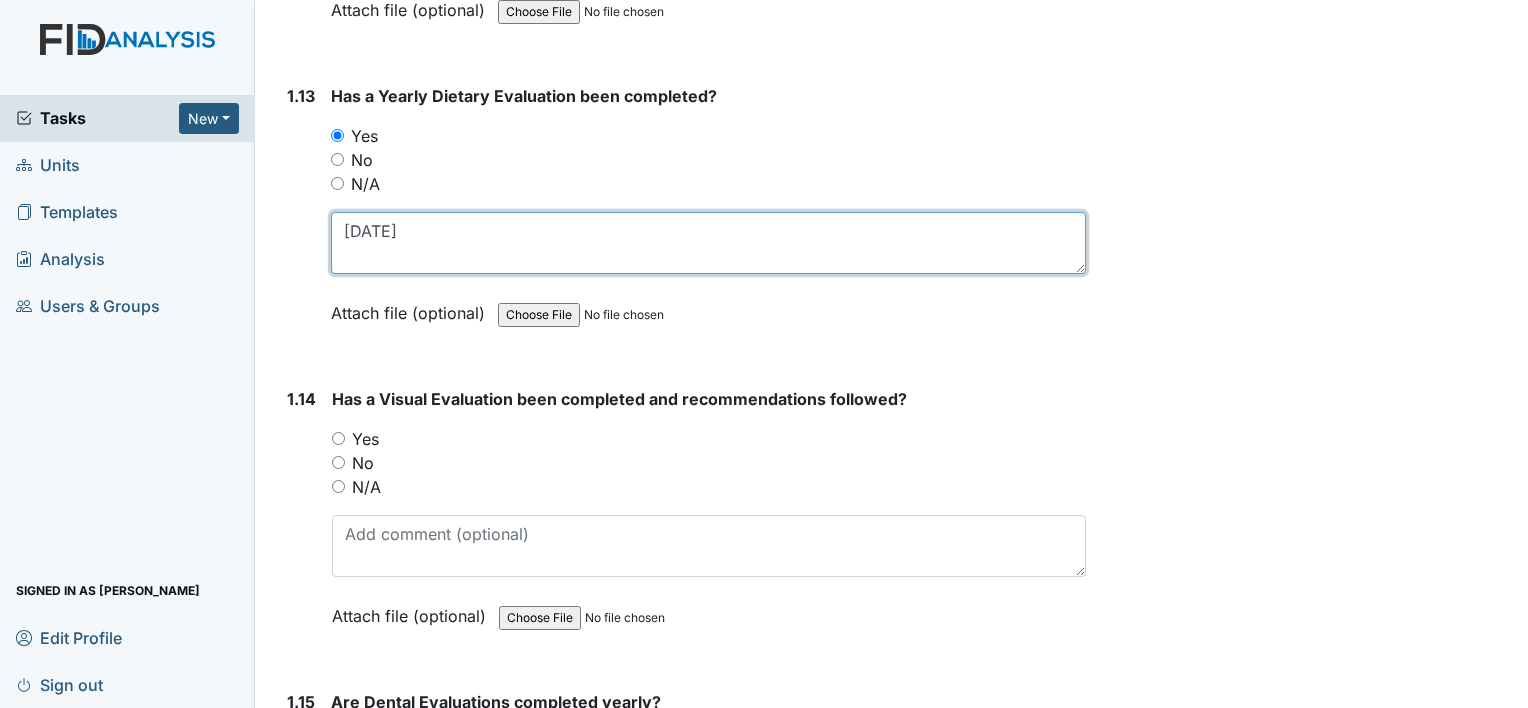 type on "06/19/25" 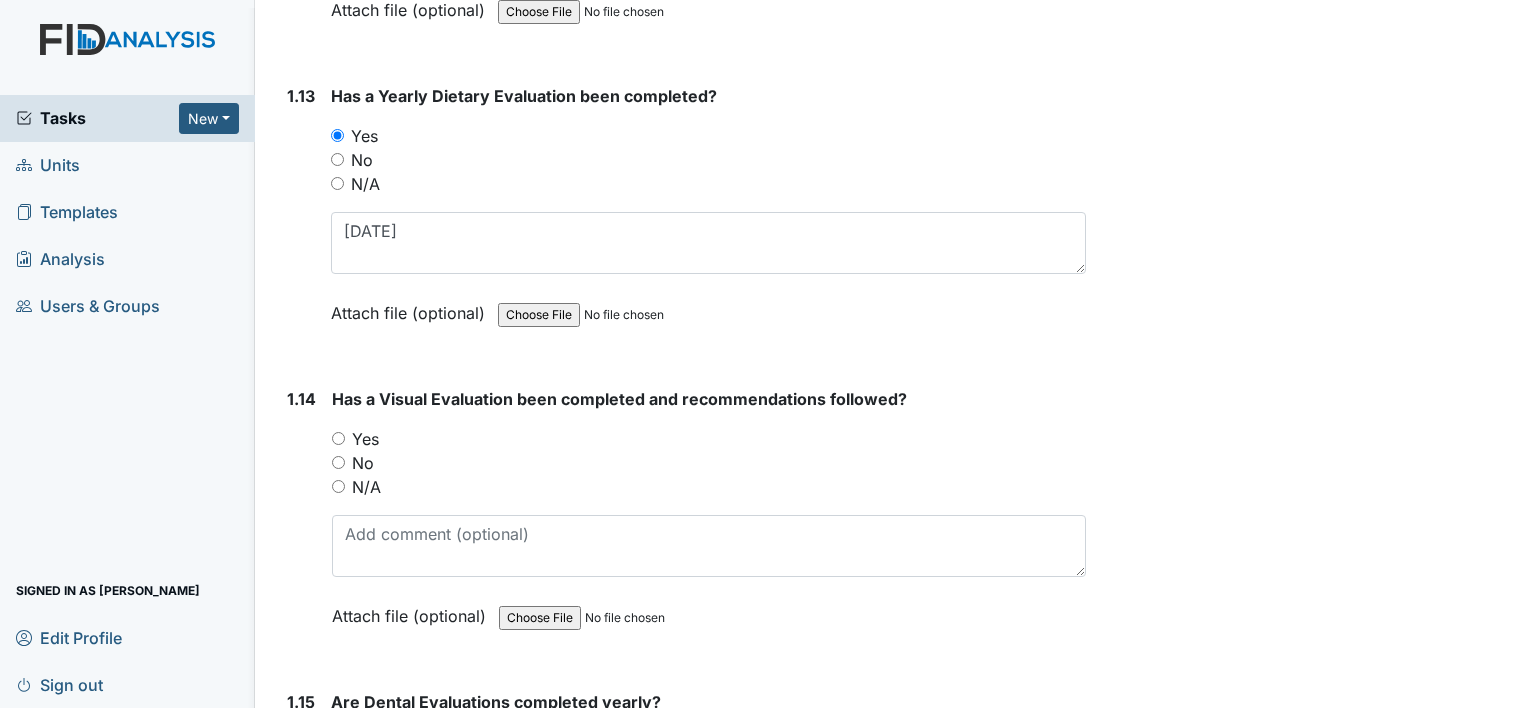 drag, startPoint x: 339, startPoint y: 396, endPoint x: 351, endPoint y: 418, distance: 25.059929 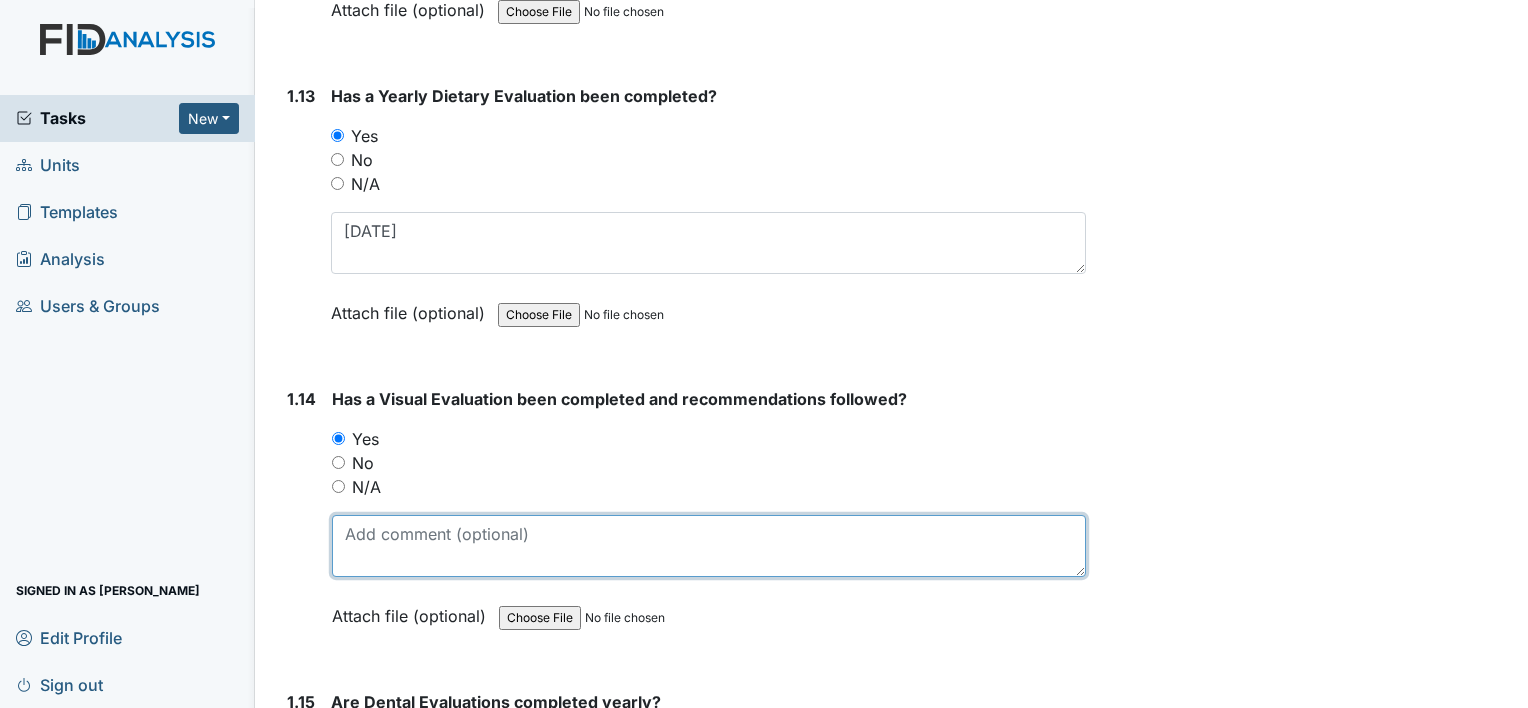 click at bounding box center [709, 546] 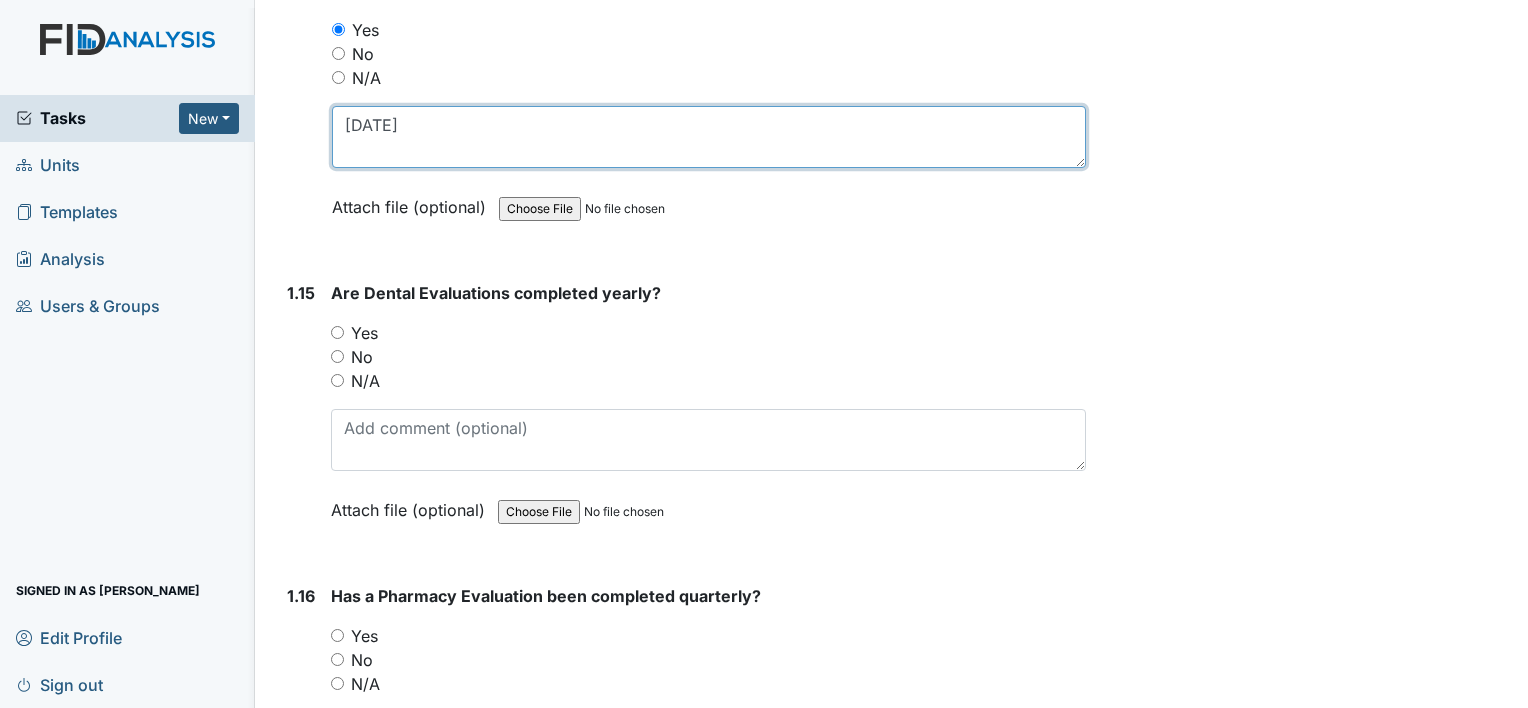 scroll, scrollTop: 4400, scrollLeft: 0, axis: vertical 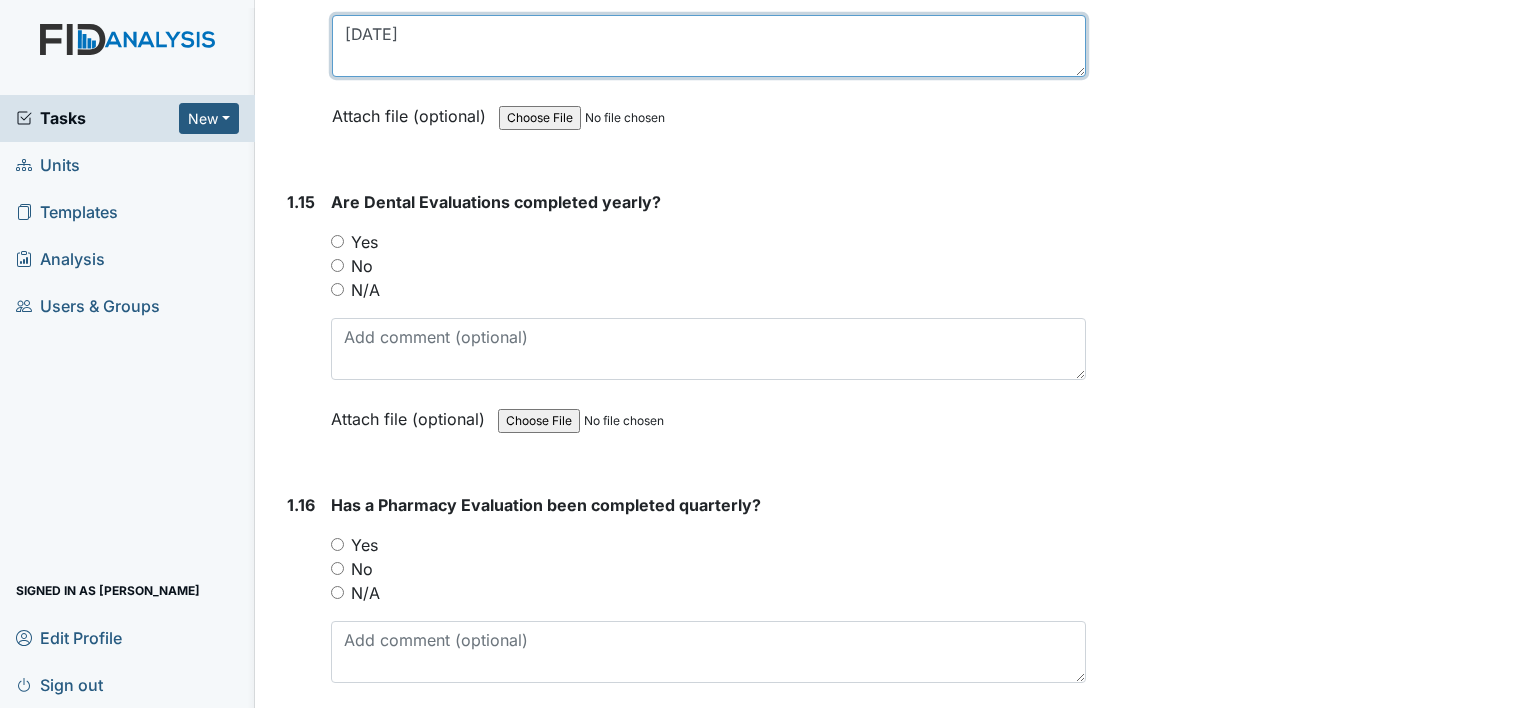 type on "05/12/25" 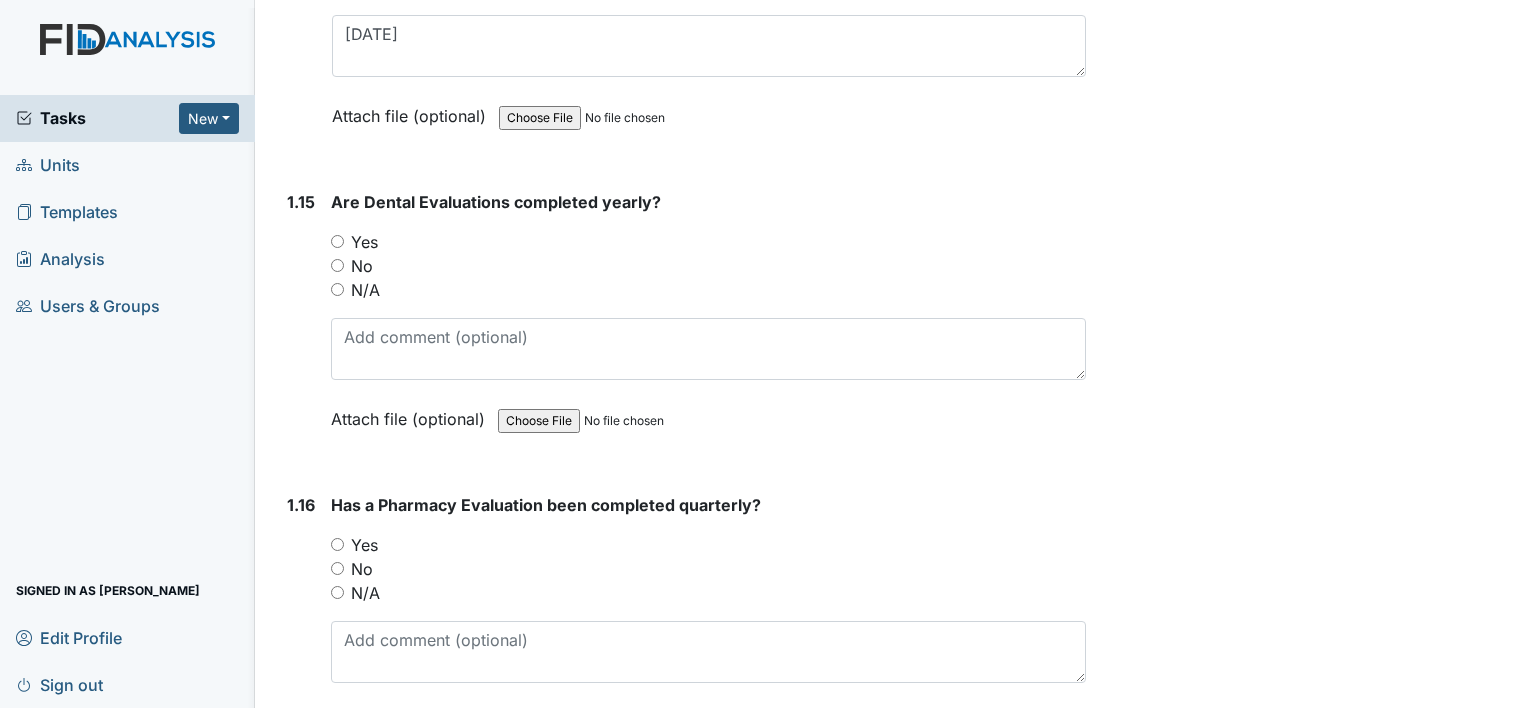 drag, startPoint x: 336, startPoint y: 200, endPoint x: 397, endPoint y: 288, distance: 107.07474 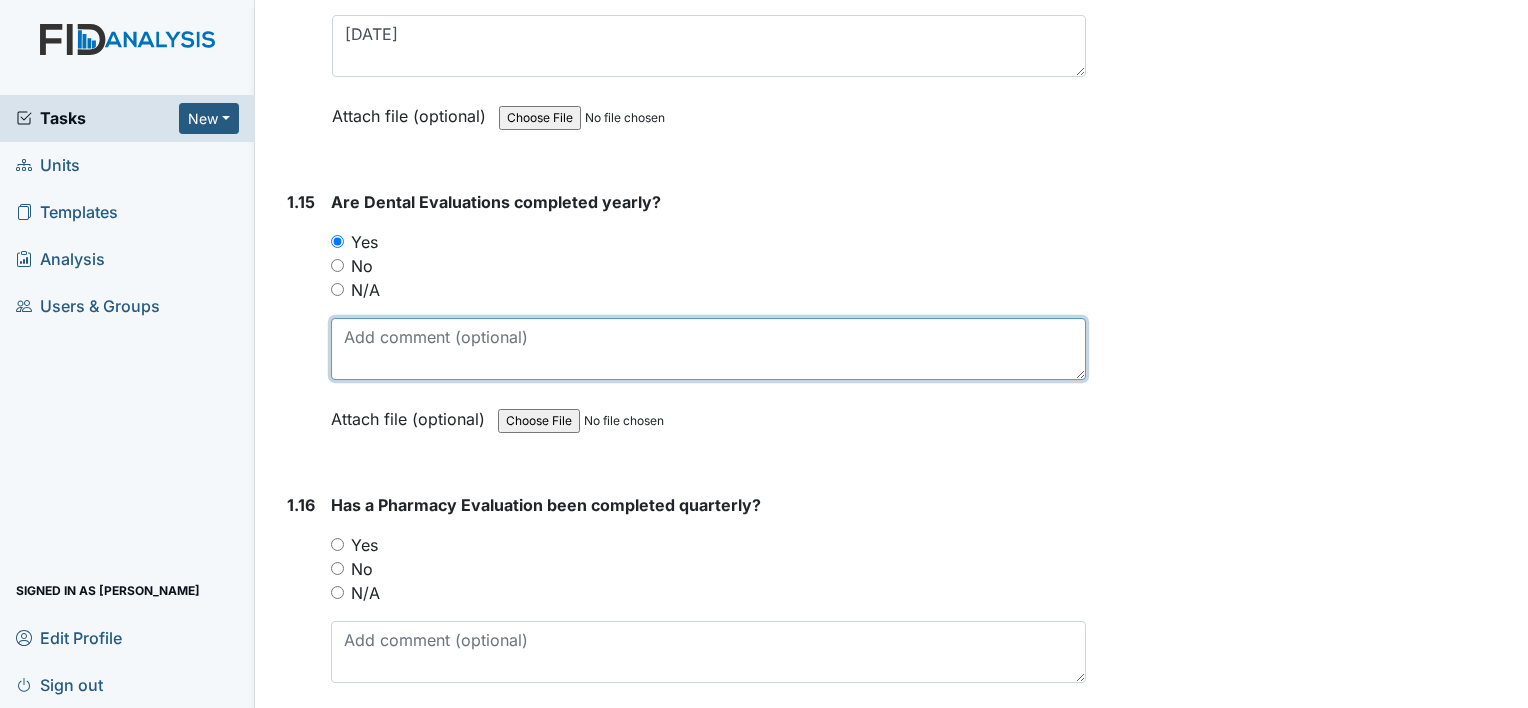 click at bounding box center (708, 349) 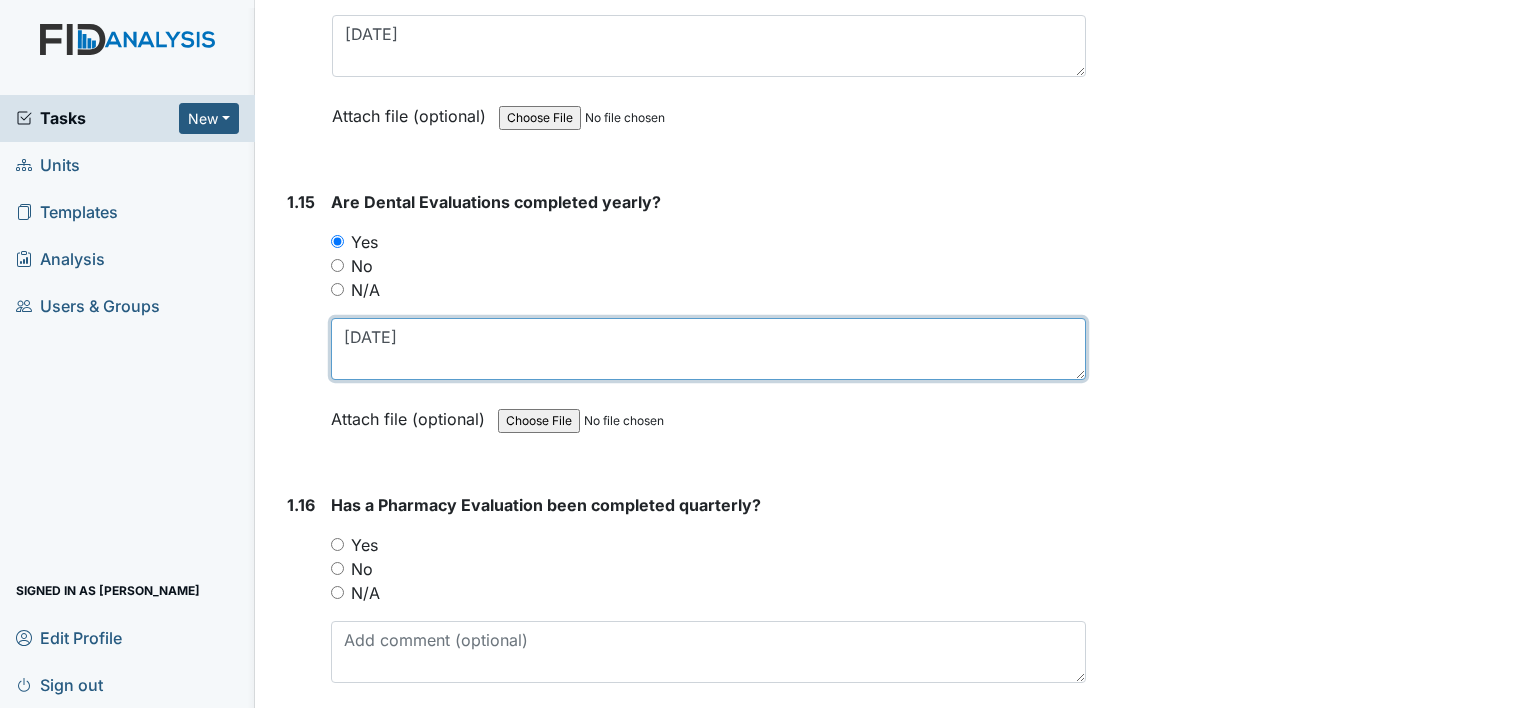 type on "06/06/25" 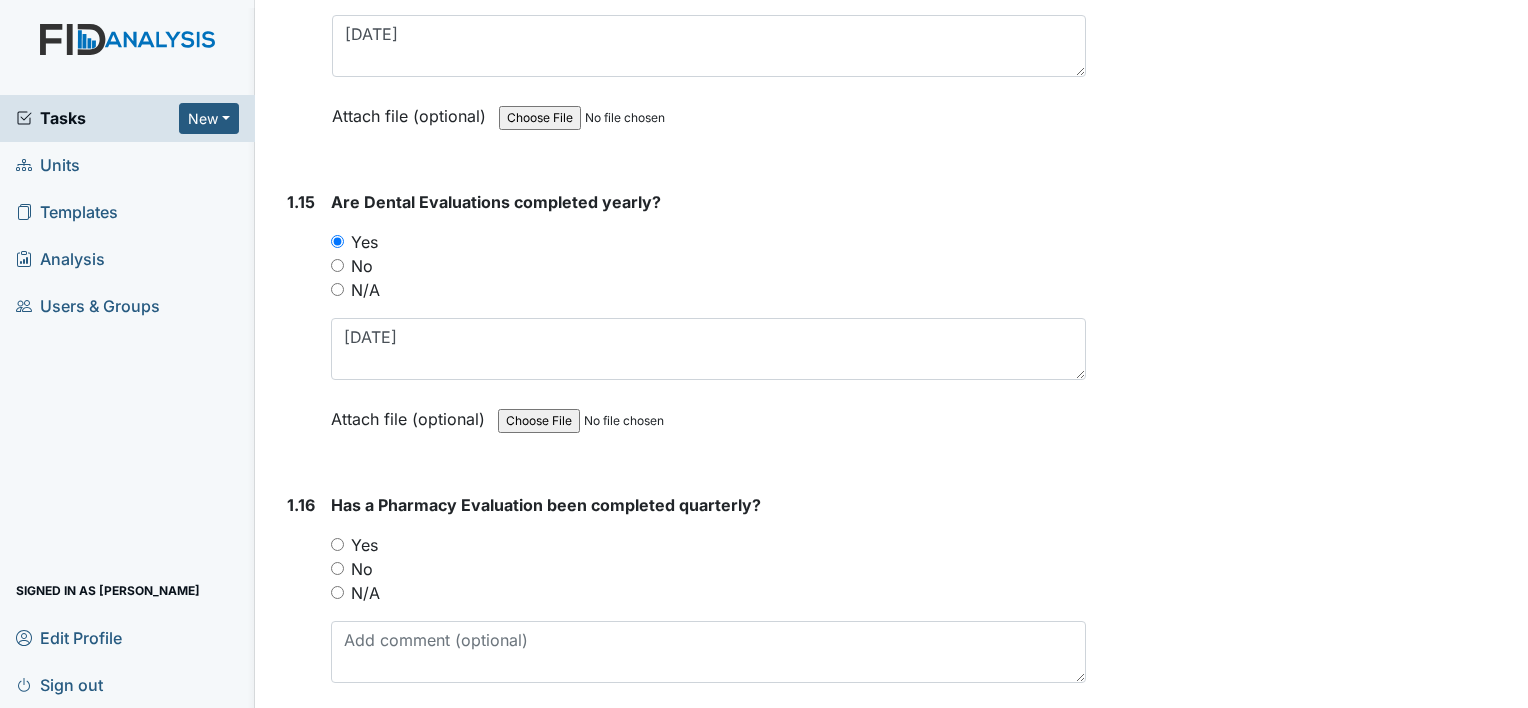 click on "Archive Task
×
Are you sure you want to archive this task? It will appear as incomplete on reports.
Archive
Delete Task
×
Are you sure you want to delete this task?
Delete
Save
Larkin Raynor assigned on May 20, 2025." at bounding box center (1310, 540) 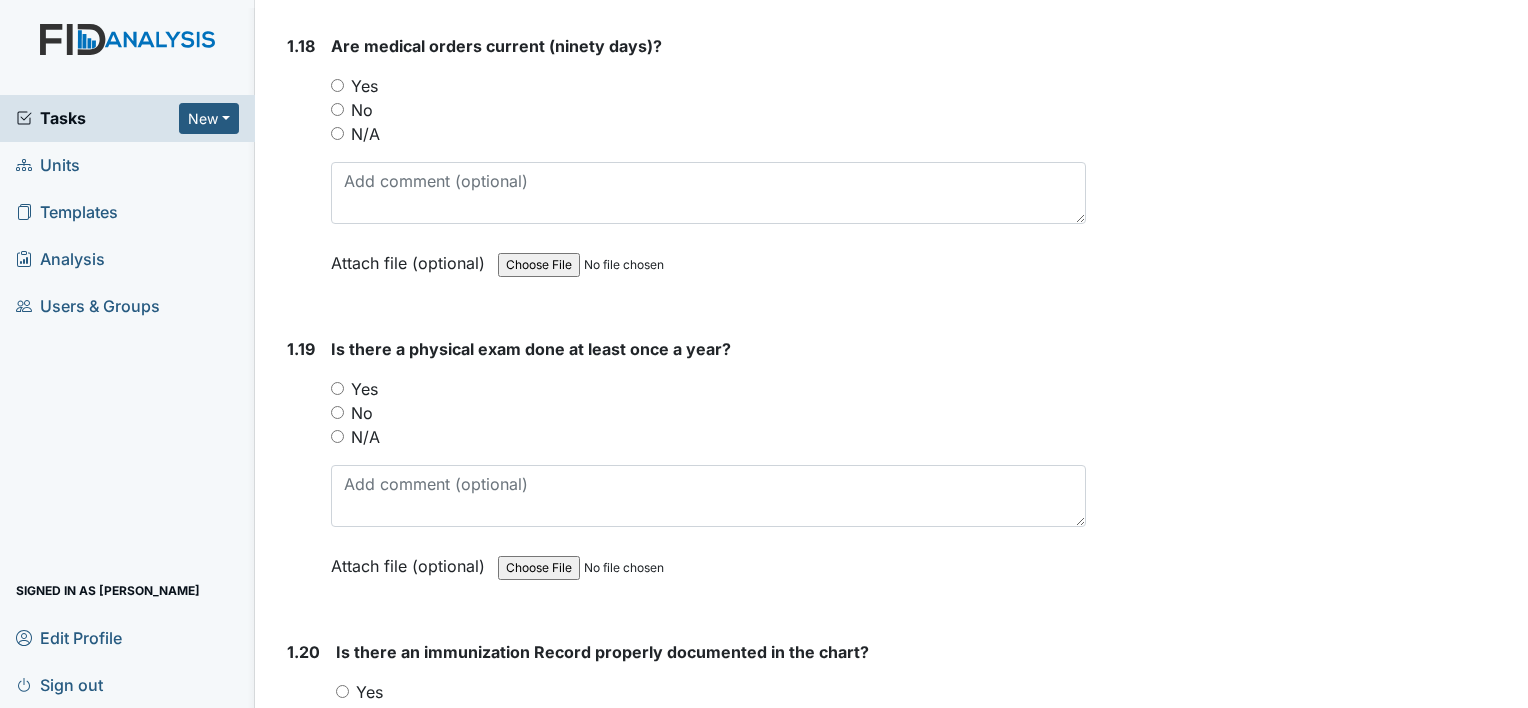 scroll, scrollTop: 5500, scrollLeft: 0, axis: vertical 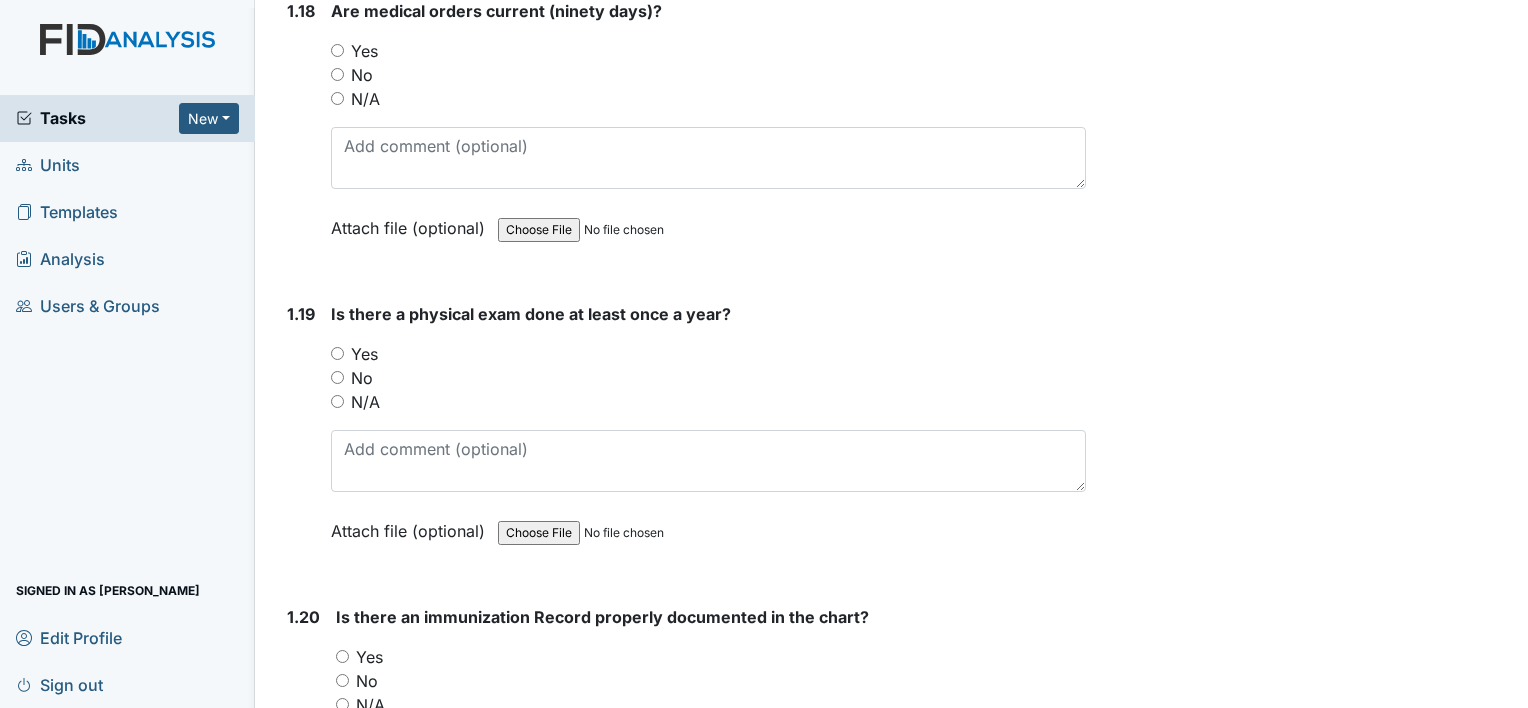 click on "Yes" at bounding box center [337, 353] 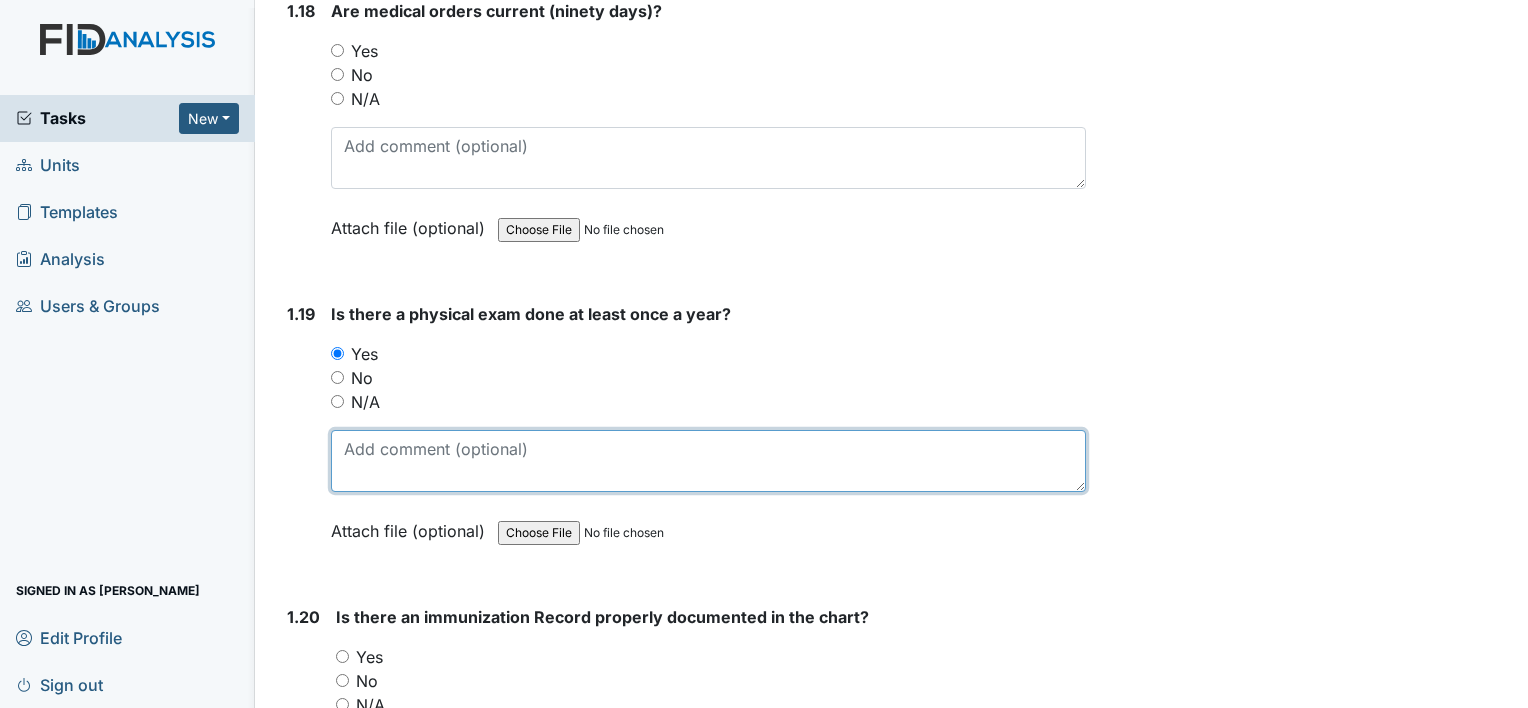 click at bounding box center (708, 461) 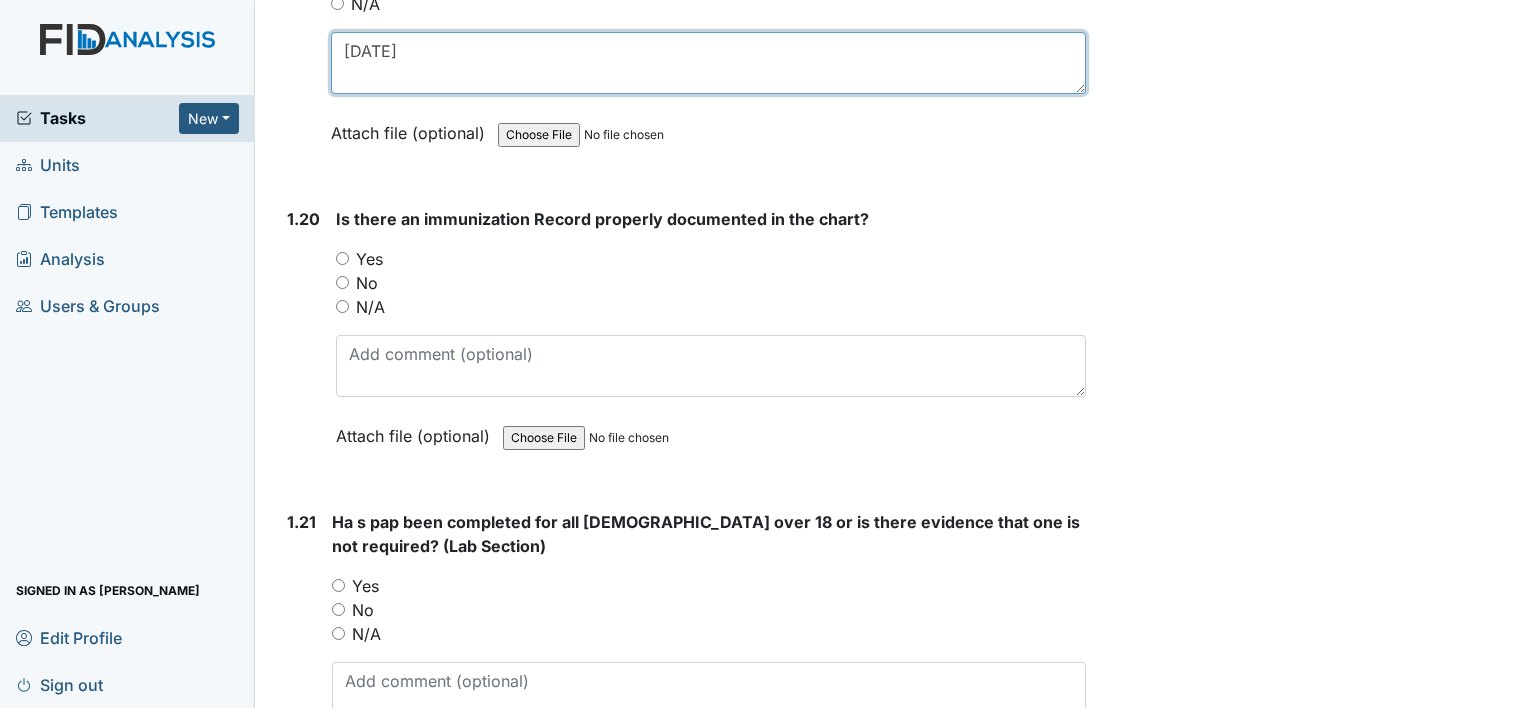 scroll, scrollTop: 5900, scrollLeft: 0, axis: vertical 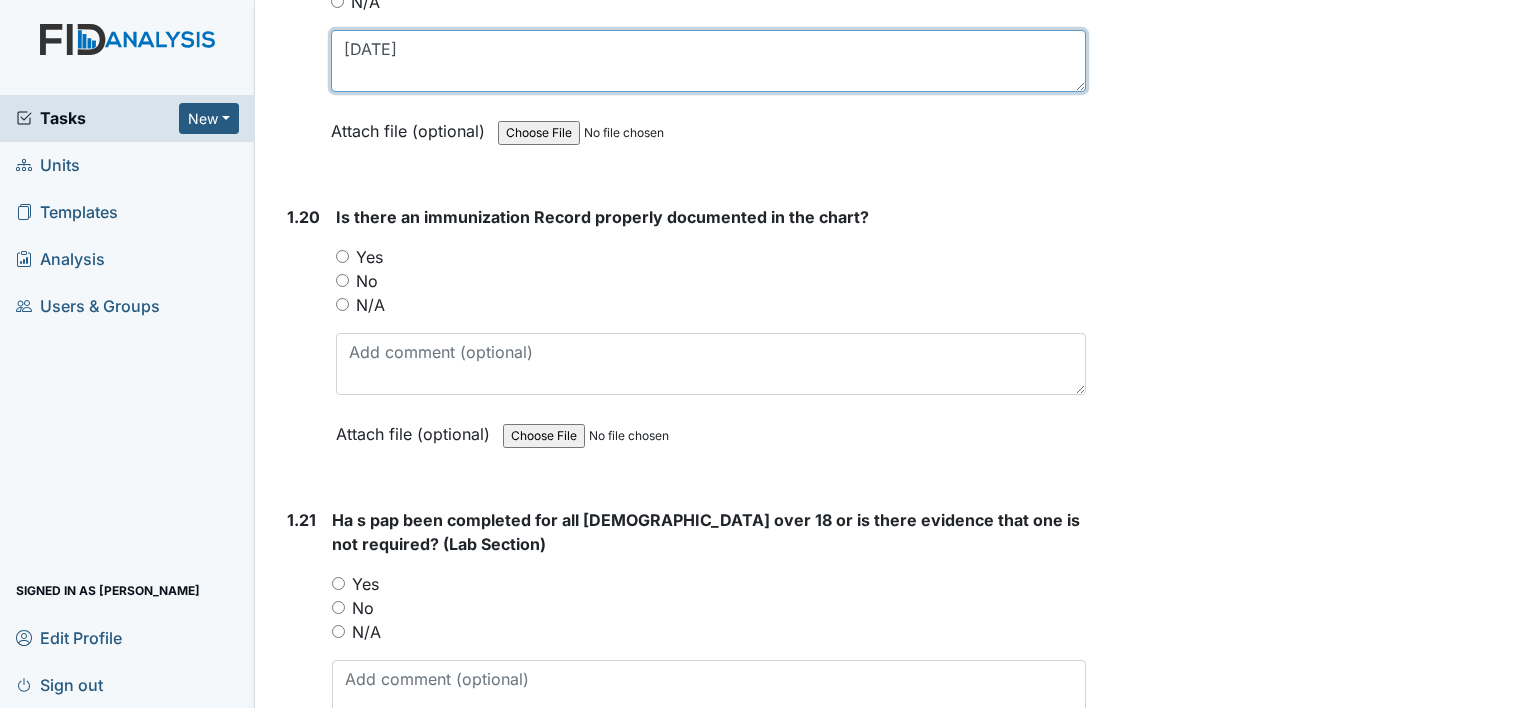 type on "08/26/24" 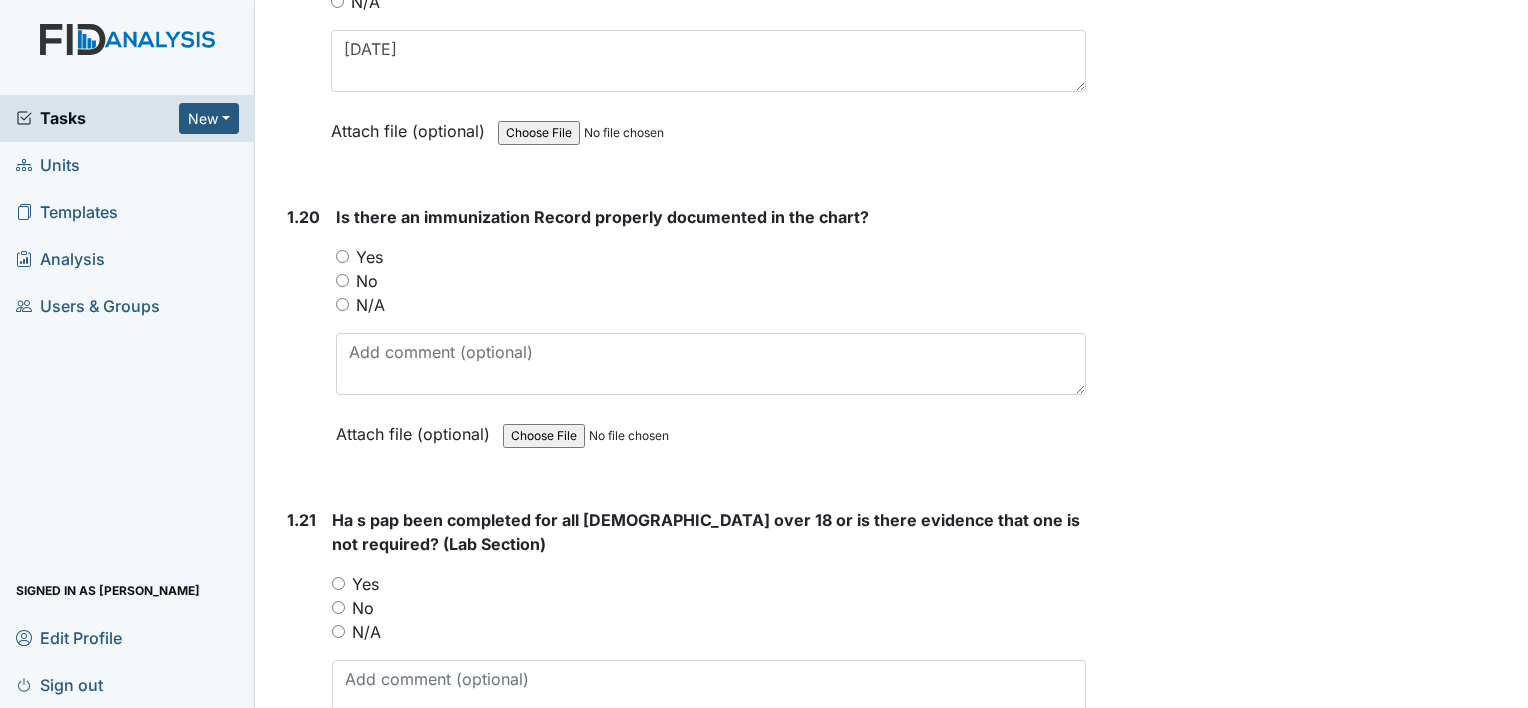 click on "Yes" at bounding box center (342, 256) 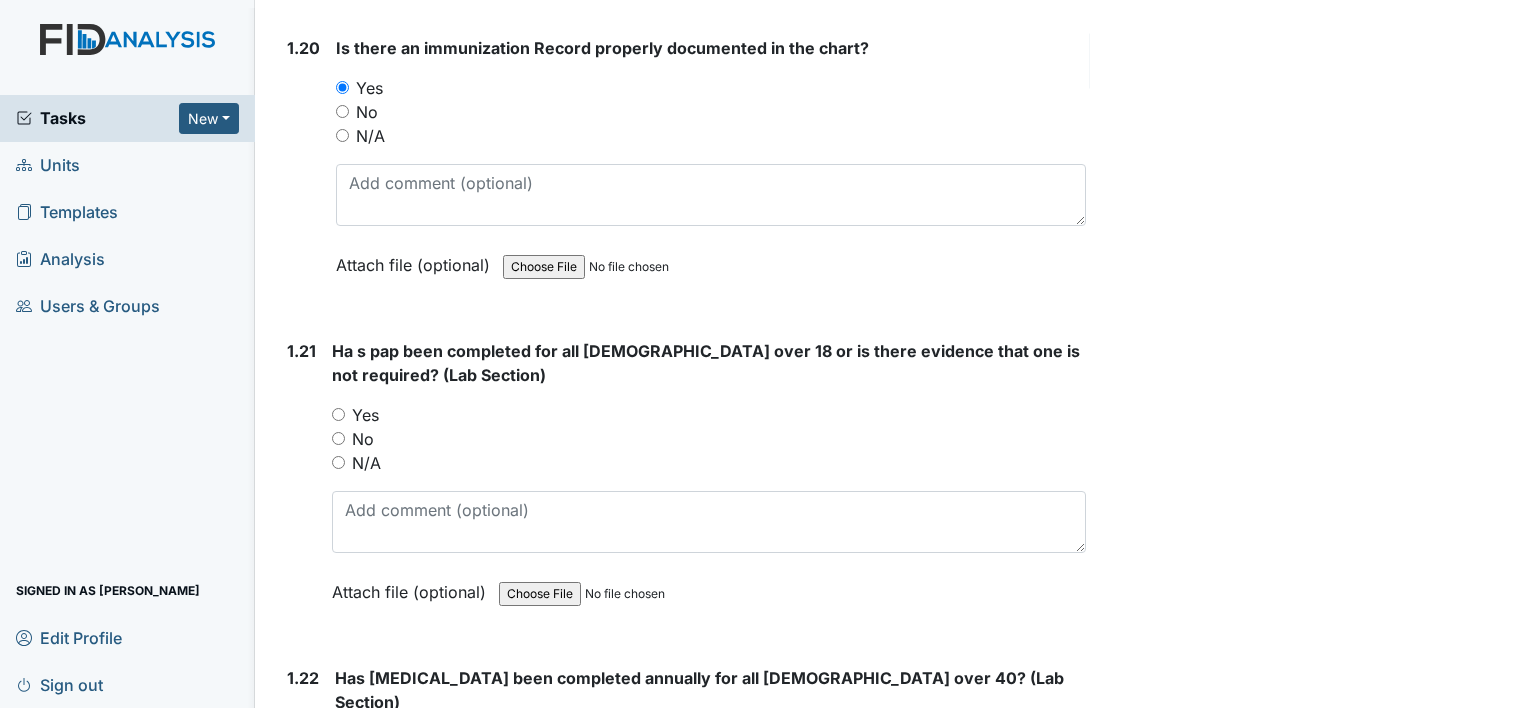 scroll, scrollTop: 6100, scrollLeft: 0, axis: vertical 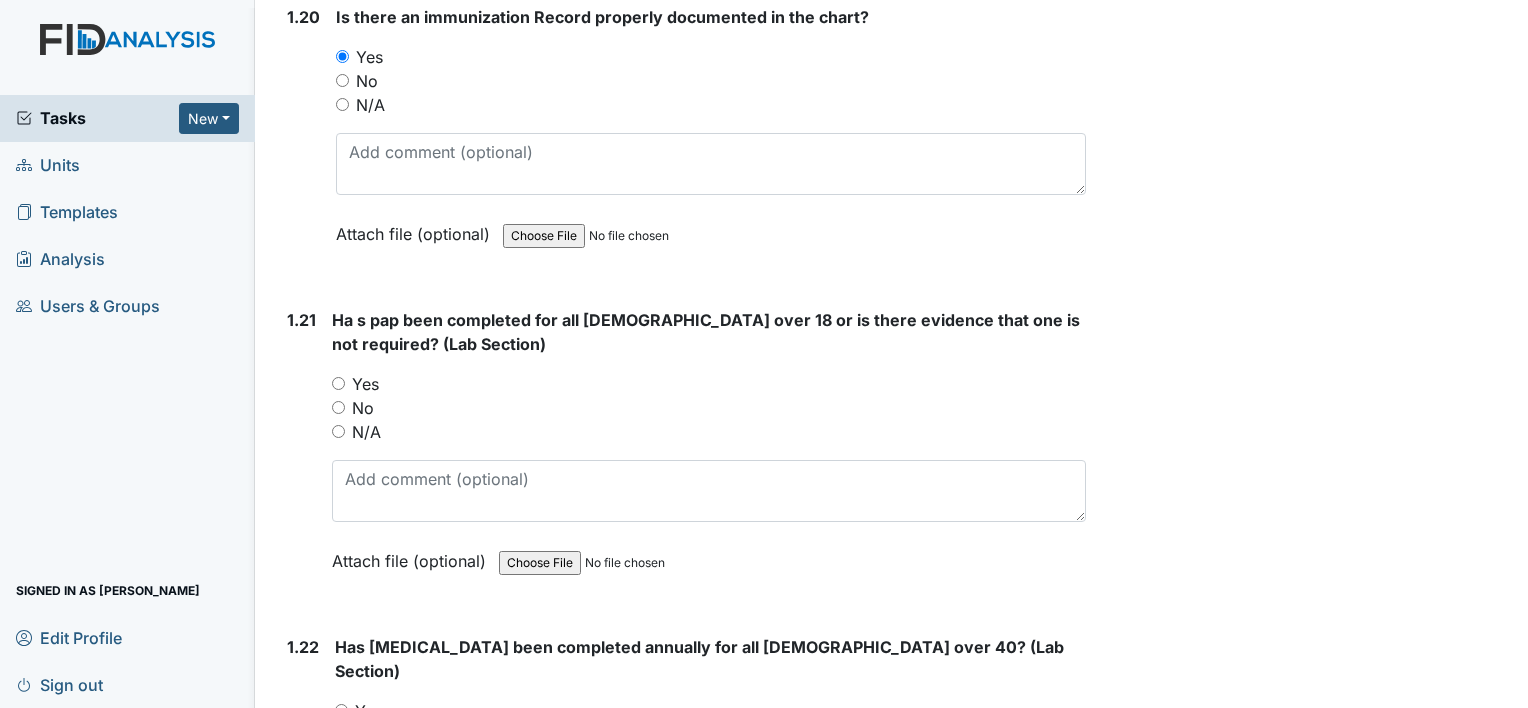 click on "N/A" at bounding box center (338, 431) 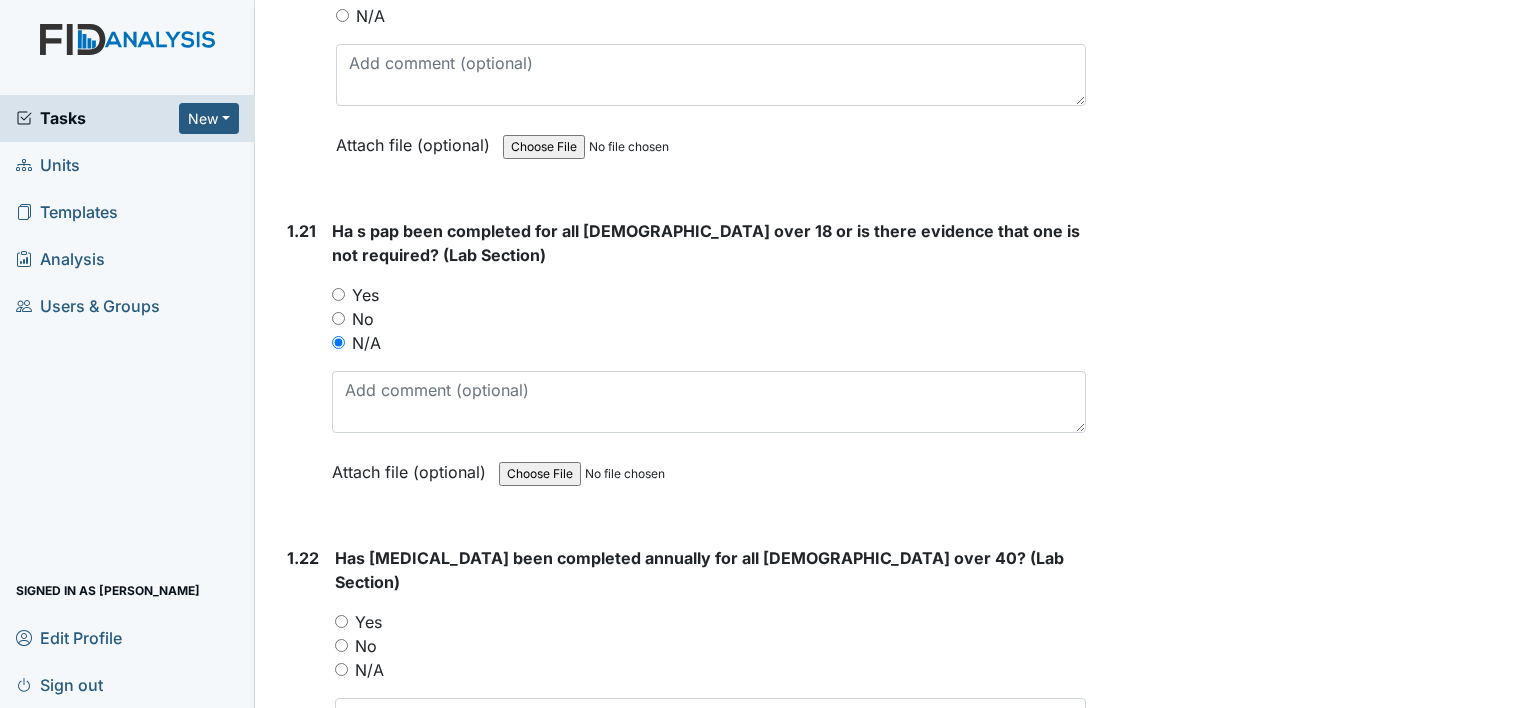 scroll, scrollTop: 6400, scrollLeft: 0, axis: vertical 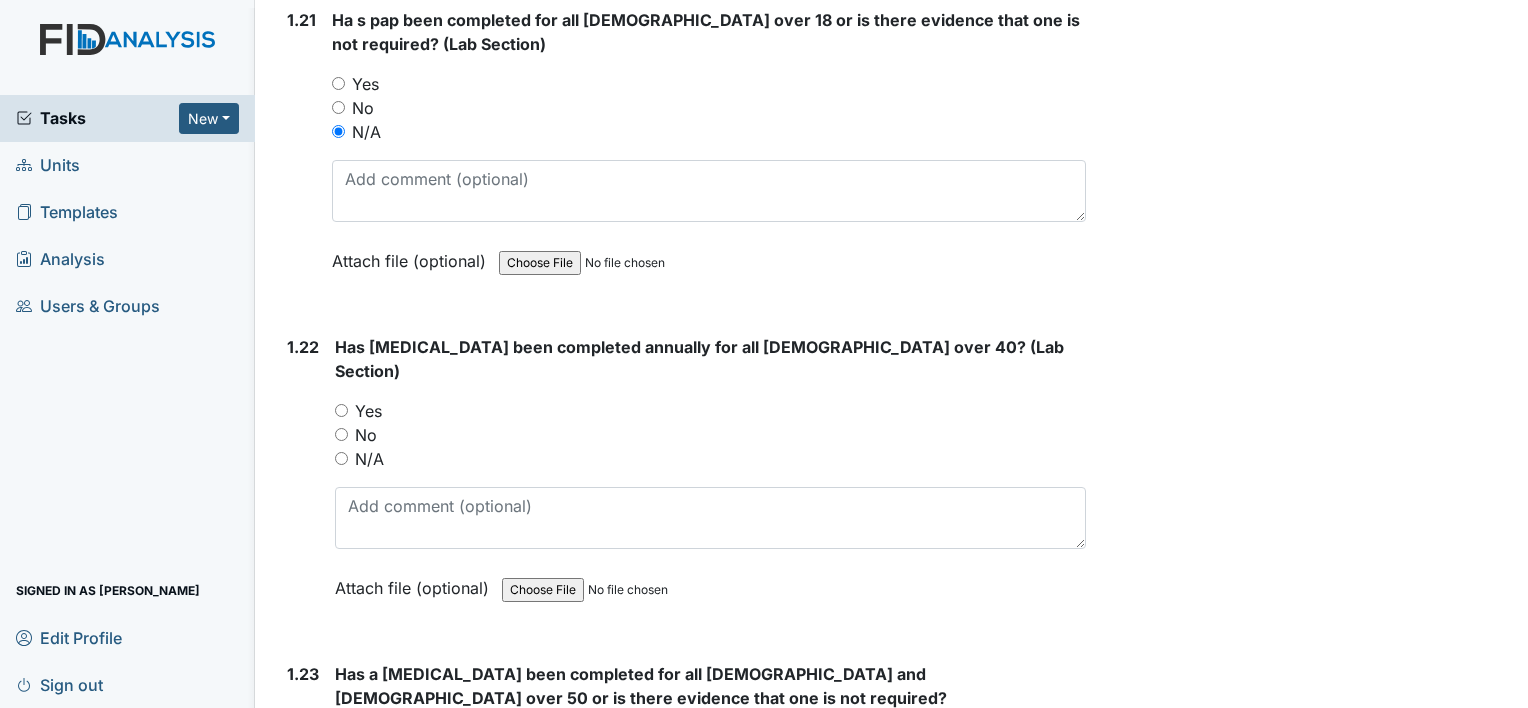 click on "N/A" at bounding box center [341, 458] 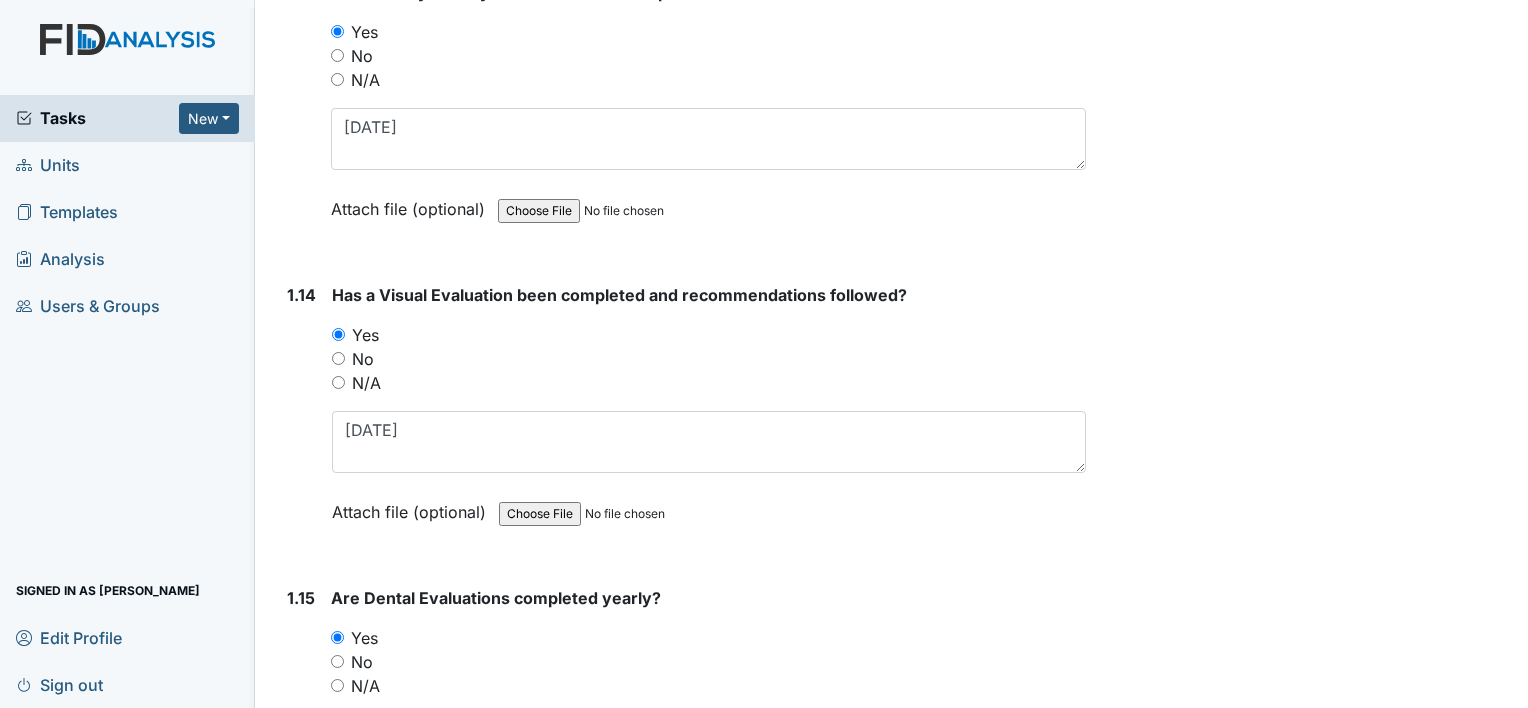 scroll, scrollTop: 4000, scrollLeft: 0, axis: vertical 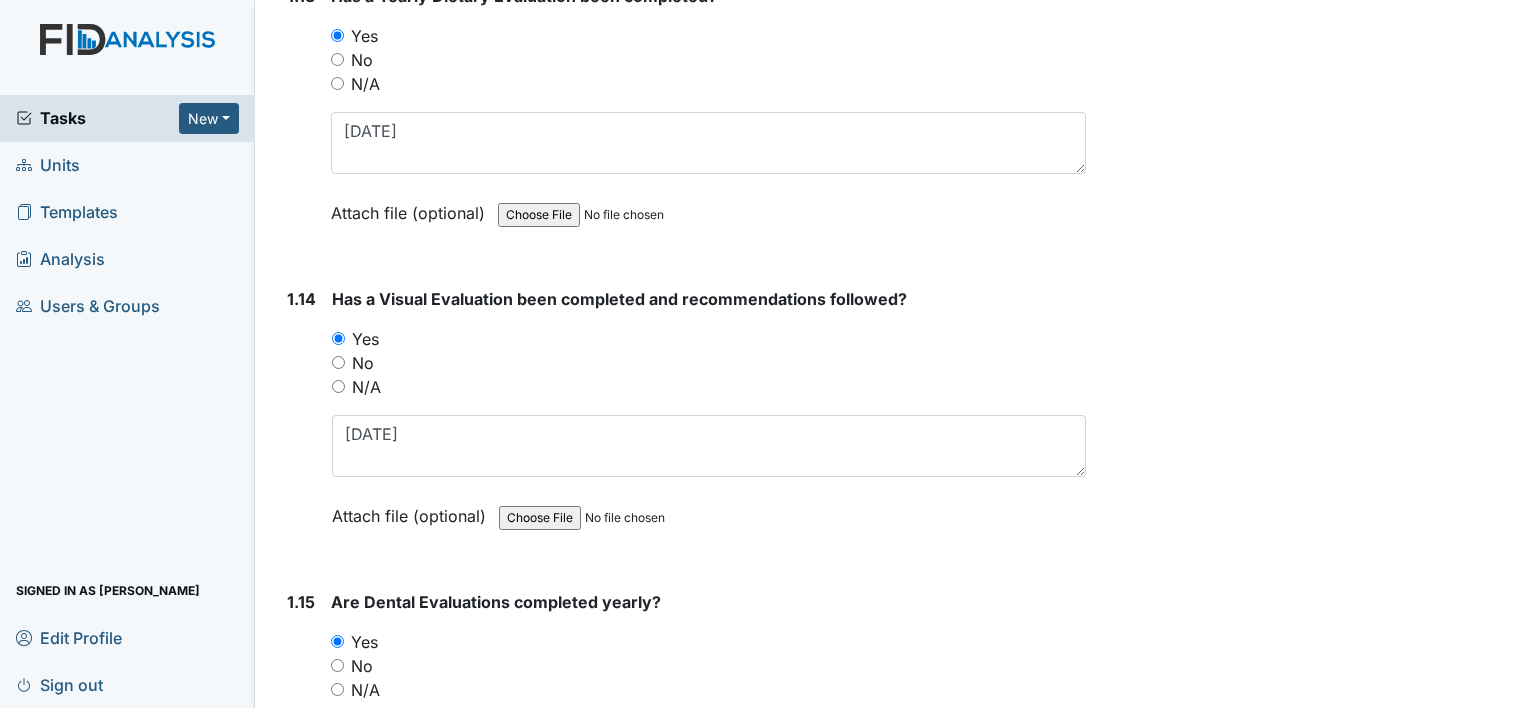 drag, startPoint x: 1319, startPoint y: 322, endPoint x: 1324, endPoint y: 310, distance: 13 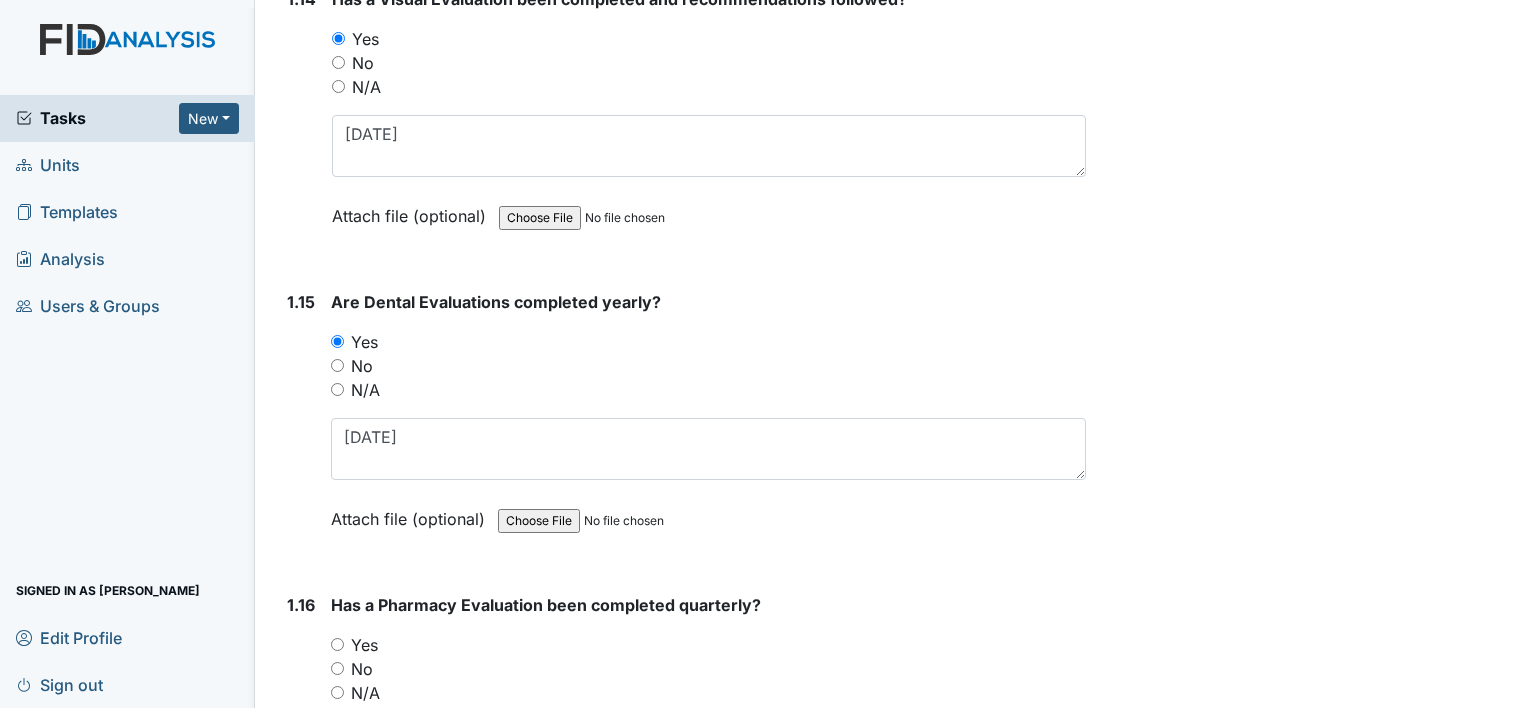 scroll, scrollTop: 4400, scrollLeft: 0, axis: vertical 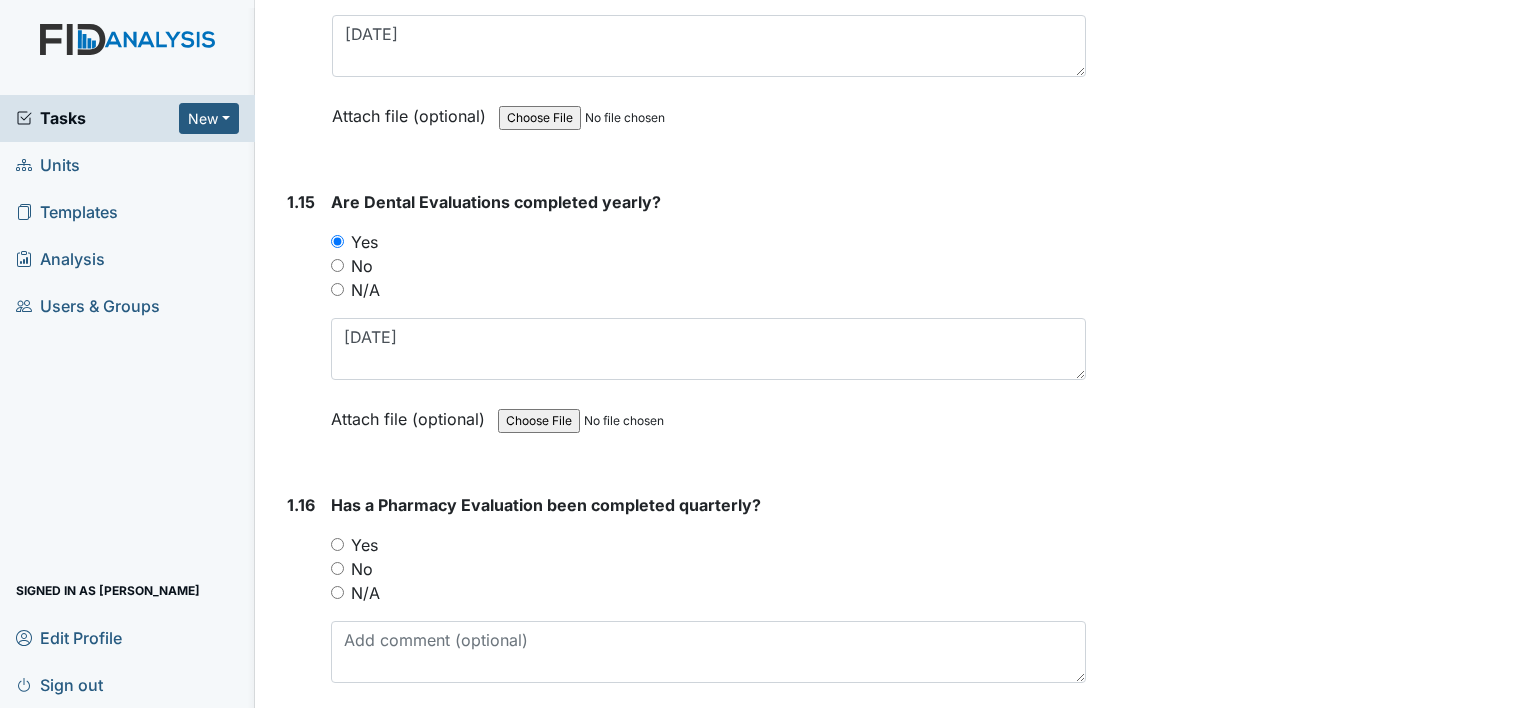 click on "Yes" at bounding box center (337, 544) 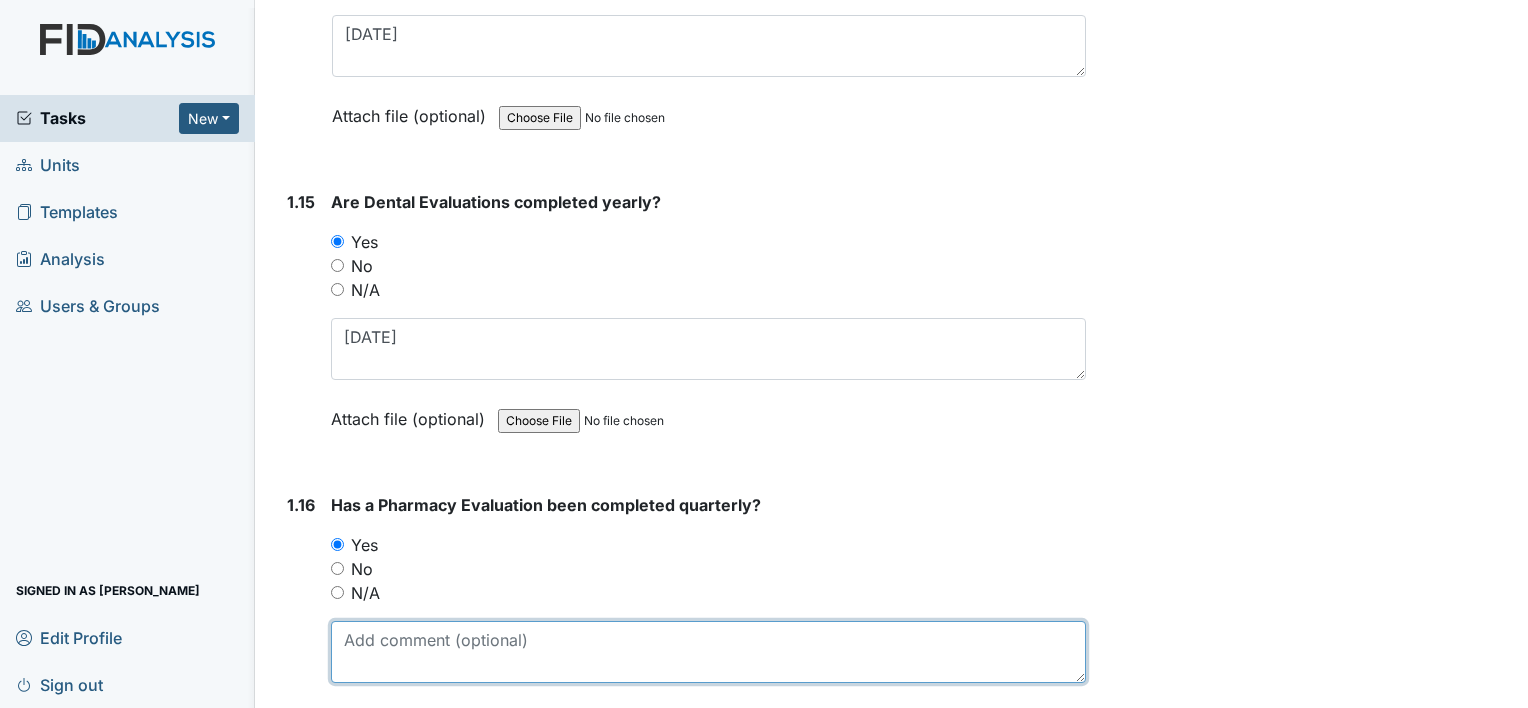 click at bounding box center [708, 652] 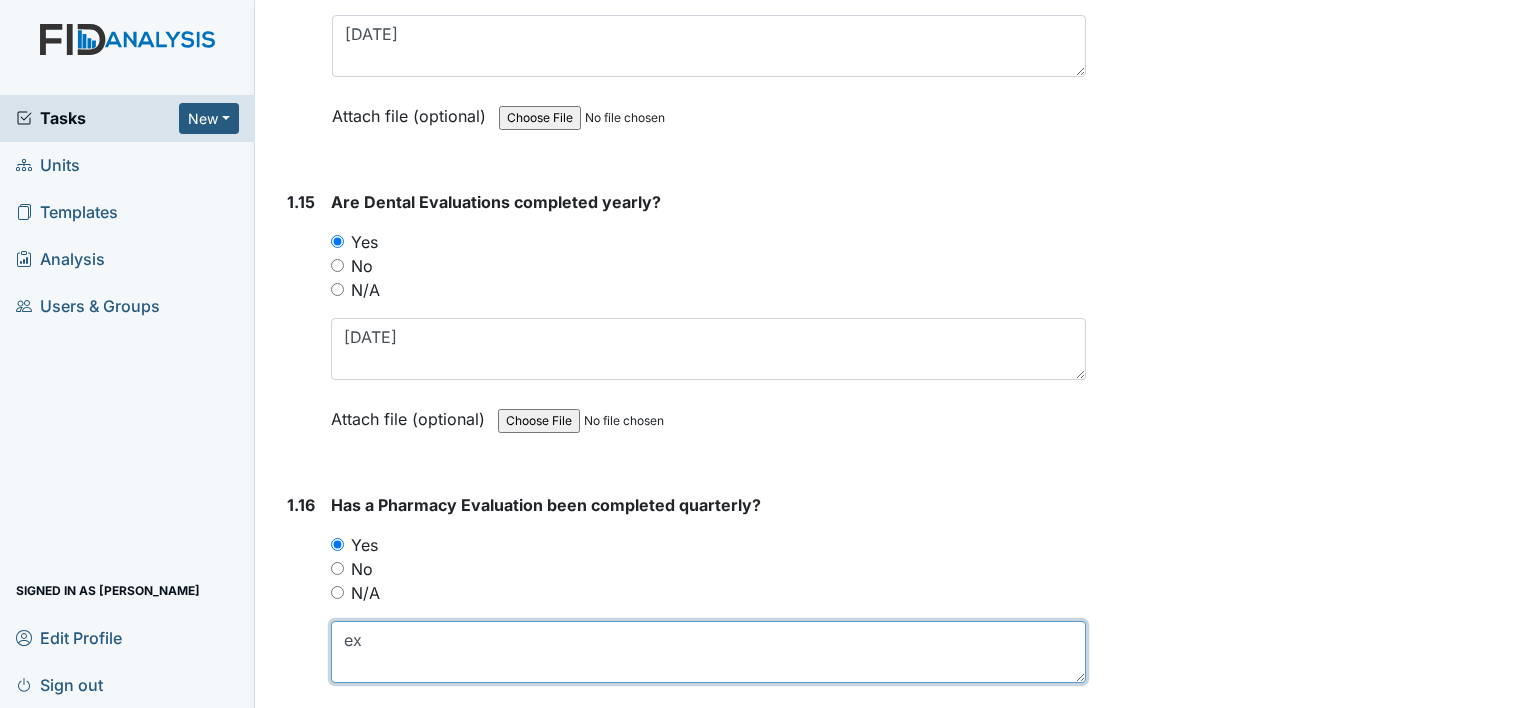 type on "e" 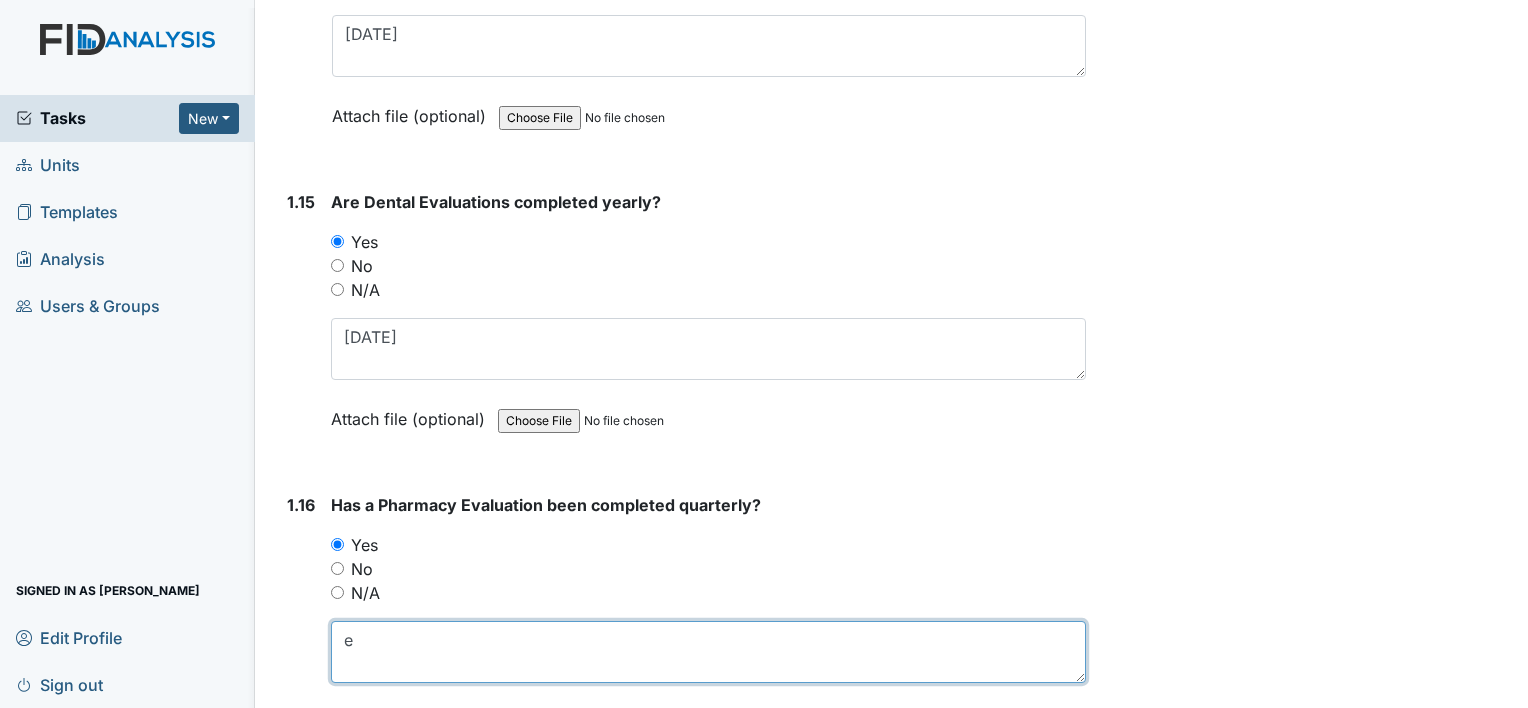 type 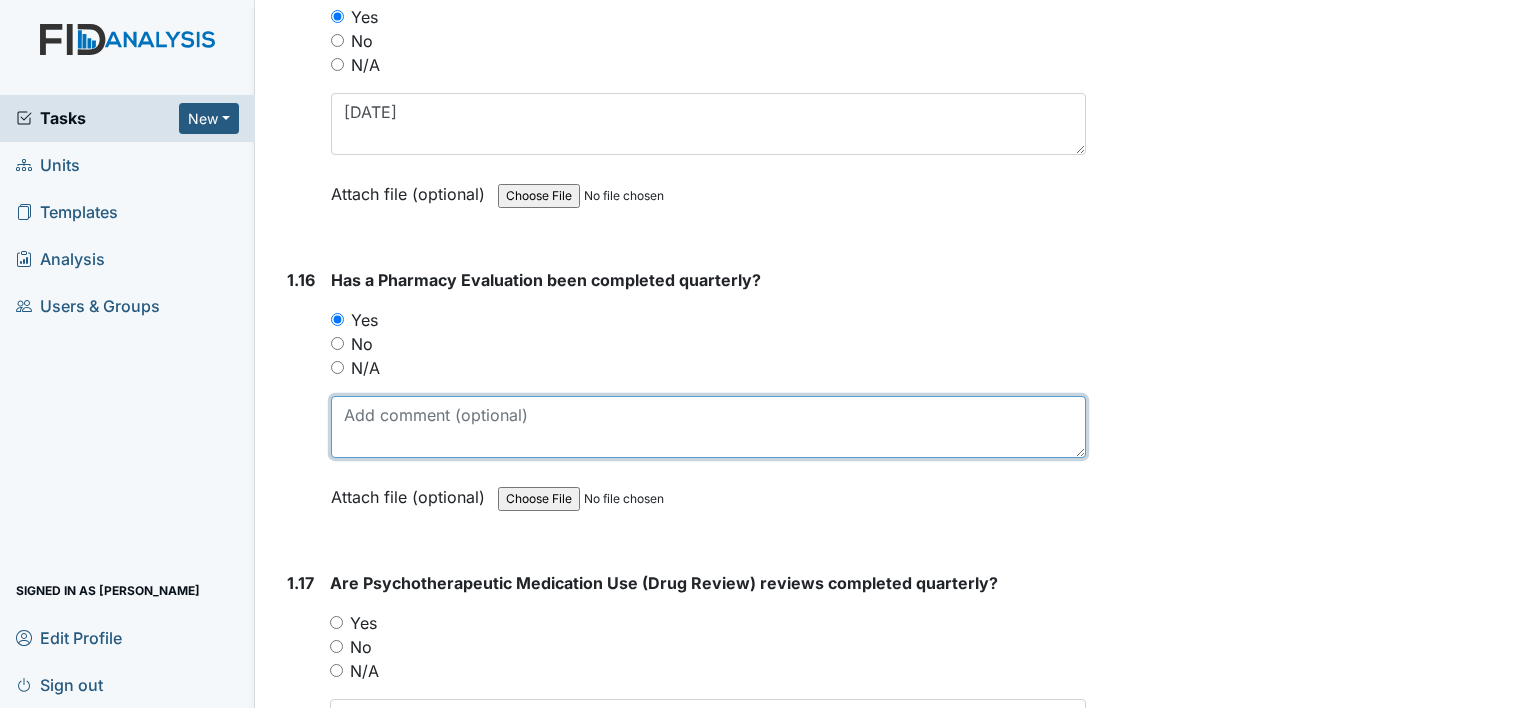 scroll, scrollTop: 4800, scrollLeft: 0, axis: vertical 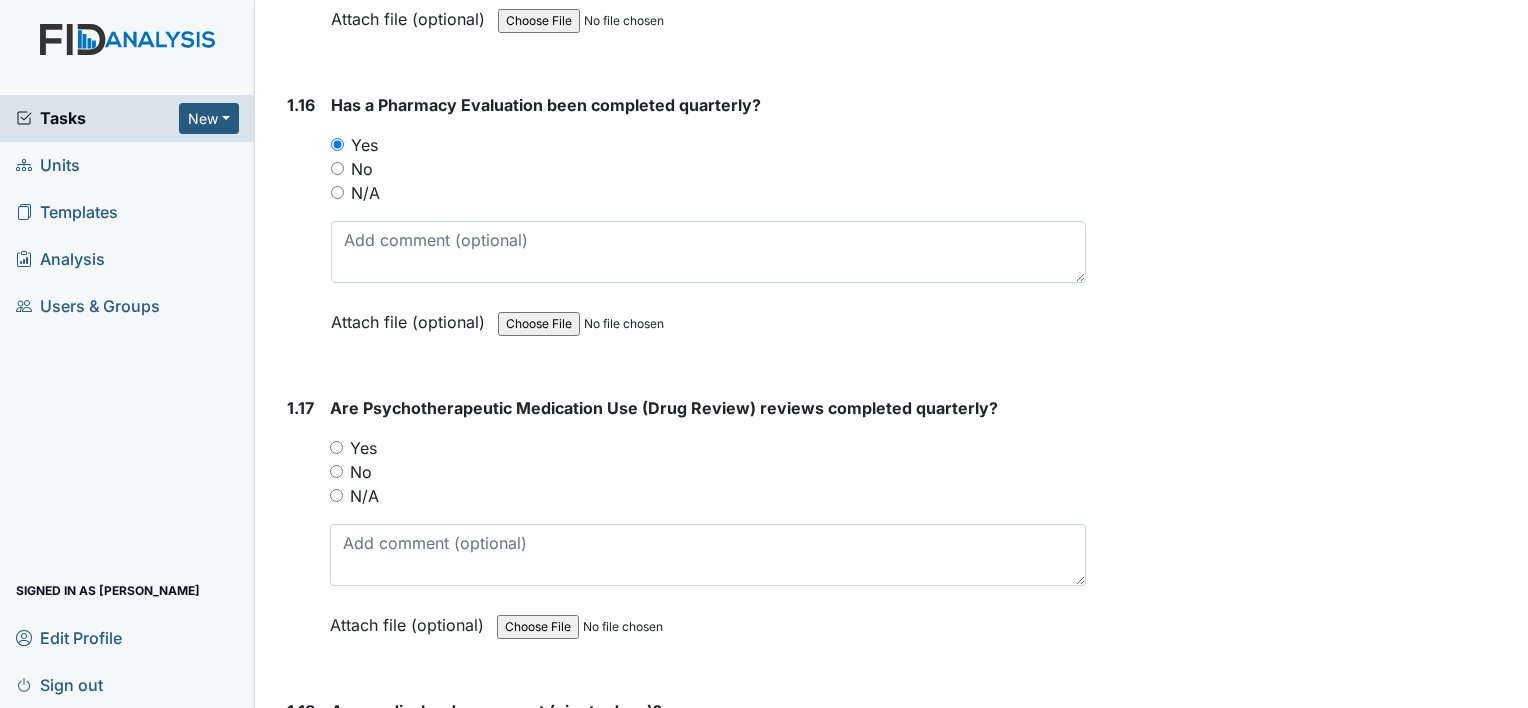 click on "Yes" at bounding box center (336, 447) 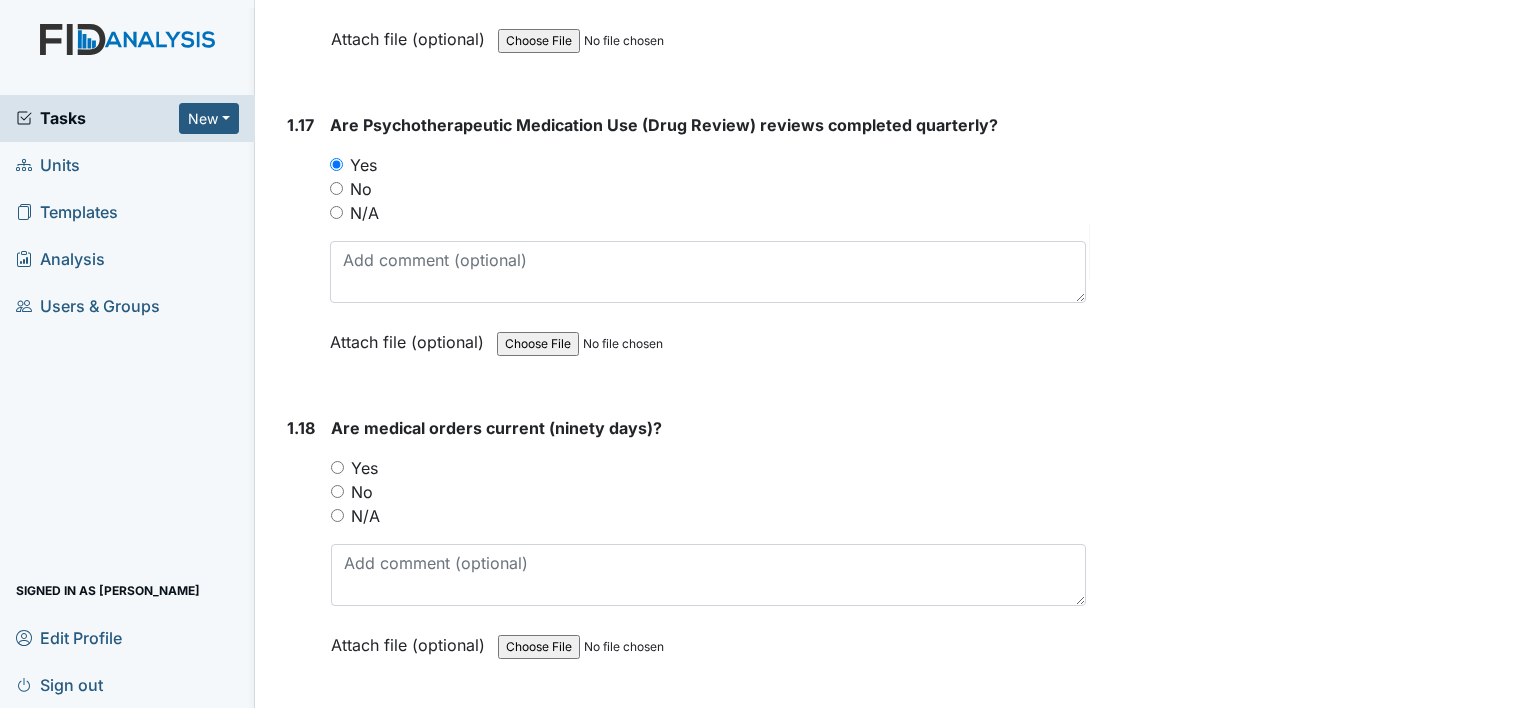 scroll, scrollTop: 5100, scrollLeft: 0, axis: vertical 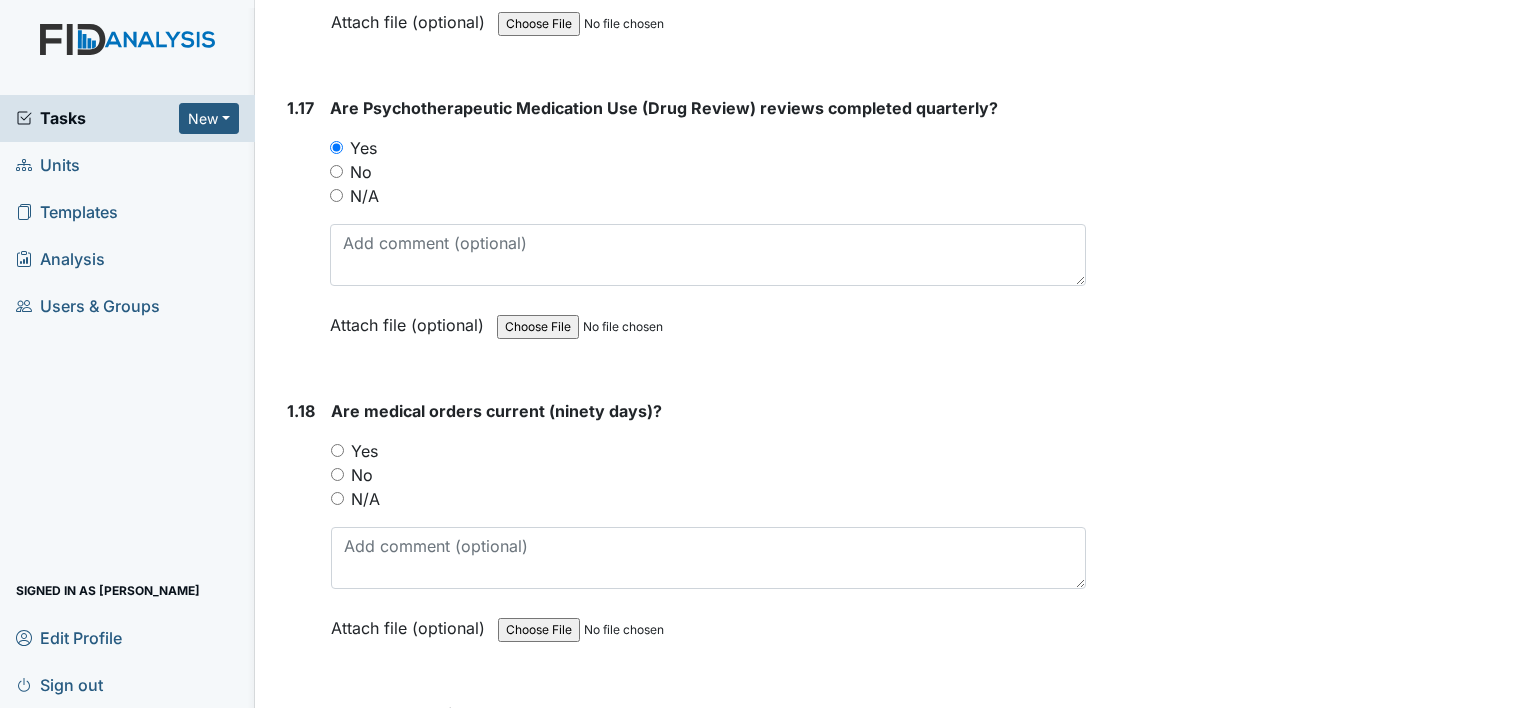 click on "Yes" at bounding box center (337, 450) 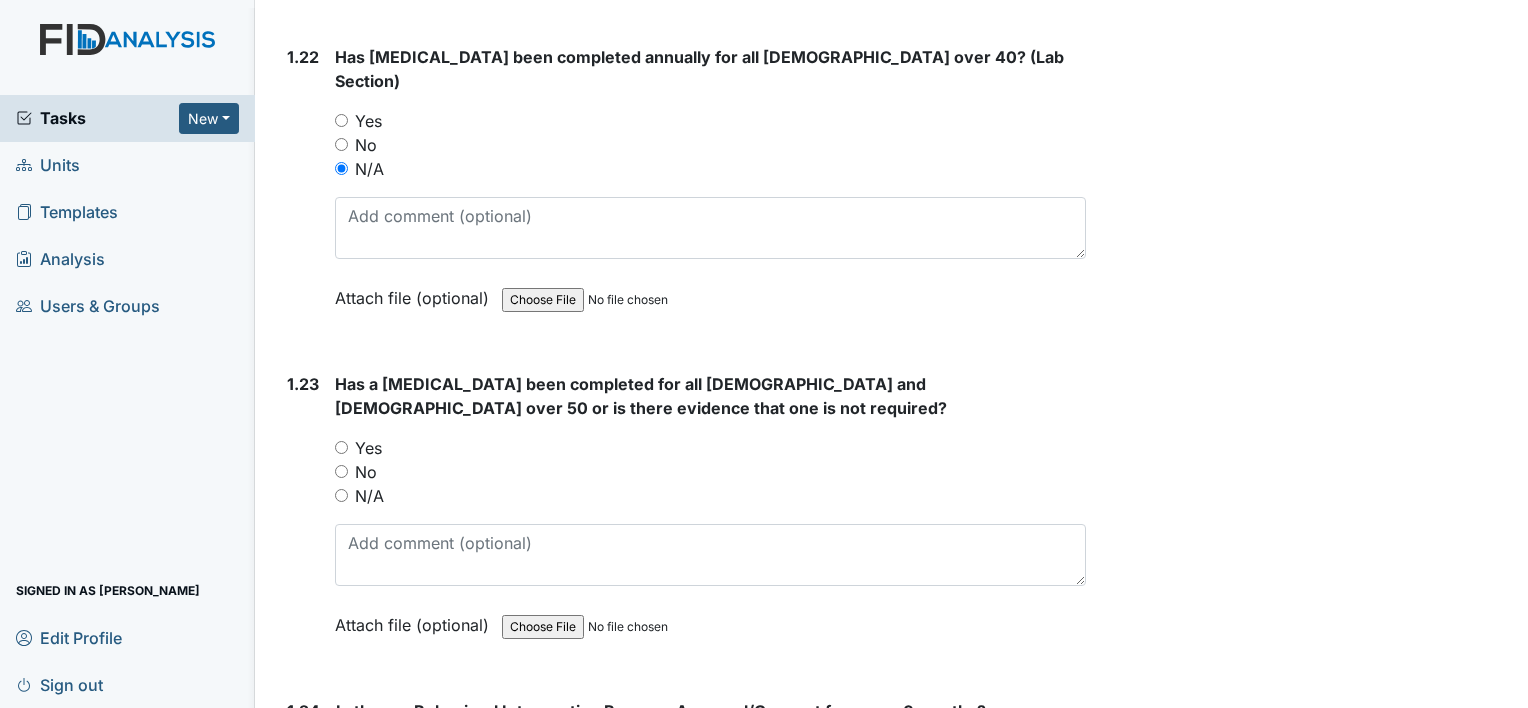scroll, scrollTop: 6700, scrollLeft: 0, axis: vertical 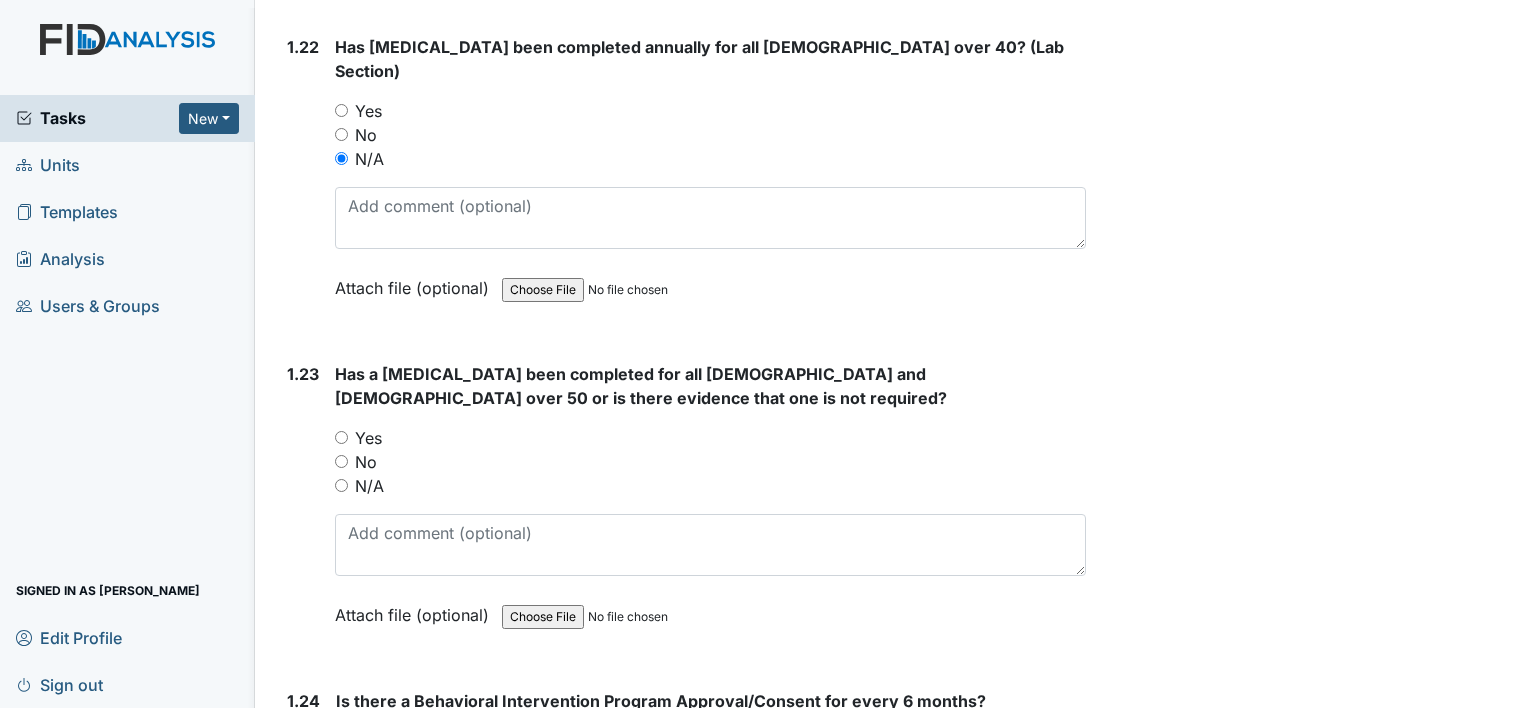 click on "N/A" at bounding box center (341, 485) 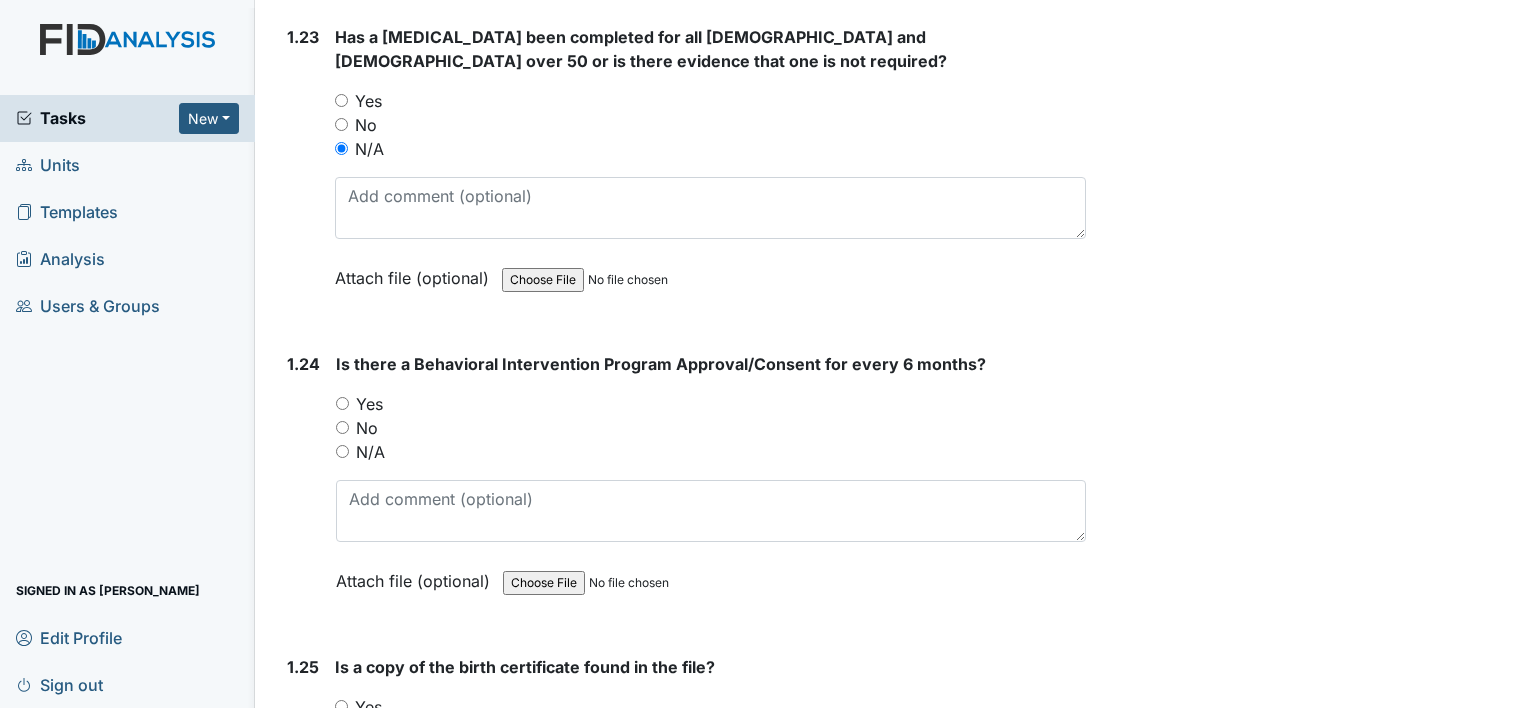 scroll, scrollTop: 7000, scrollLeft: 0, axis: vertical 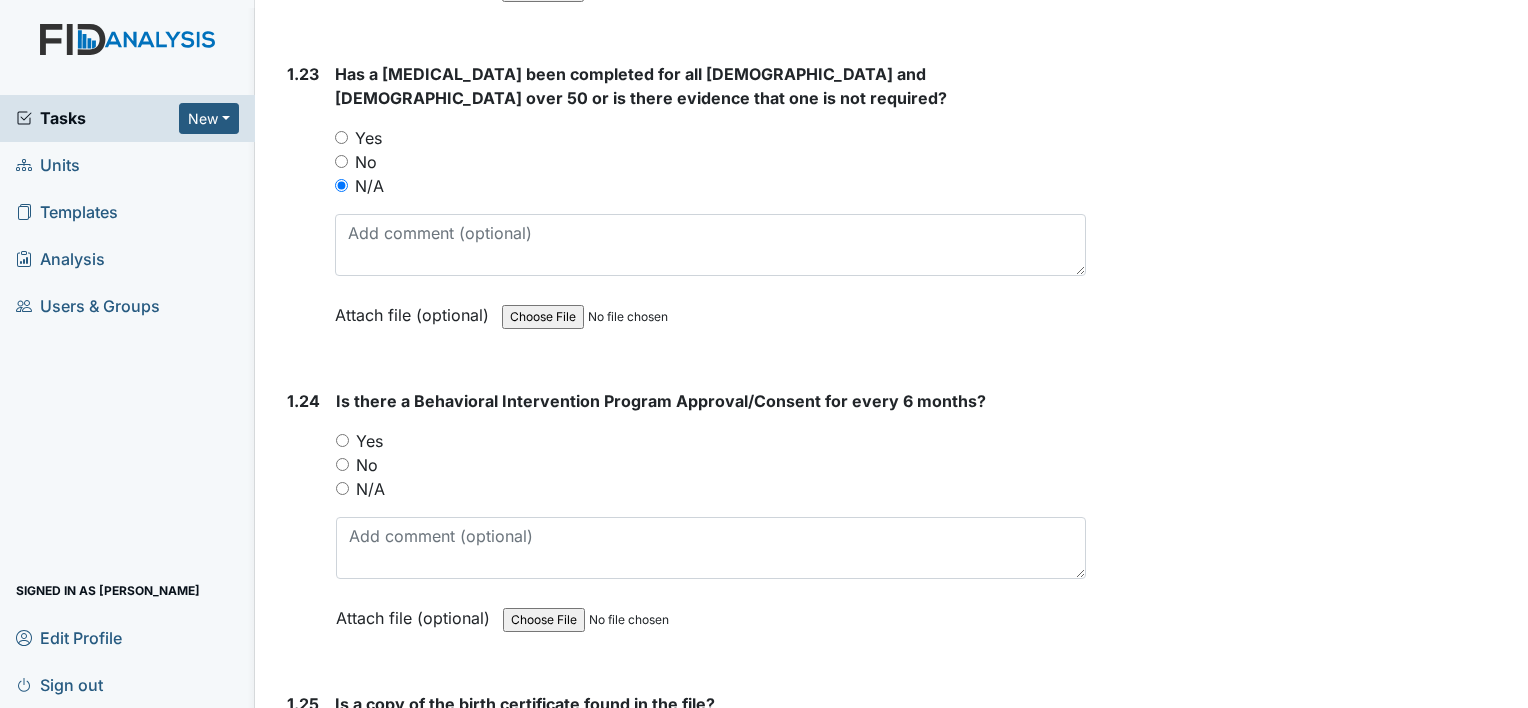 click on "Yes" at bounding box center [342, 440] 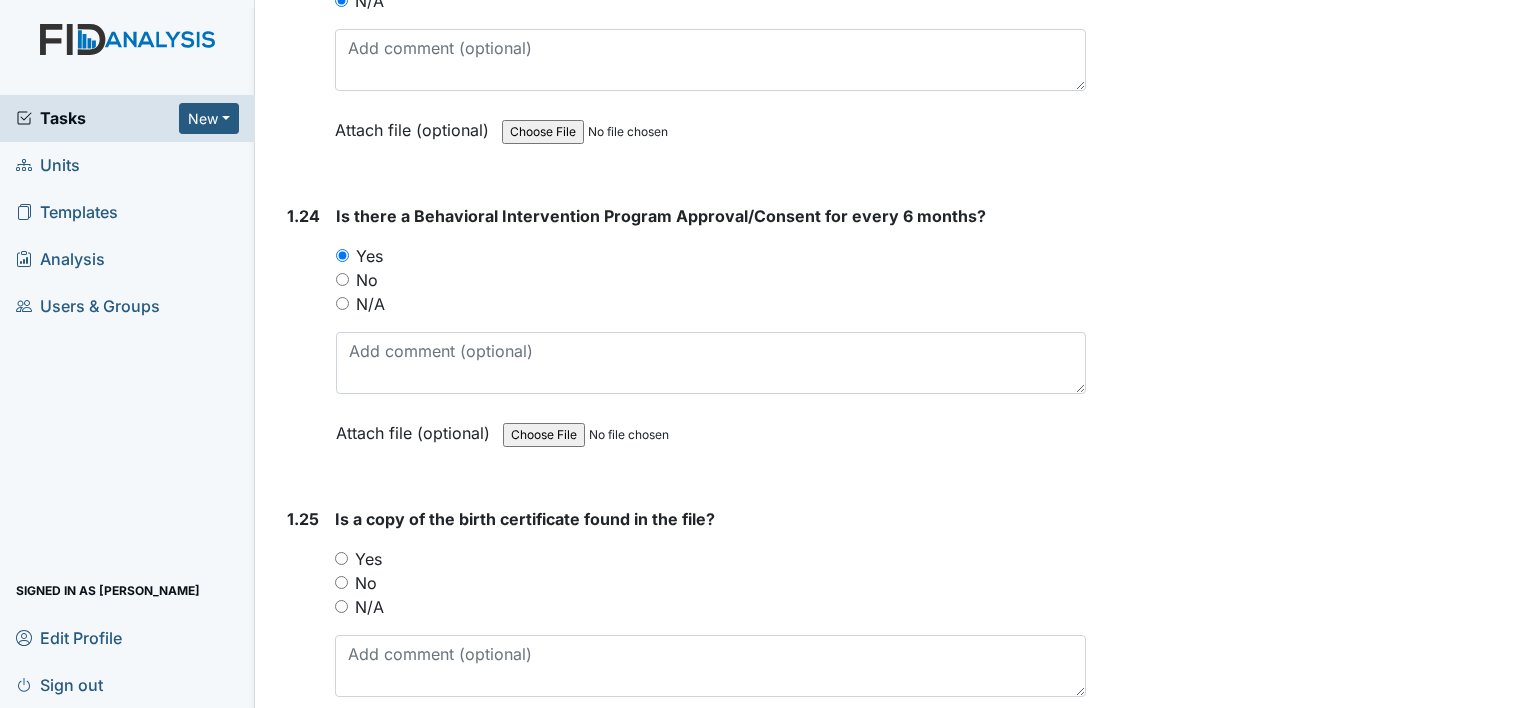 scroll, scrollTop: 7200, scrollLeft: 0, axis: vertical 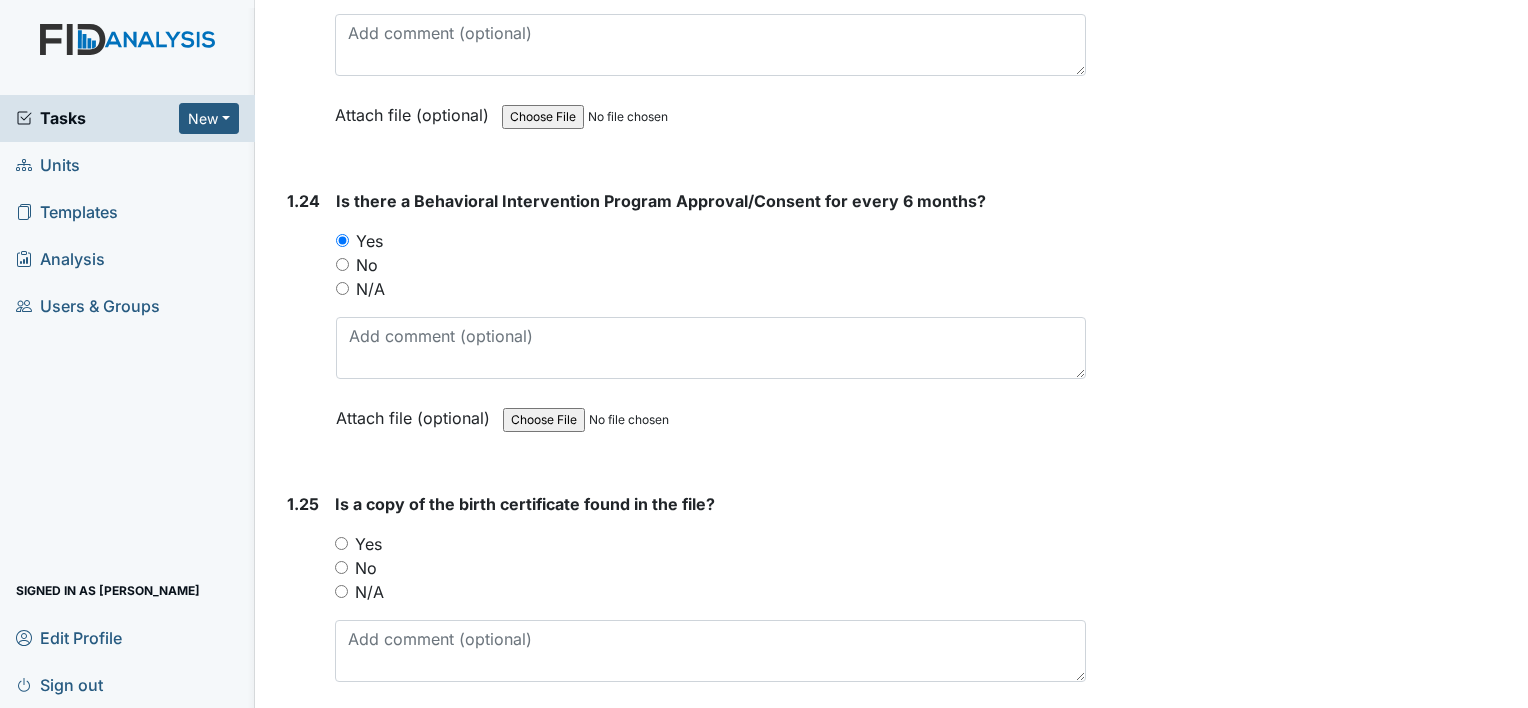 click on "Yes" at bounding box center [341, 543] 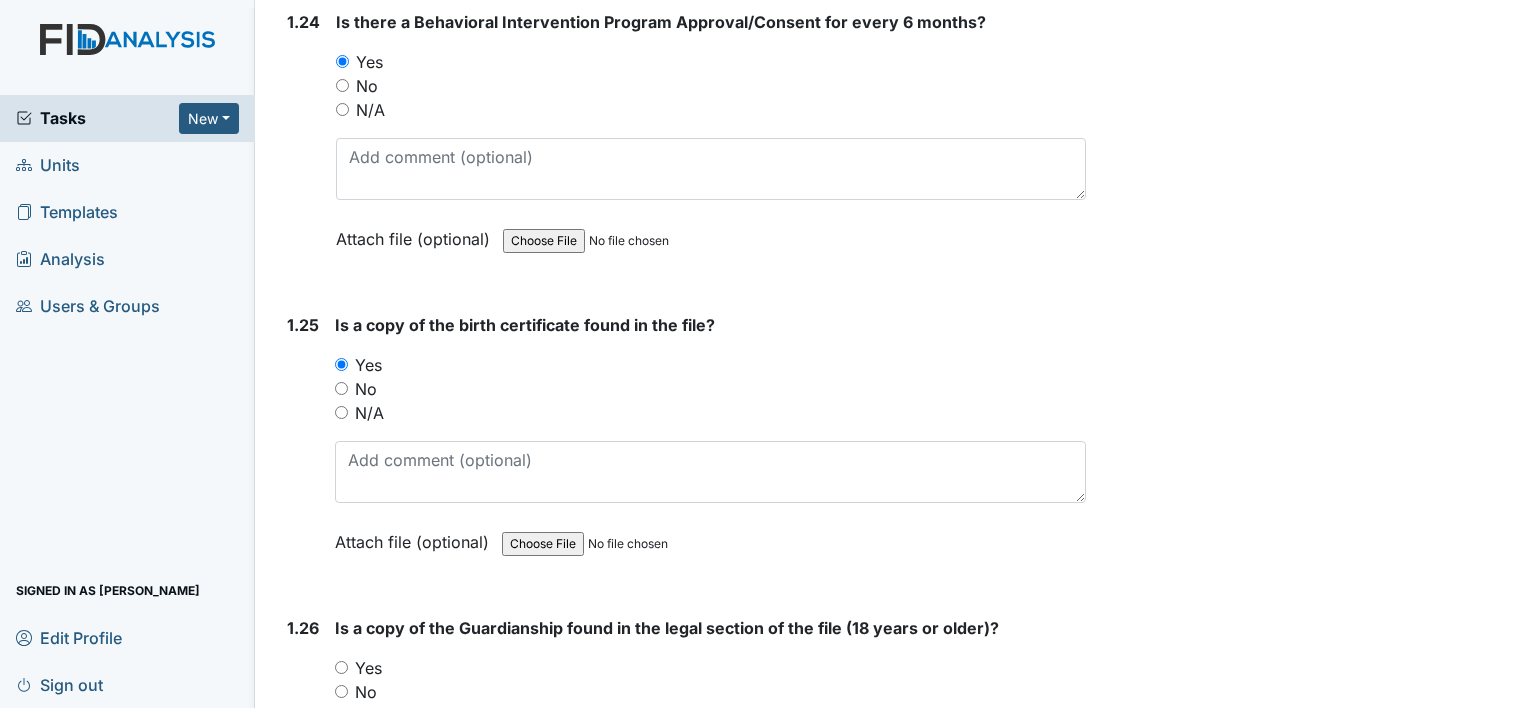 scroll, scrollTop: 7500, scrollLeft: 0, axis: vertical 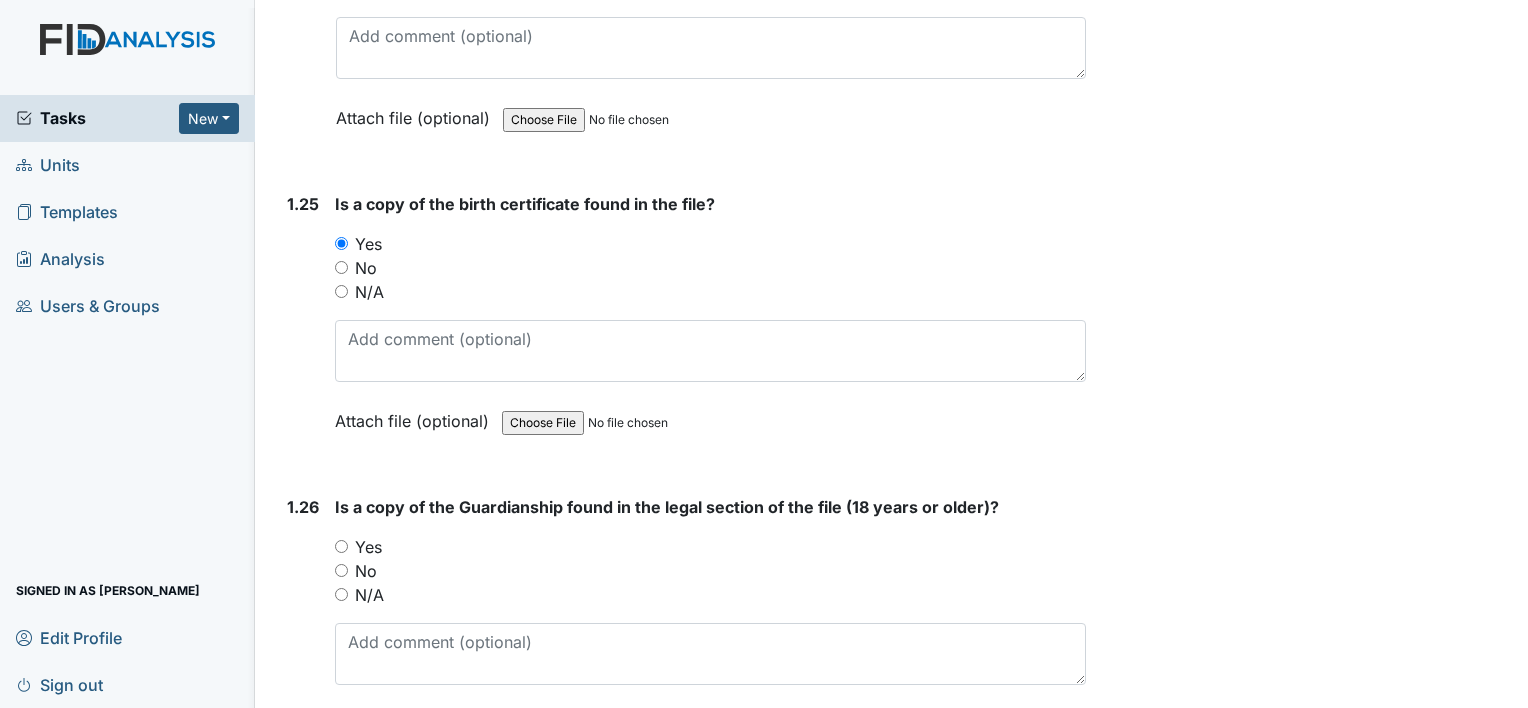 click on "Yes" at bounding box center (341, 546) 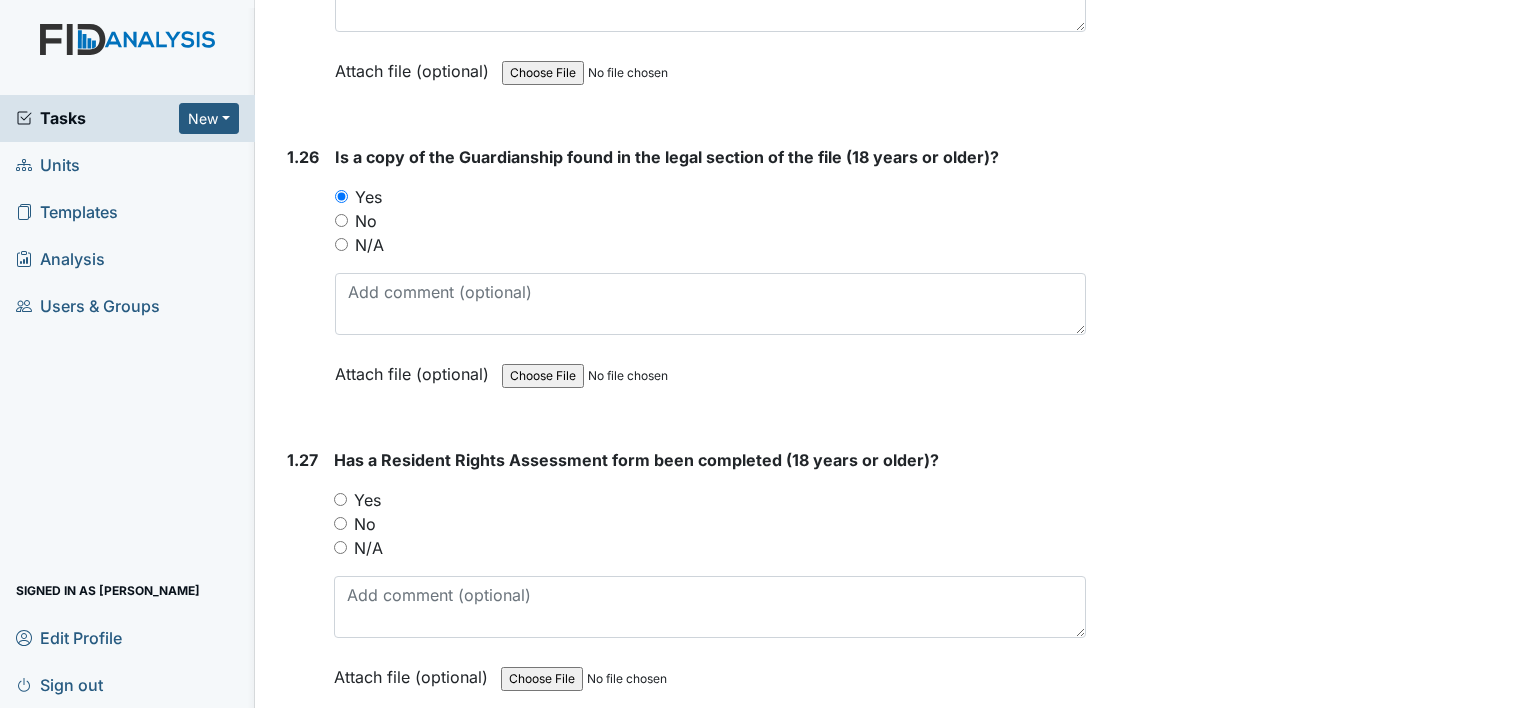 scroll, scrollTop: 7900, scrollLeft: 0, axis: vertical 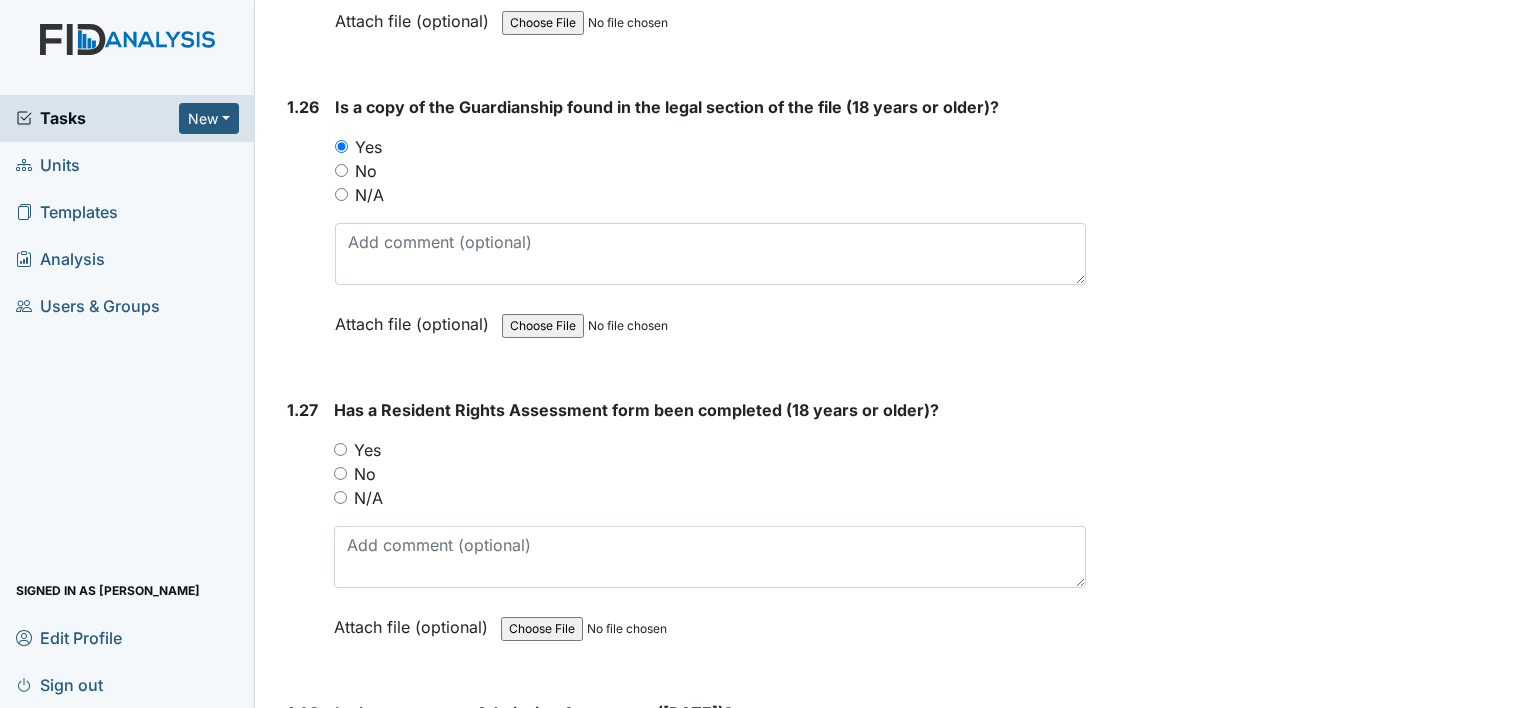 click on "Yes" at bounding box center (341, 752) 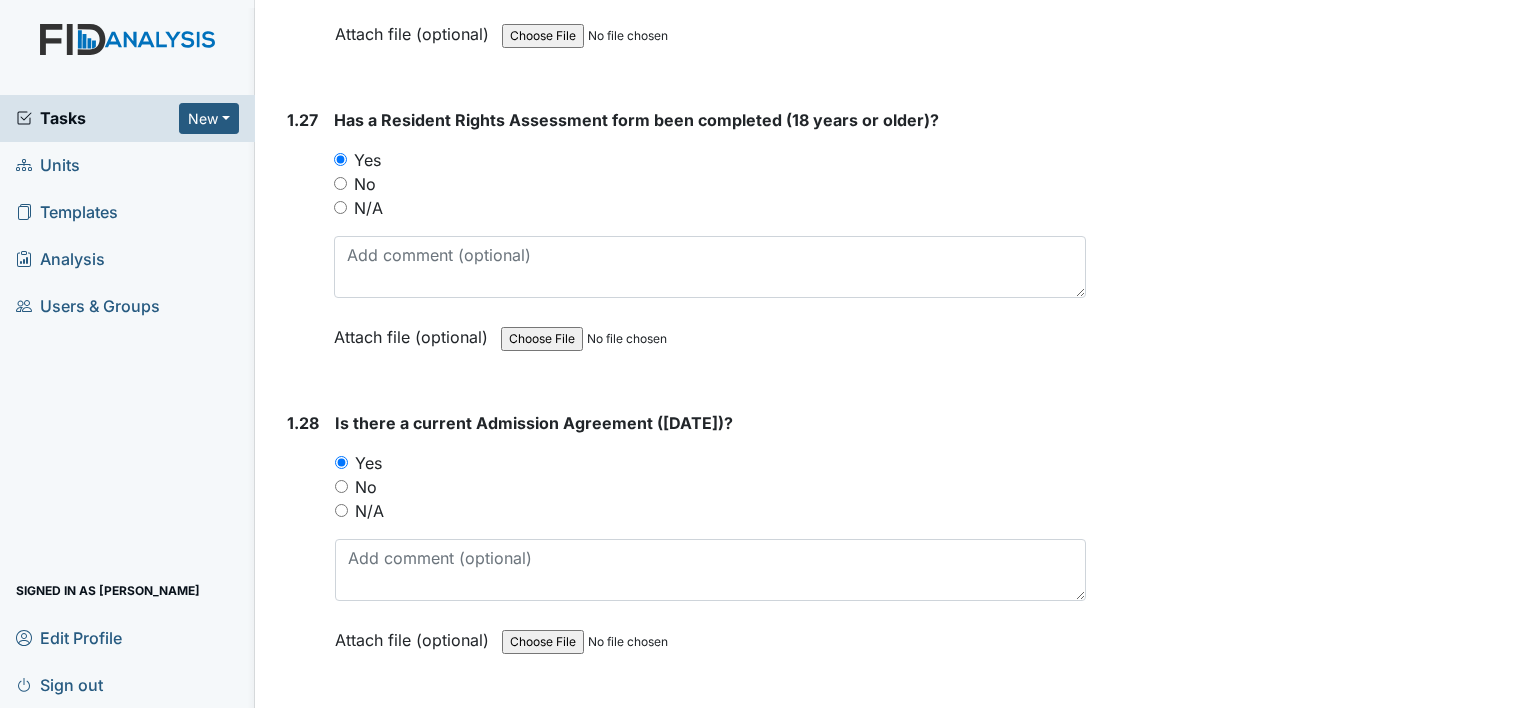 scroll, scrollTop: 8300, scrollLeft: 0, axis: vertical 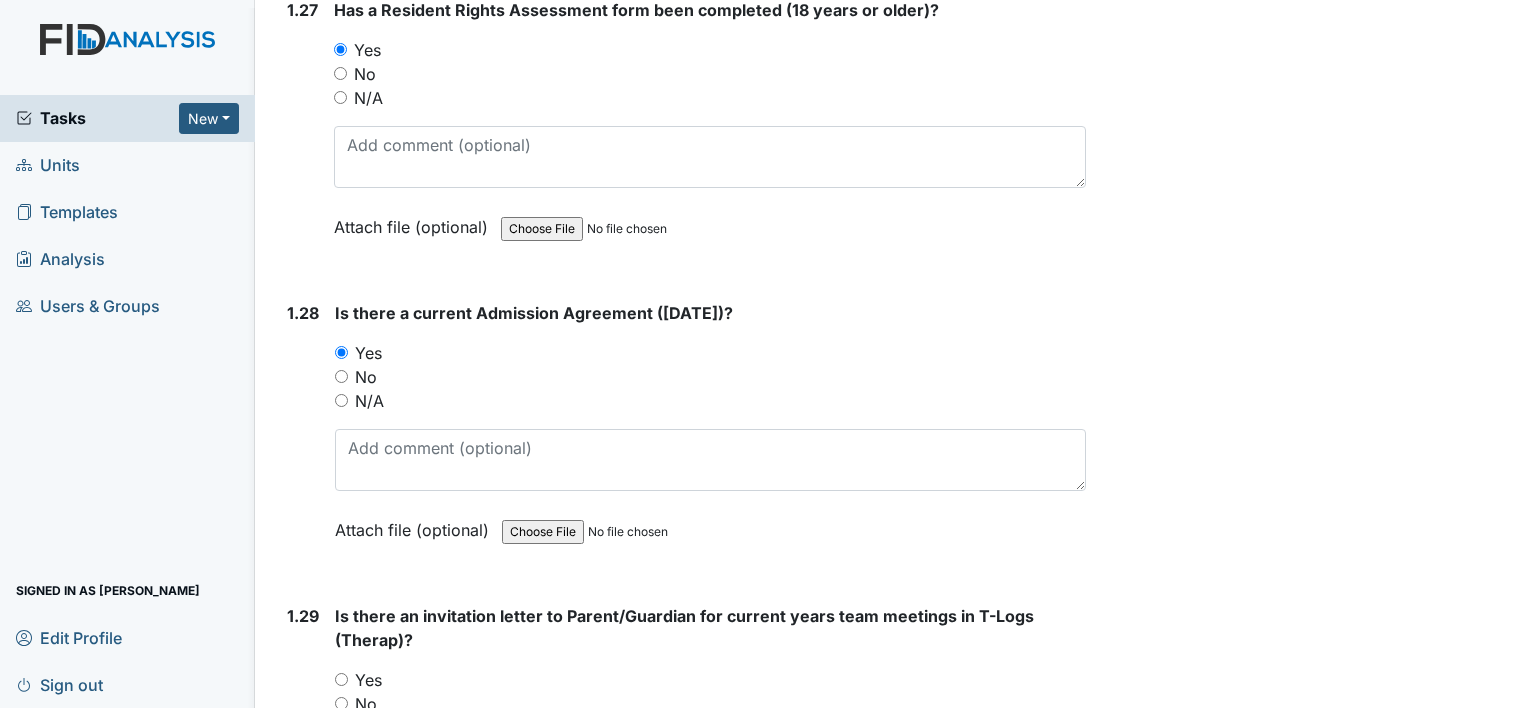 click on "No" at bounding box center [341, 703] 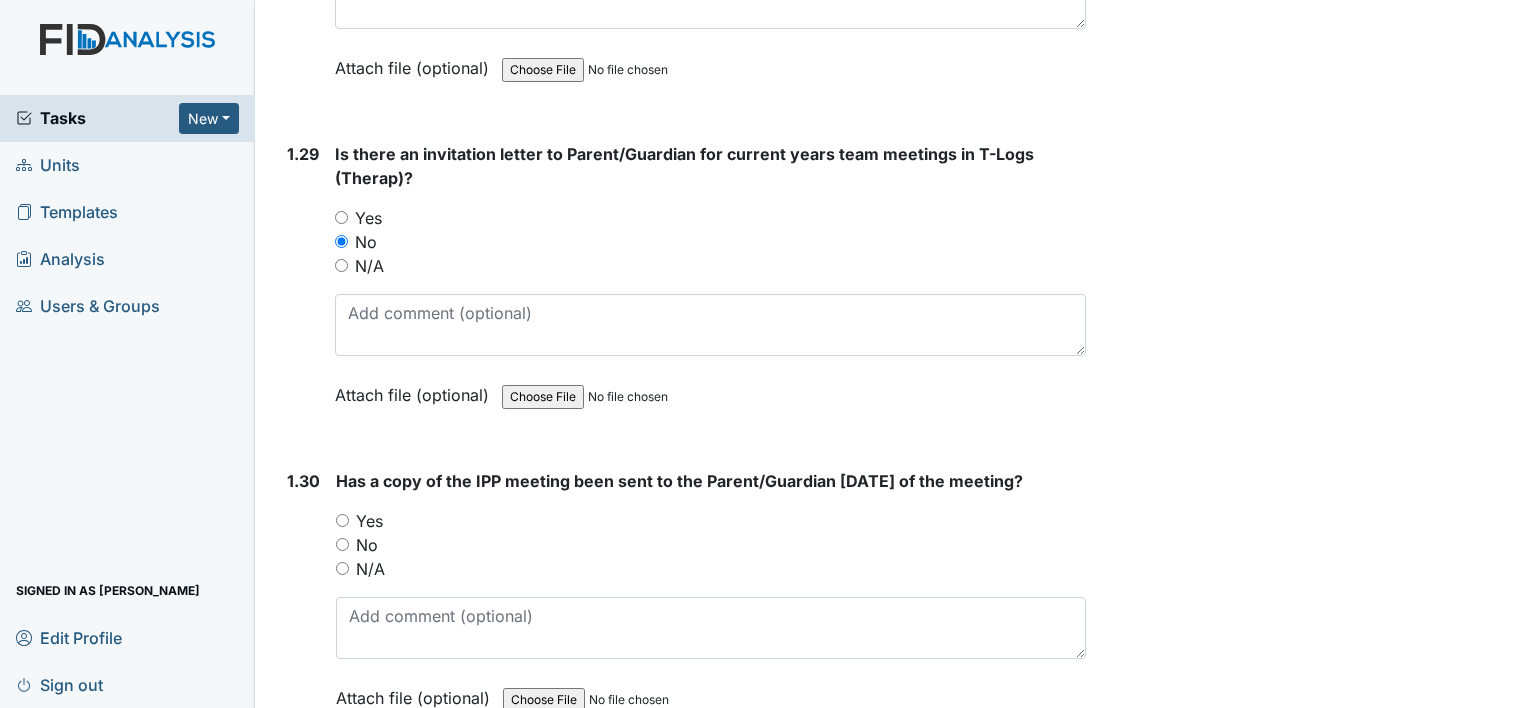 scroll, scrollTop: 8800, scrollLeft: 0, axis: vertical 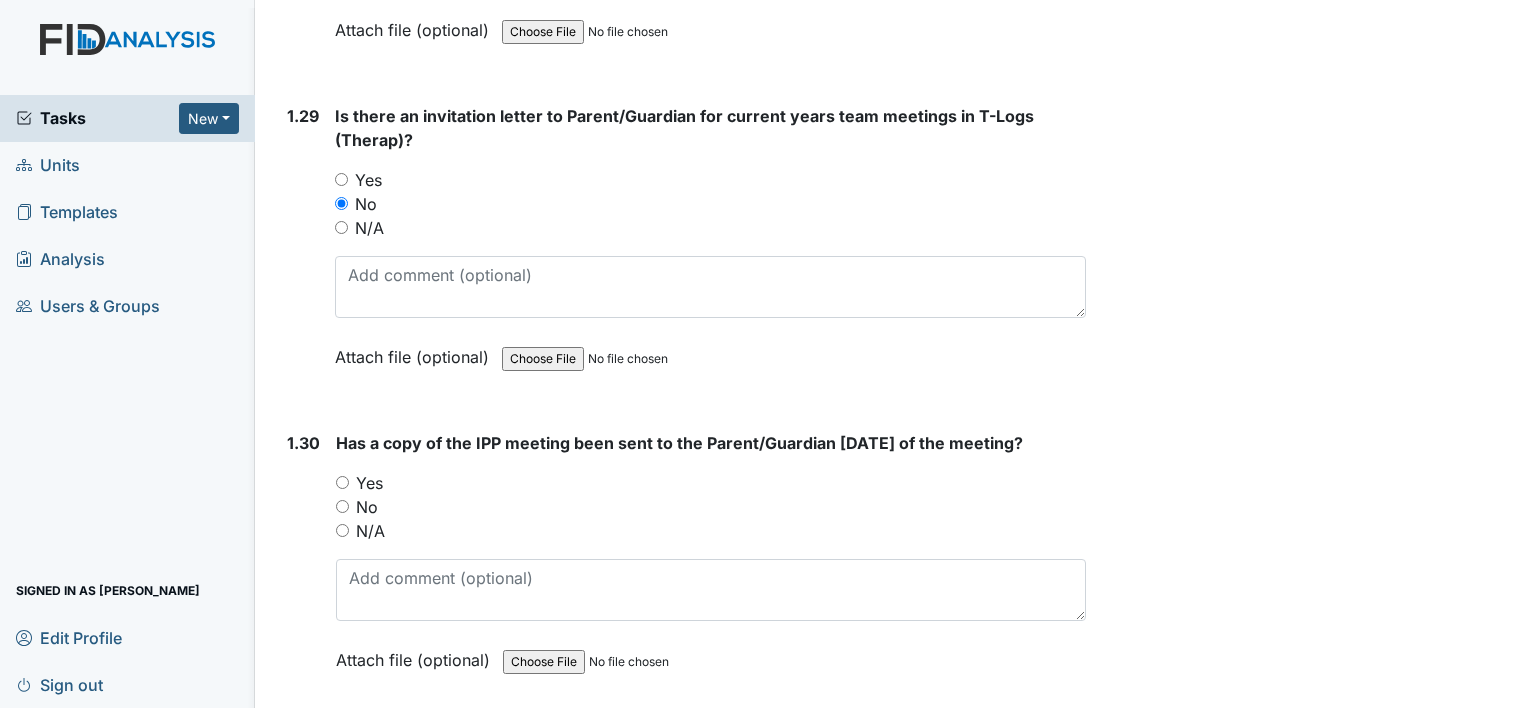click on "Yes" at bounding box center (342, 482) 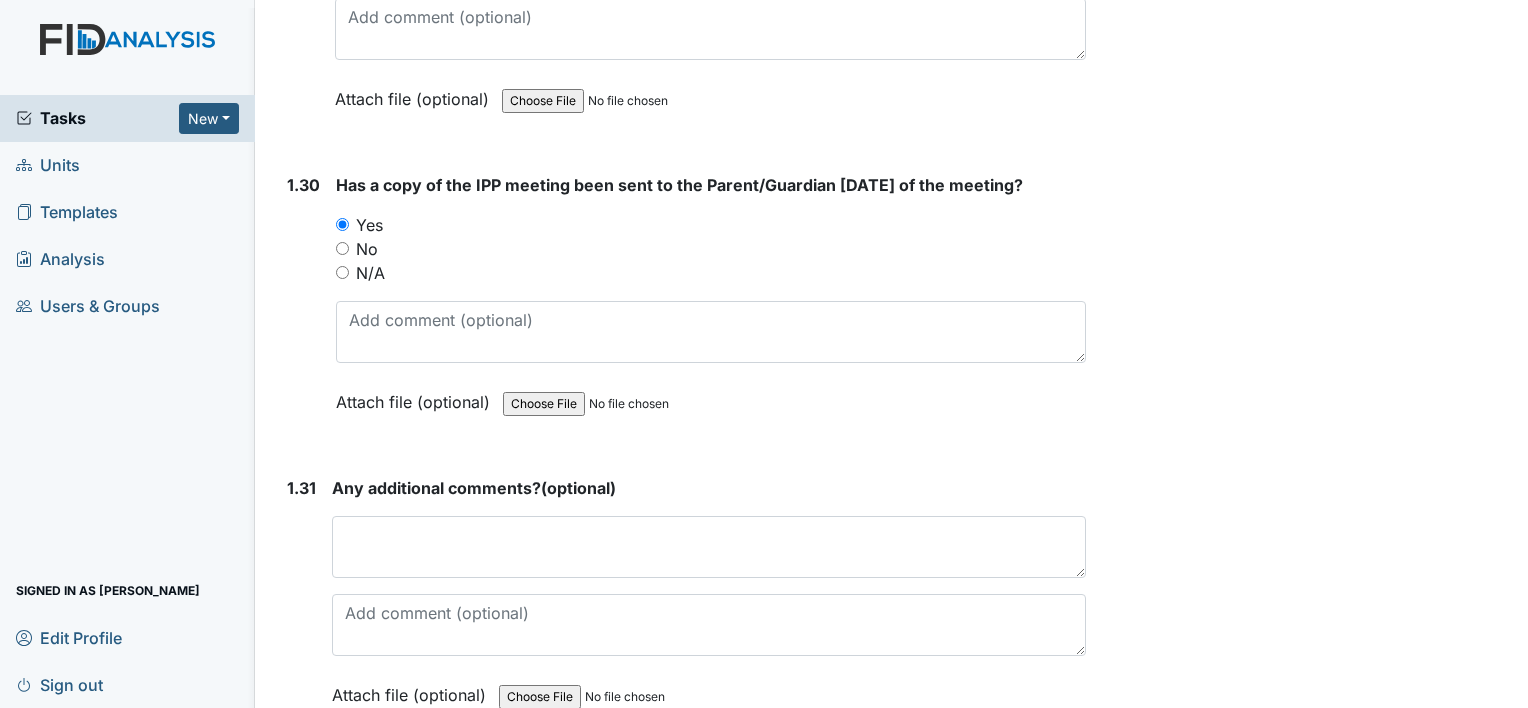 scroll, scrollTop: 9092, scrollLeft: 0, axis: vertical 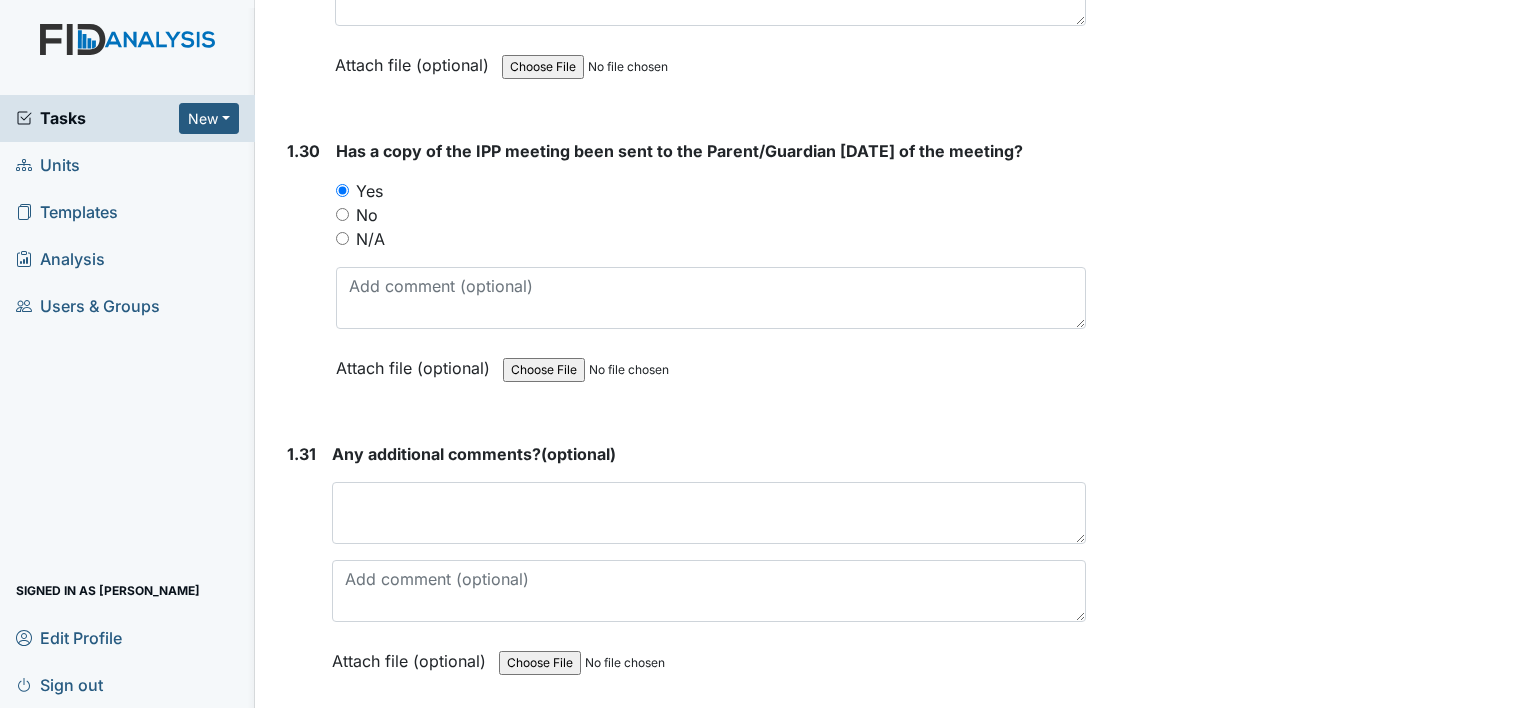 click on "Submit" at bounding box center [330, 754] 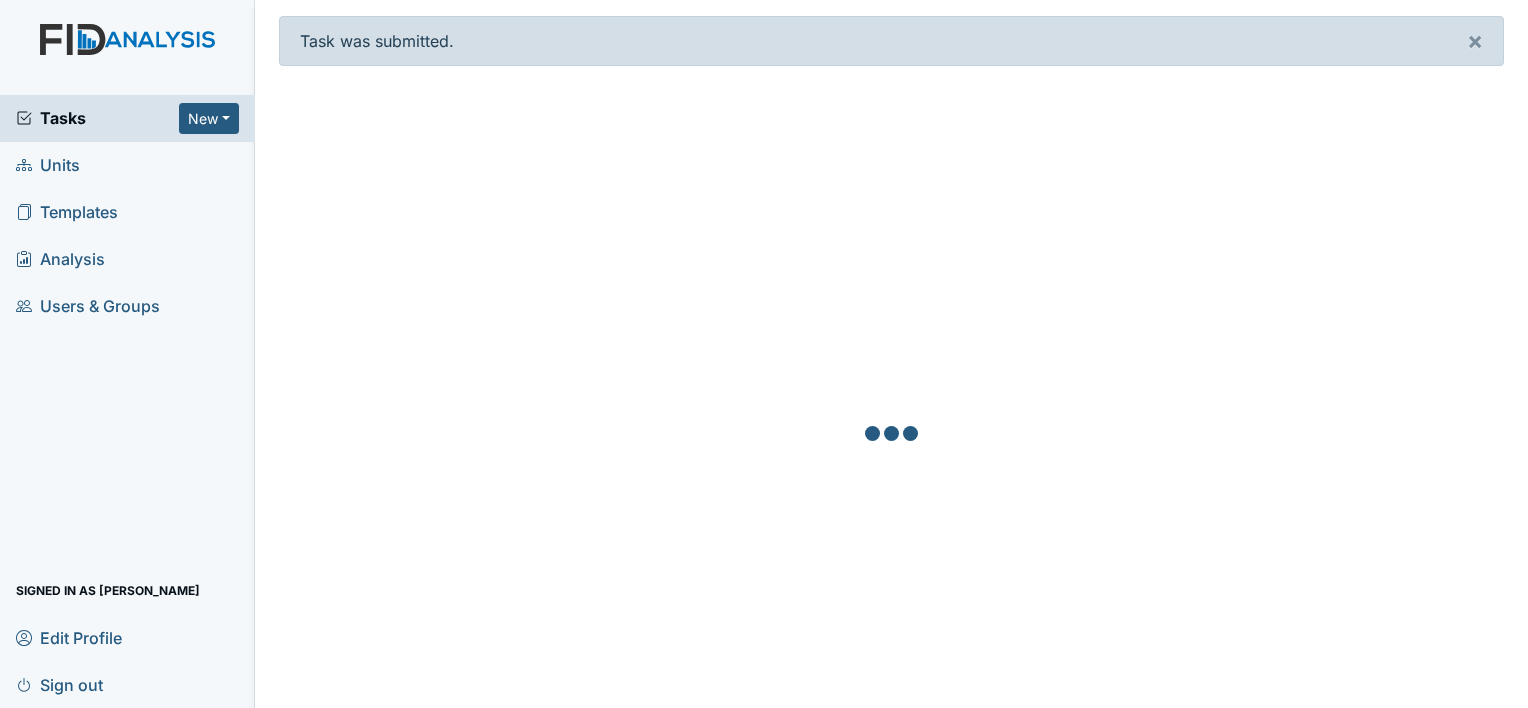 scroll, scrollTop: 0, scrollLeft: 0, axis: both 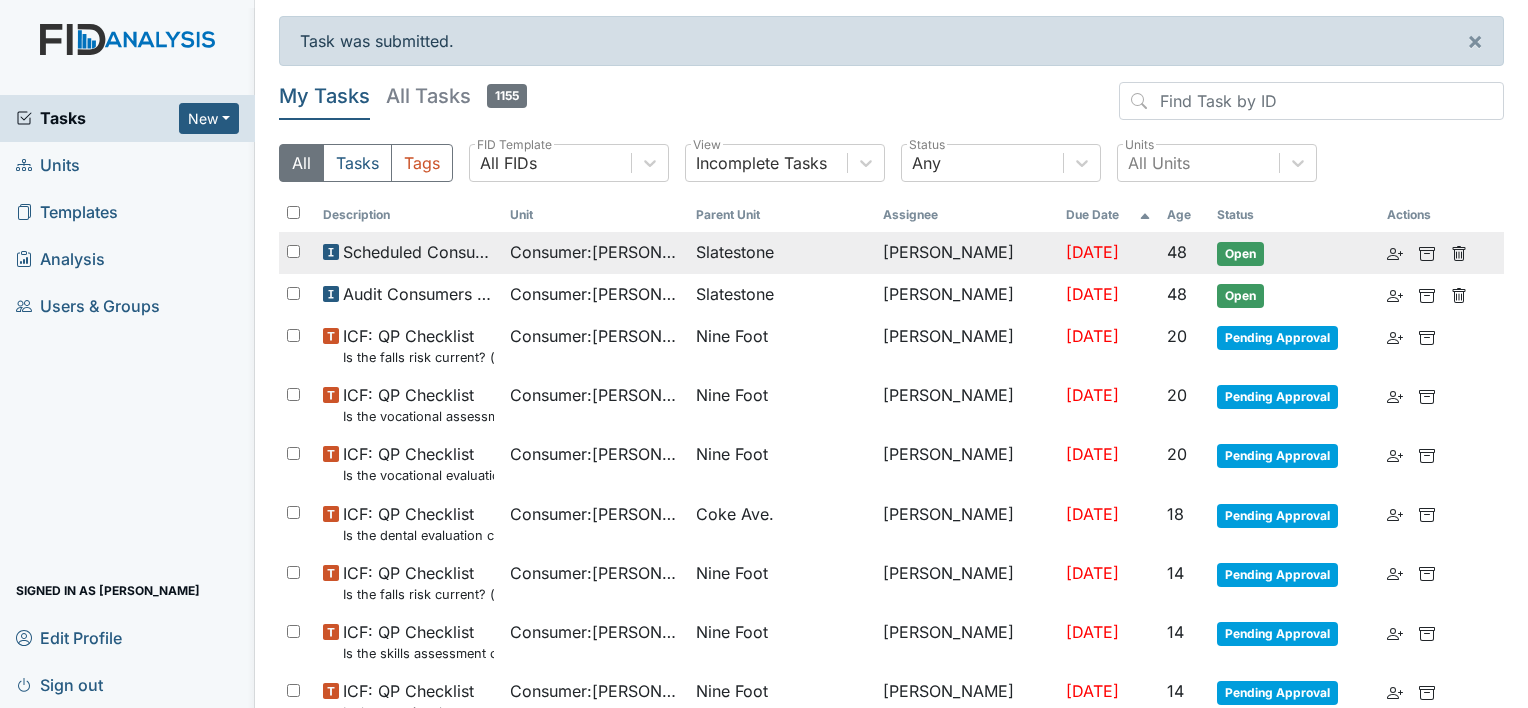 click on "Consumer :  [PERSON_NAME]" at bounding box center [595, 252] 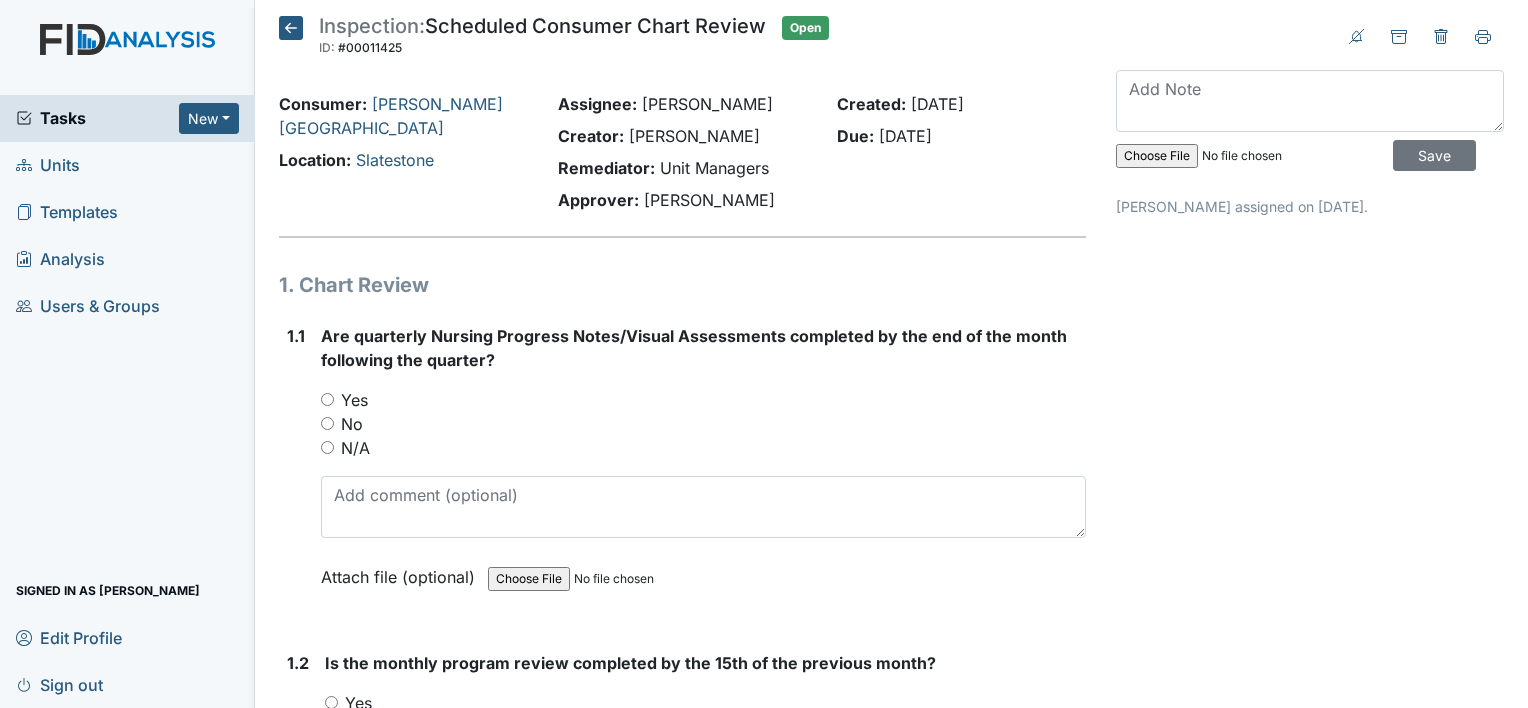 scroll, scrollTop: 0, scrollLeft: 0, axis: both 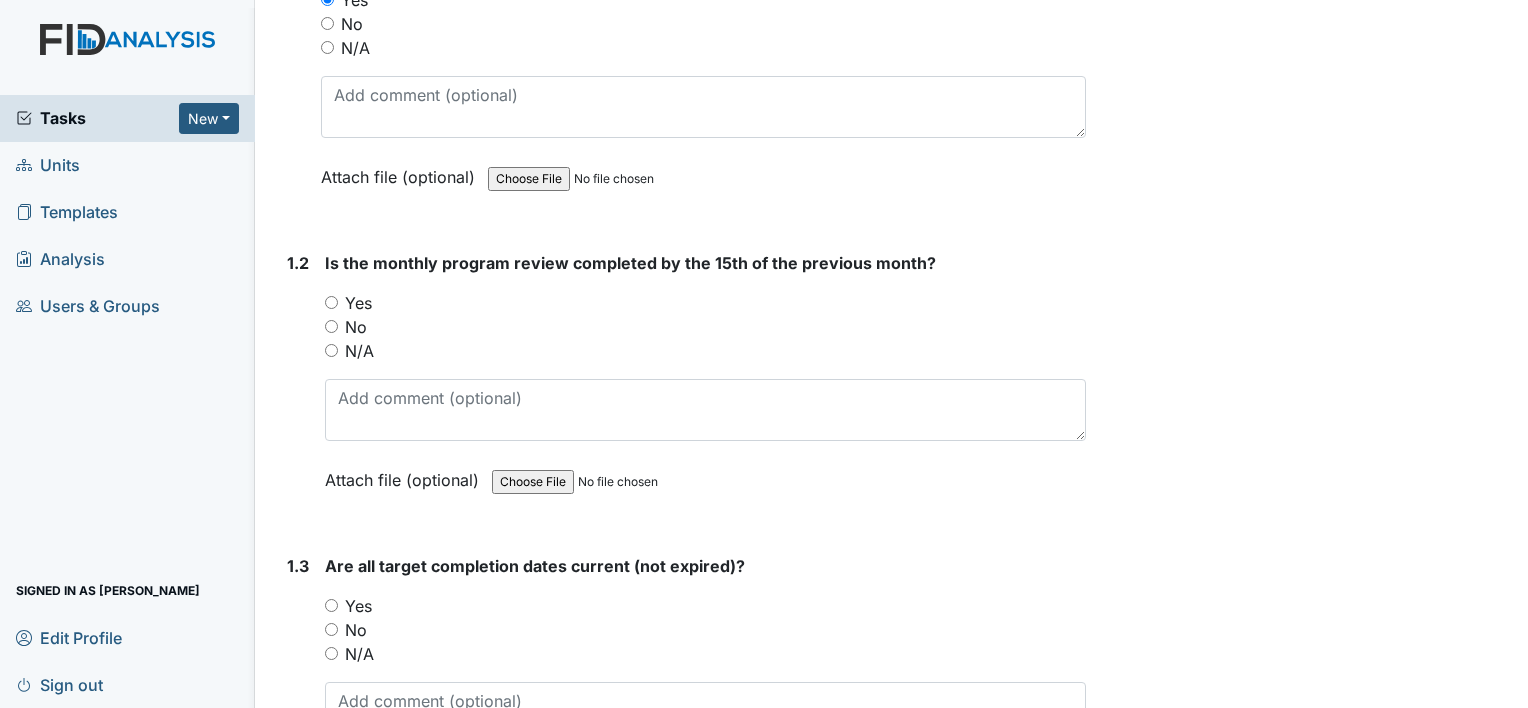 click on "Yes" at bounding box center (331, 302) 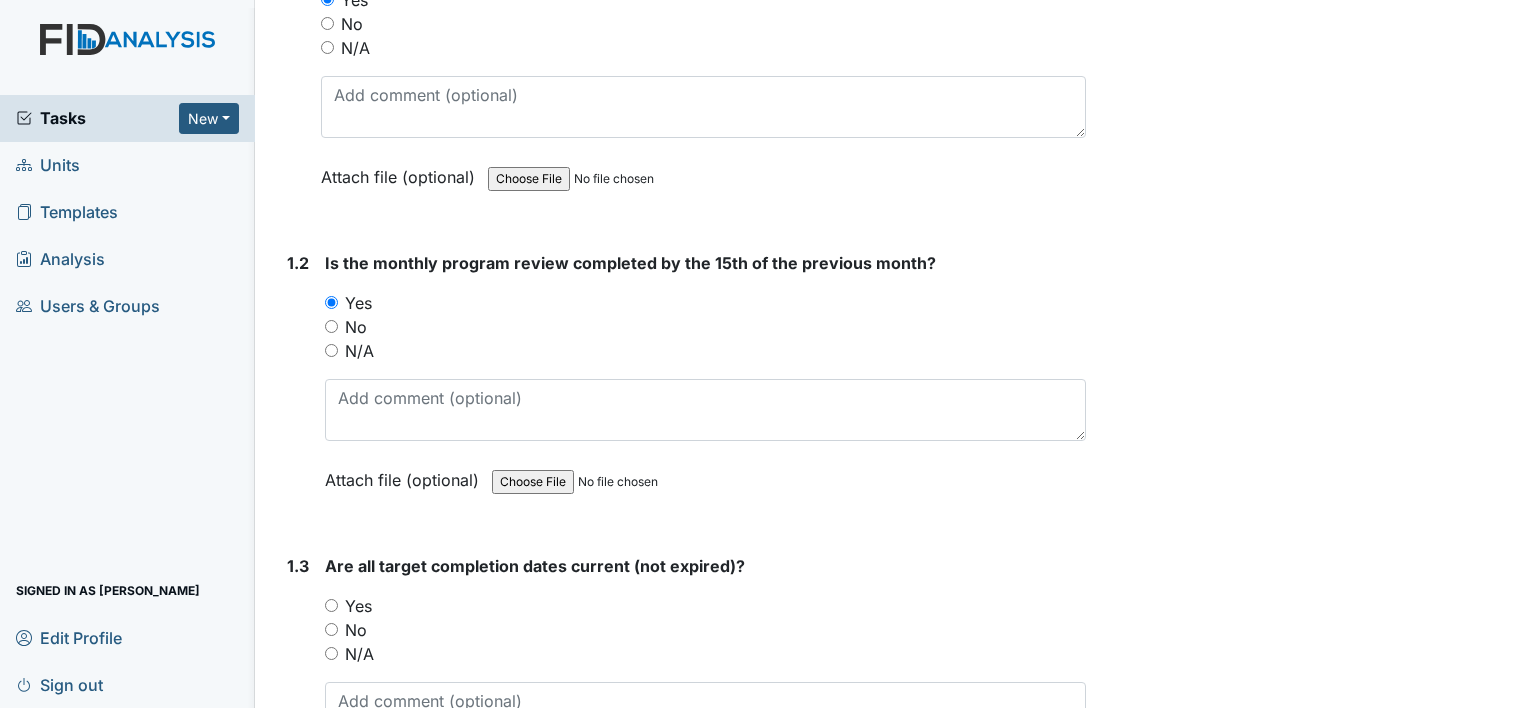 click on "Yes" at bounding box center (331, 605) 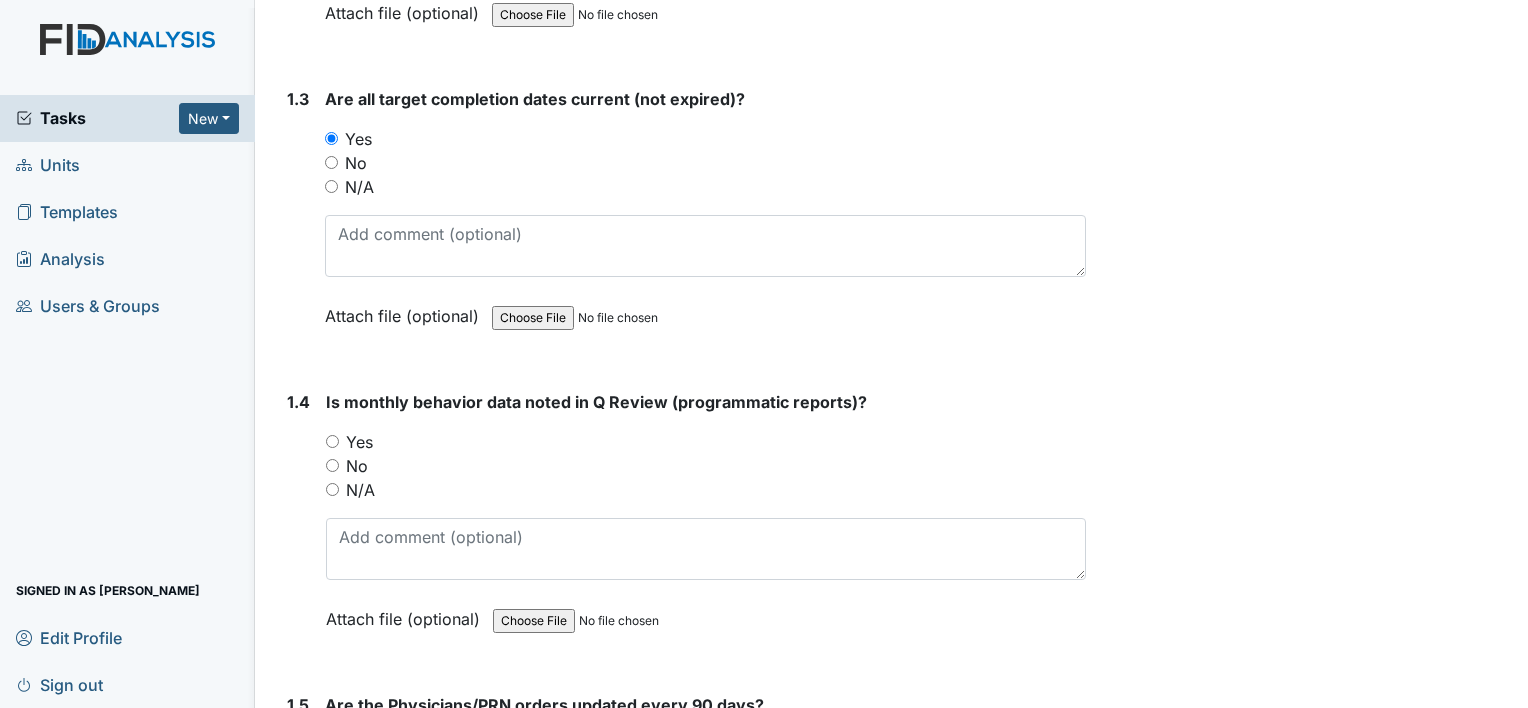 scroll, scrollTop: 900, scrollLeft: 0, axis: vertical 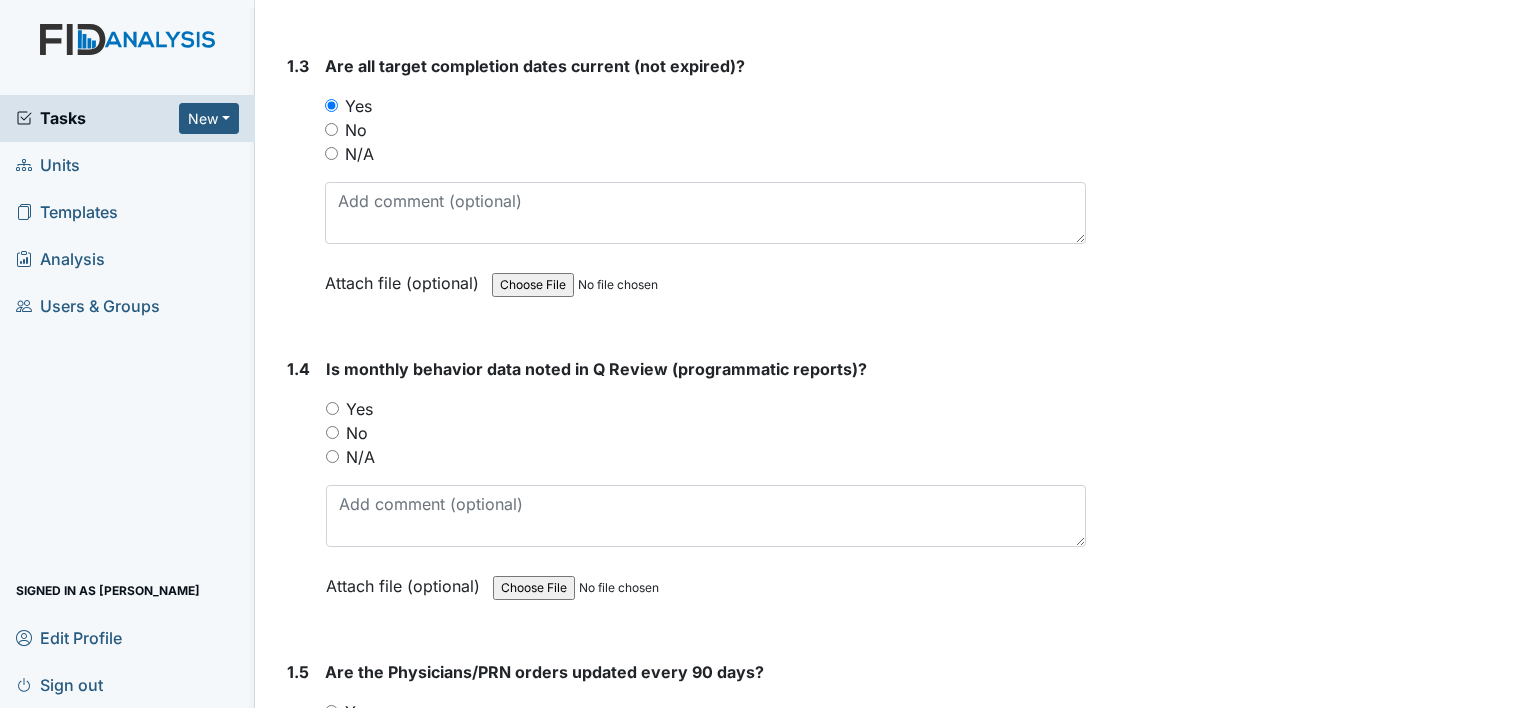 click on "Yes" at bounding box center [332, 408] 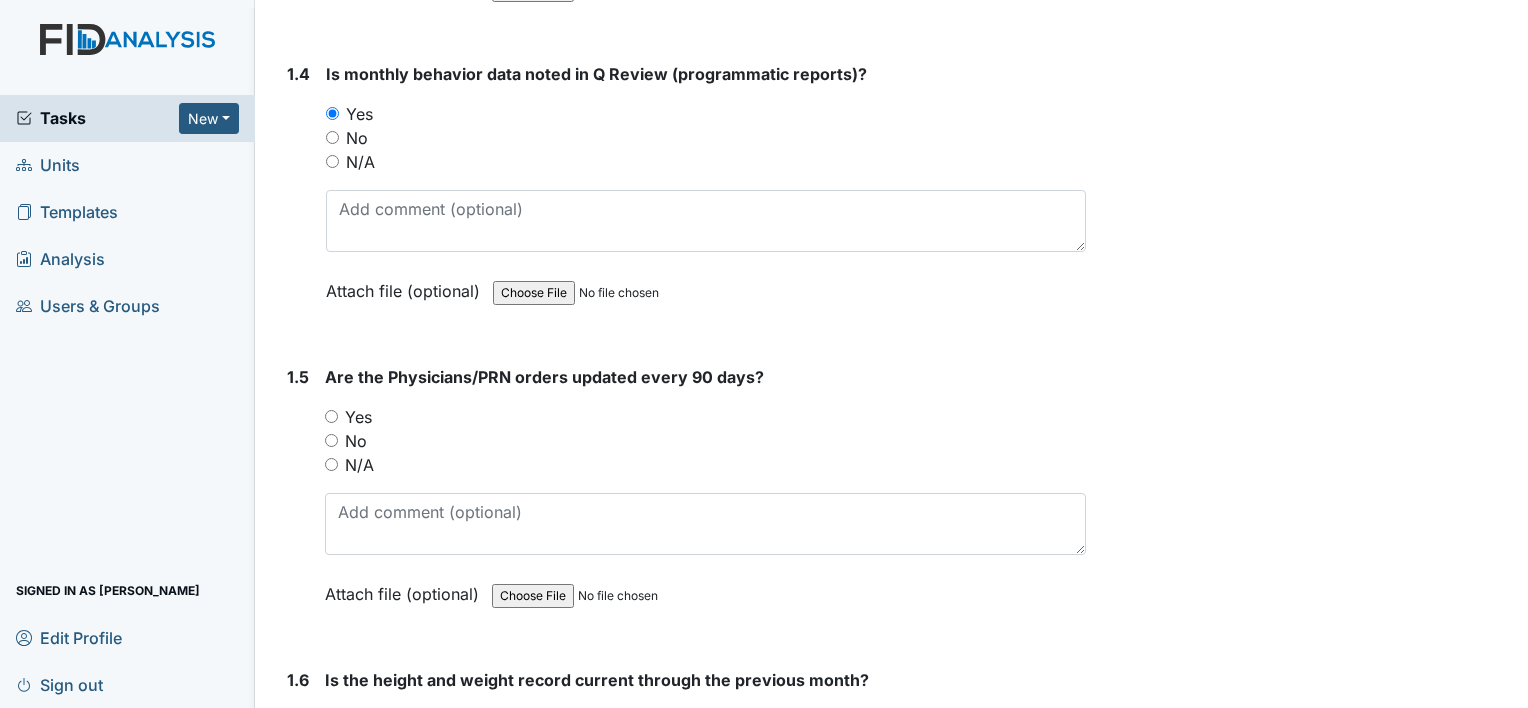 scroll, scrollTop: 1200, scrollLeft: 0, axis: vertical 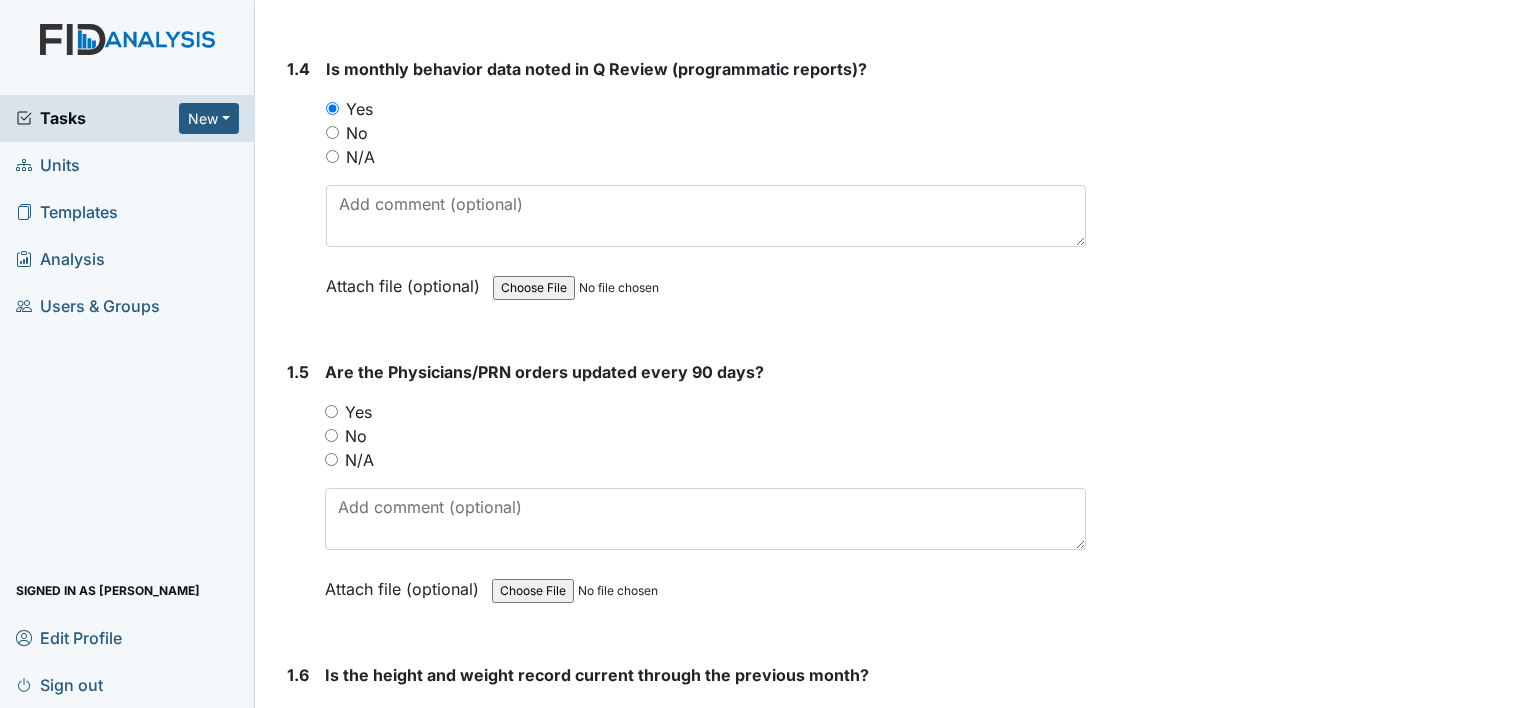 click on "Yes" at bounding box center (705, 412) 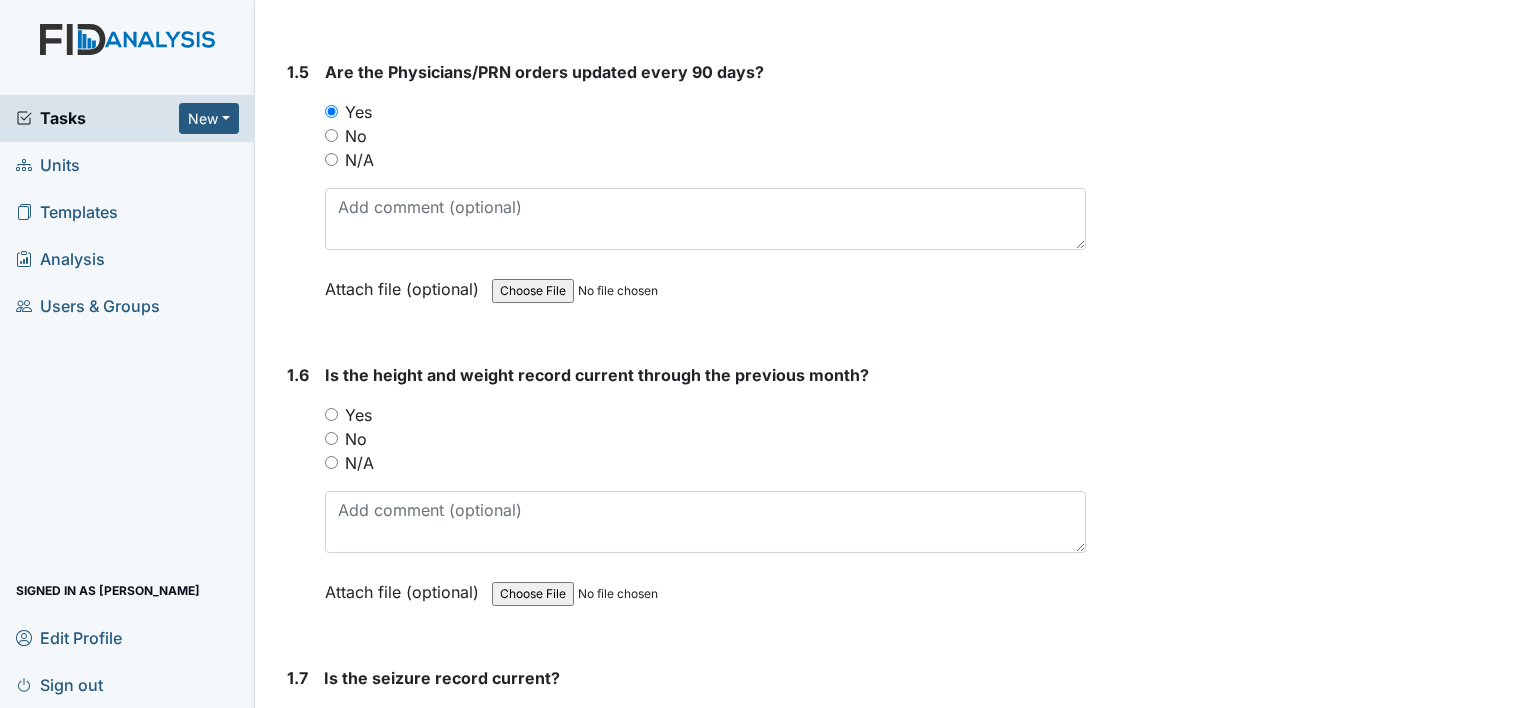 click on "Yes" at bounding box center (331, 414) 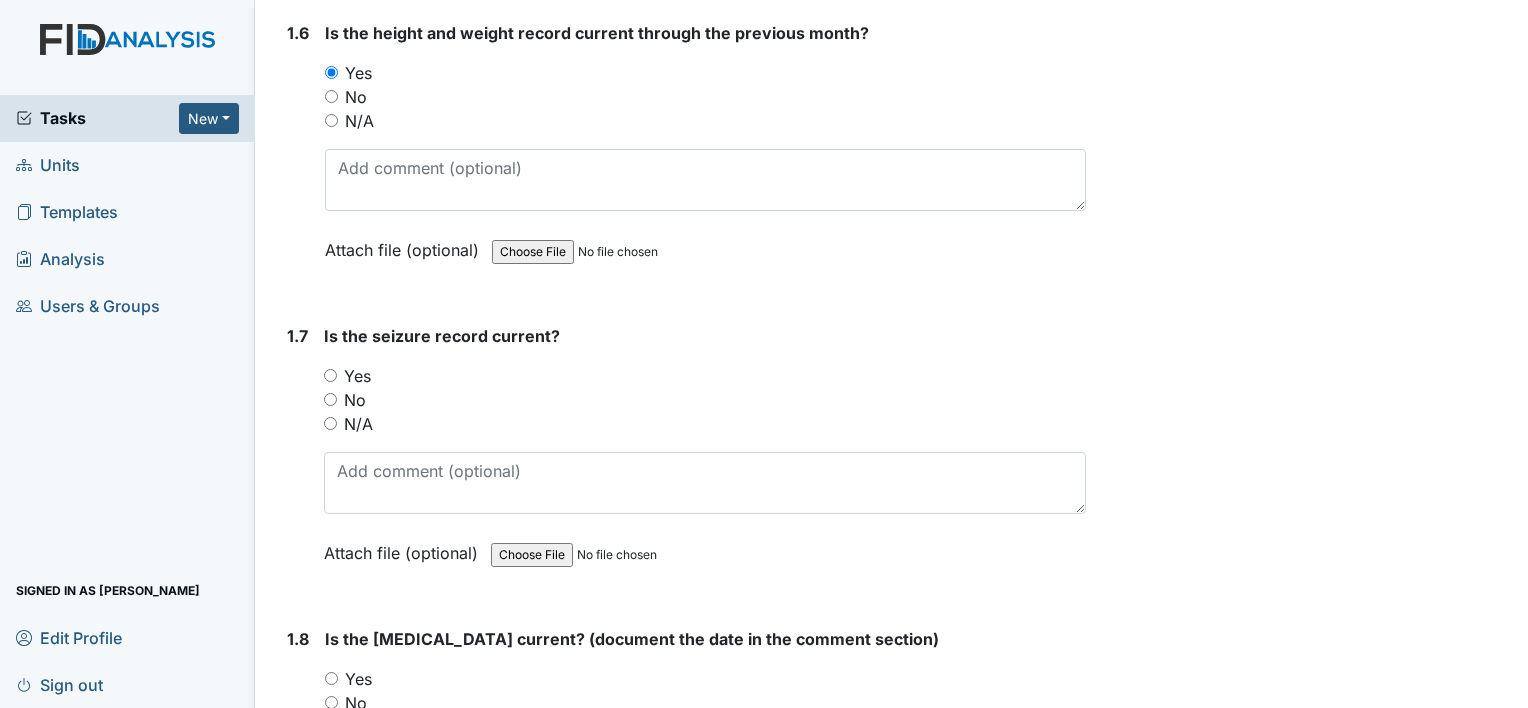 scroll, scrollTop: 1900, scrollLeft: 0, axis: vertical 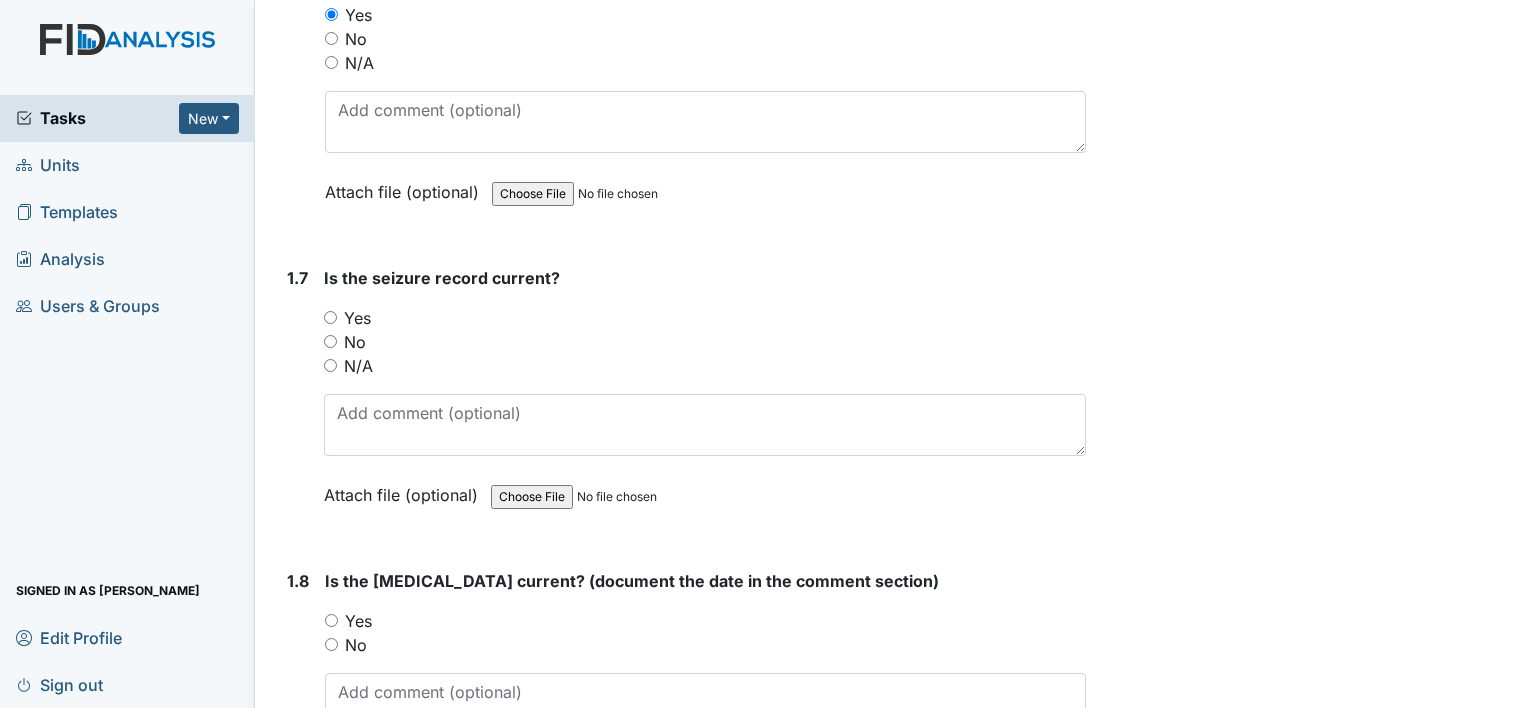 click on "N/A" at bounding box center (330, 365) 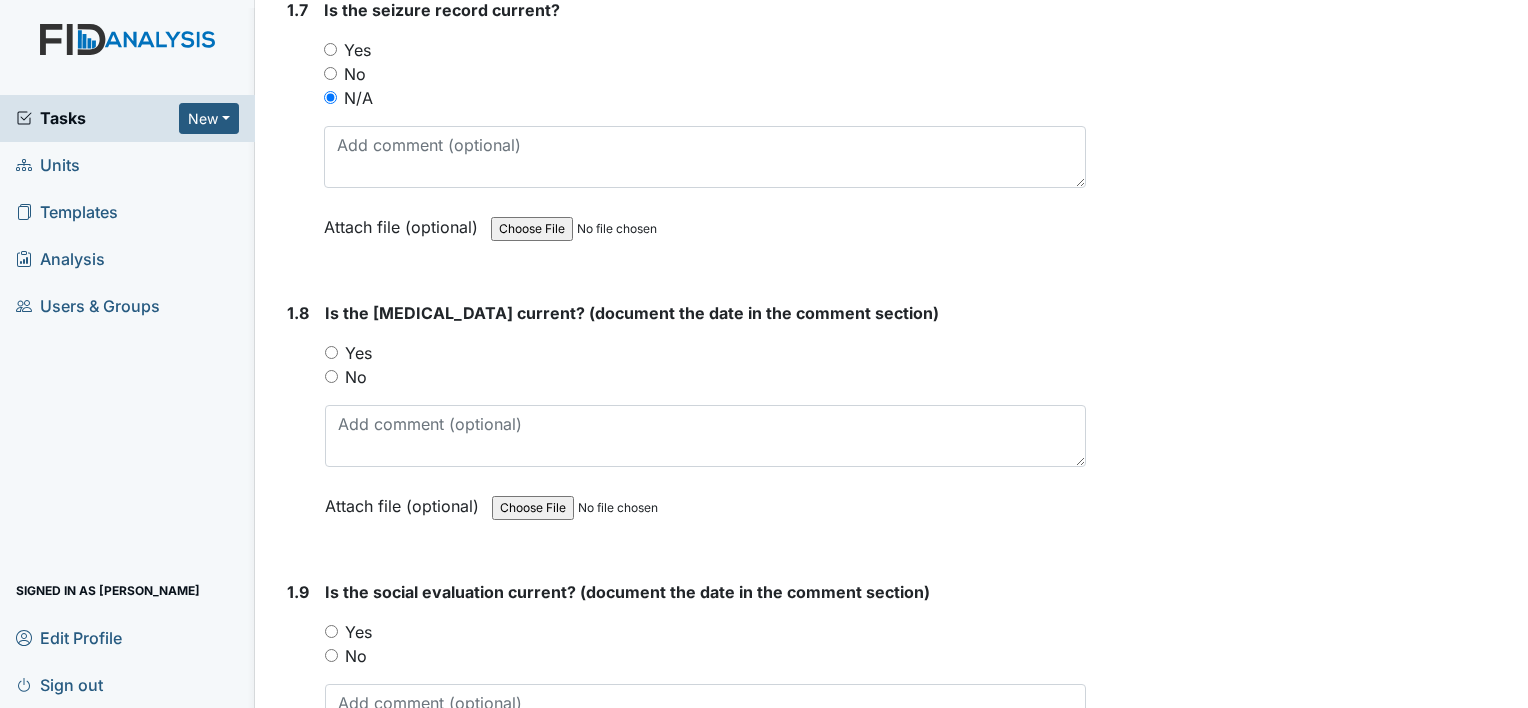 scroll, scrollTop: 2200, scrollLeft: 0, axis: vertical 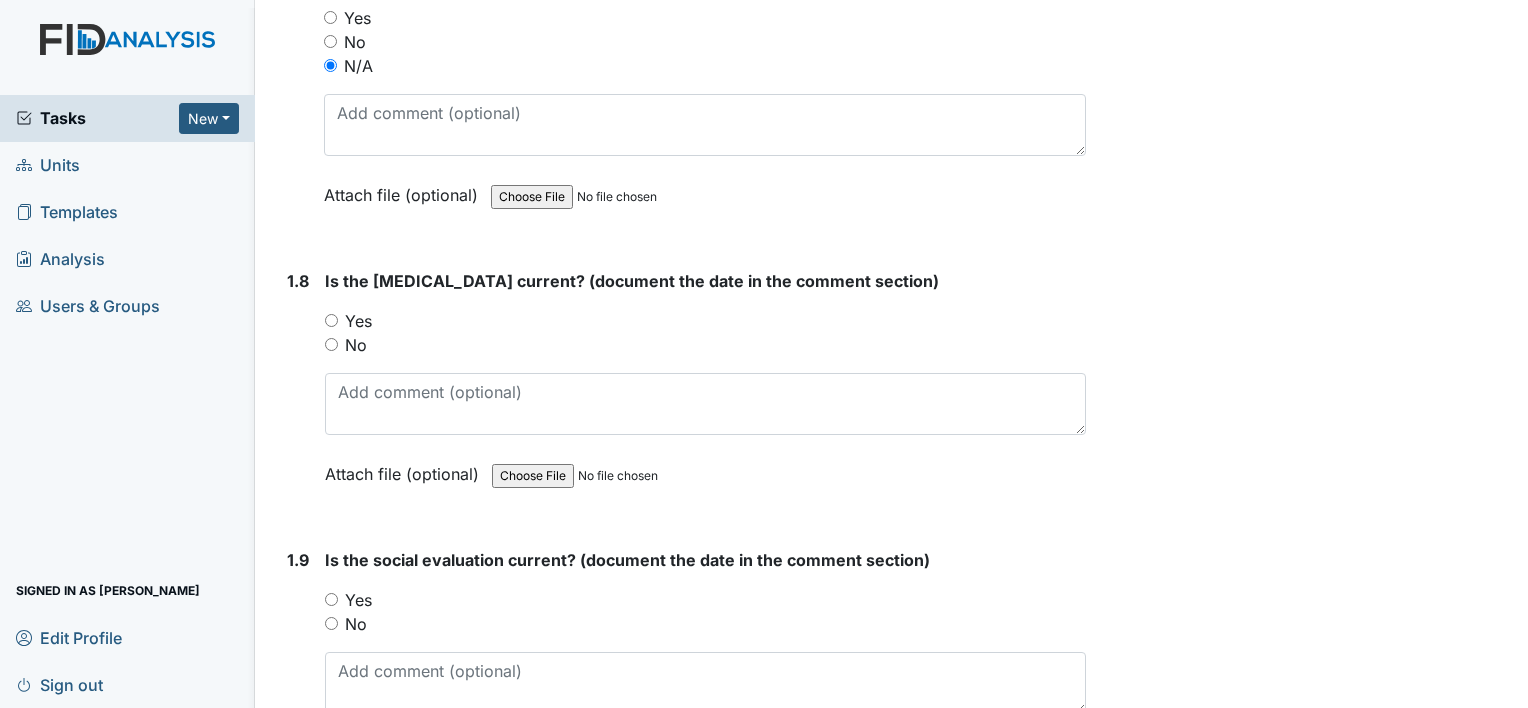 drag, startPoint x: 330, startPoint y: 311, endPoint x: 344, endPoint y: 328, distance: 22.022715 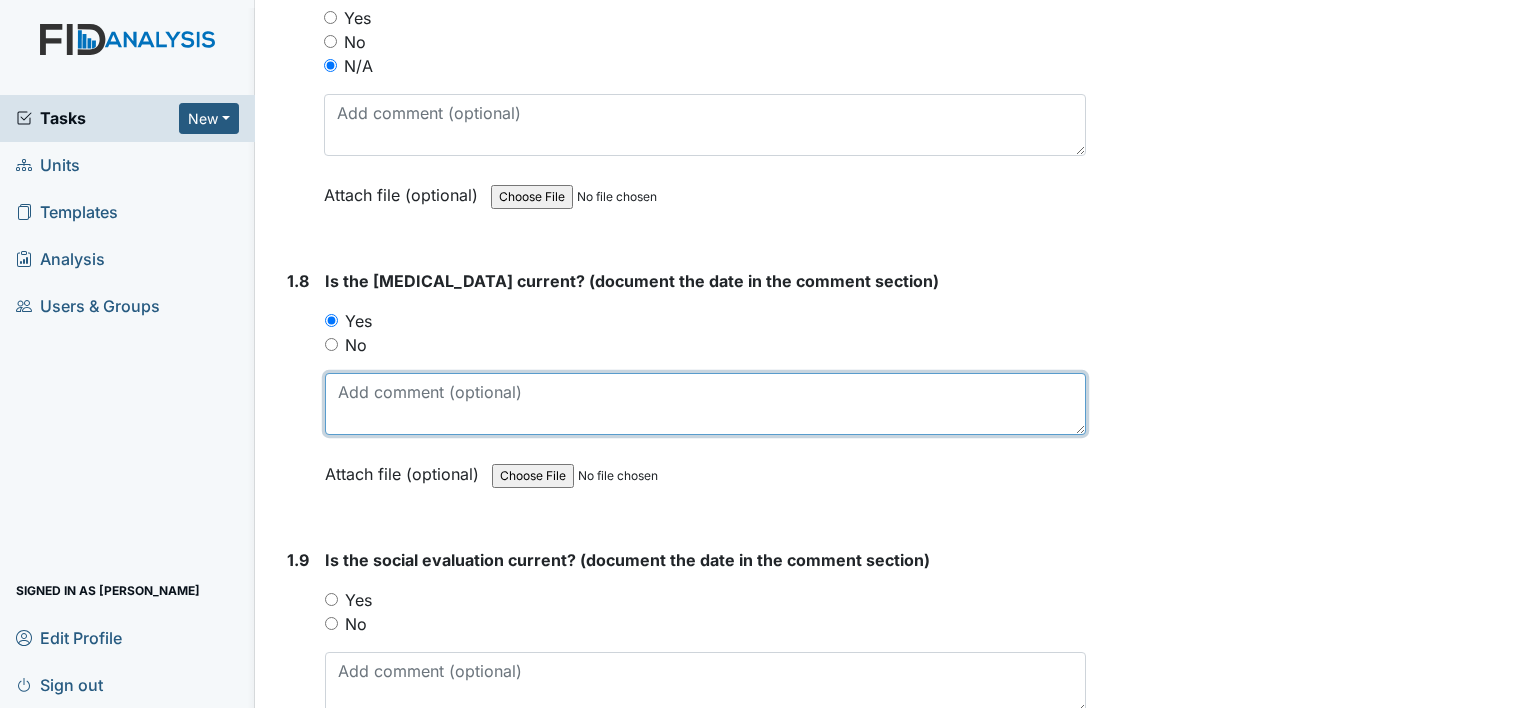 click at bounding box center [705, 404] 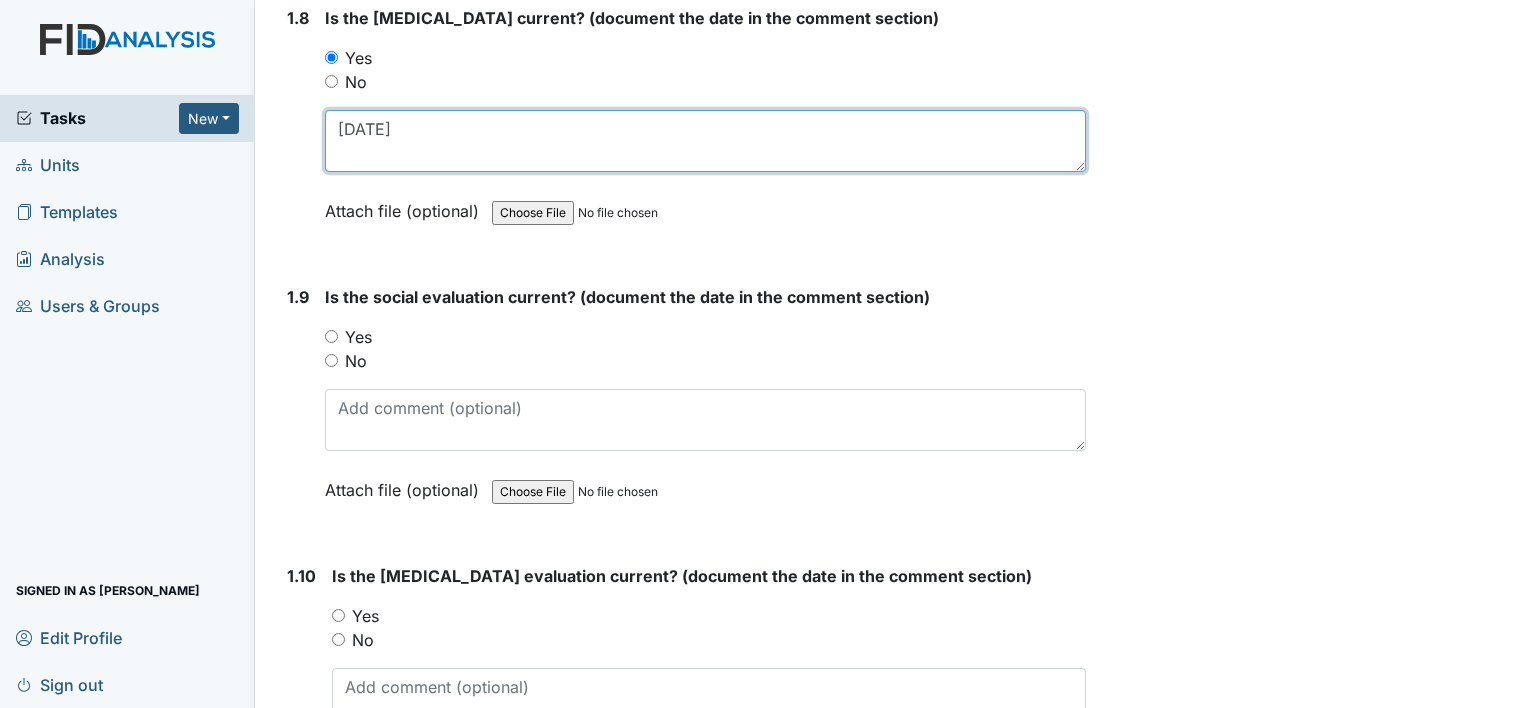 scroll, scrollTop: 2500, scrollLeft: 0, axis: vertical 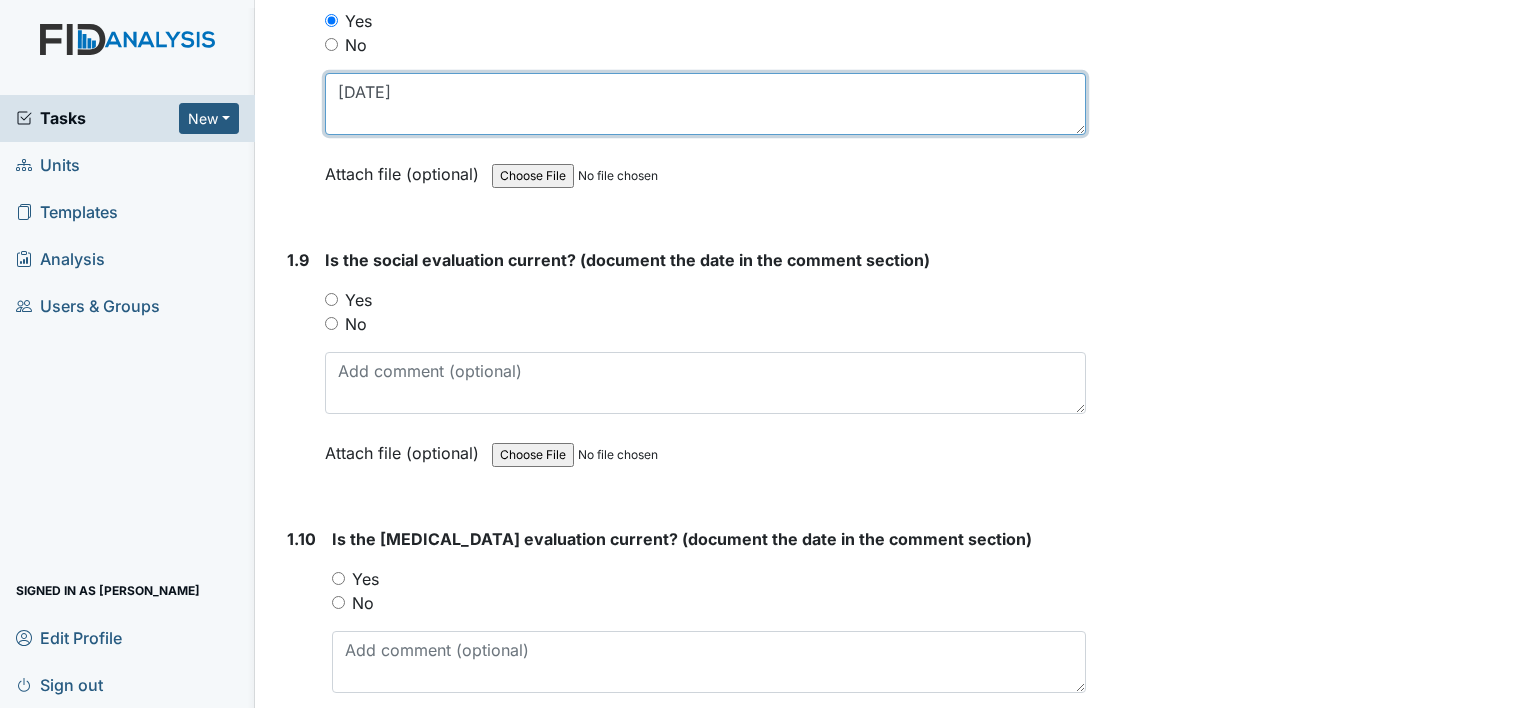 type on "03/04/22" 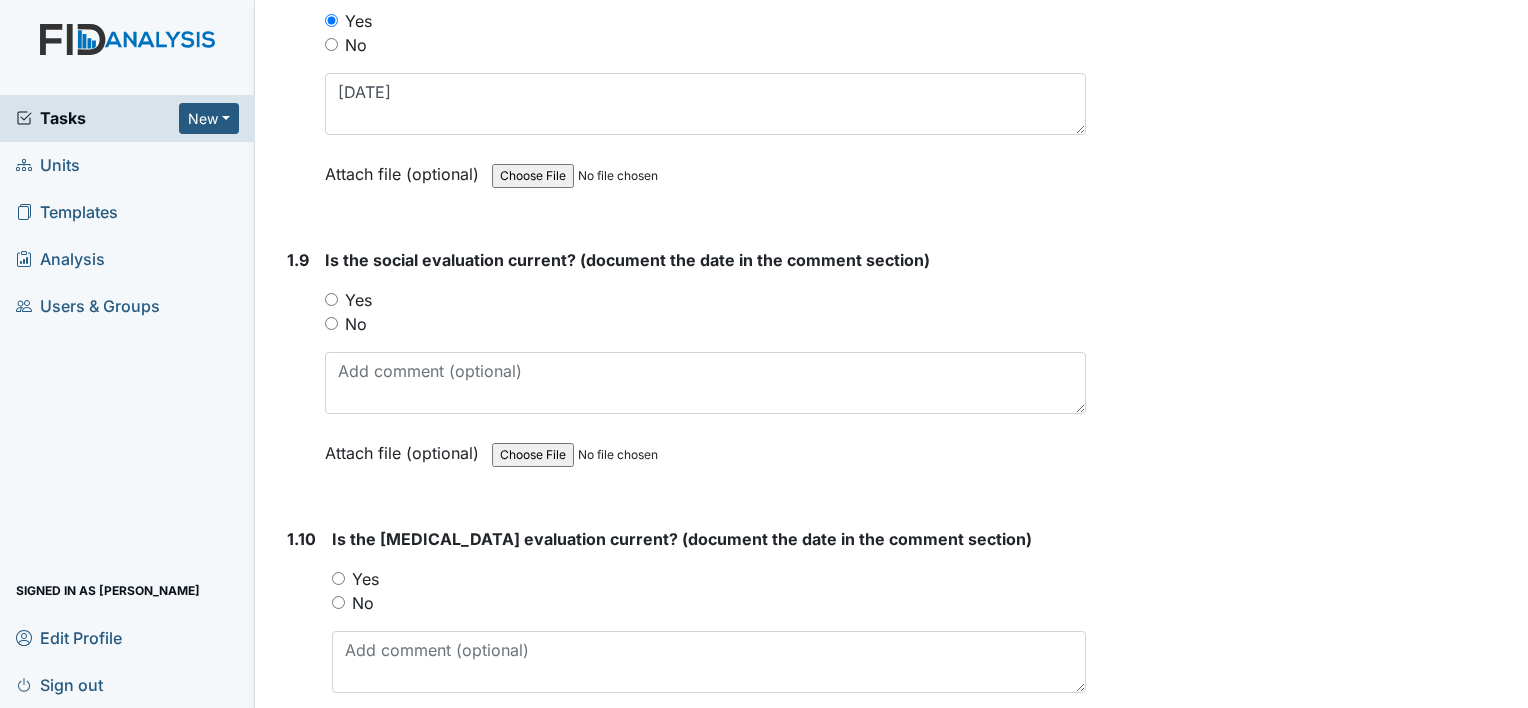 click on "No" at bounding box center [331, 323] 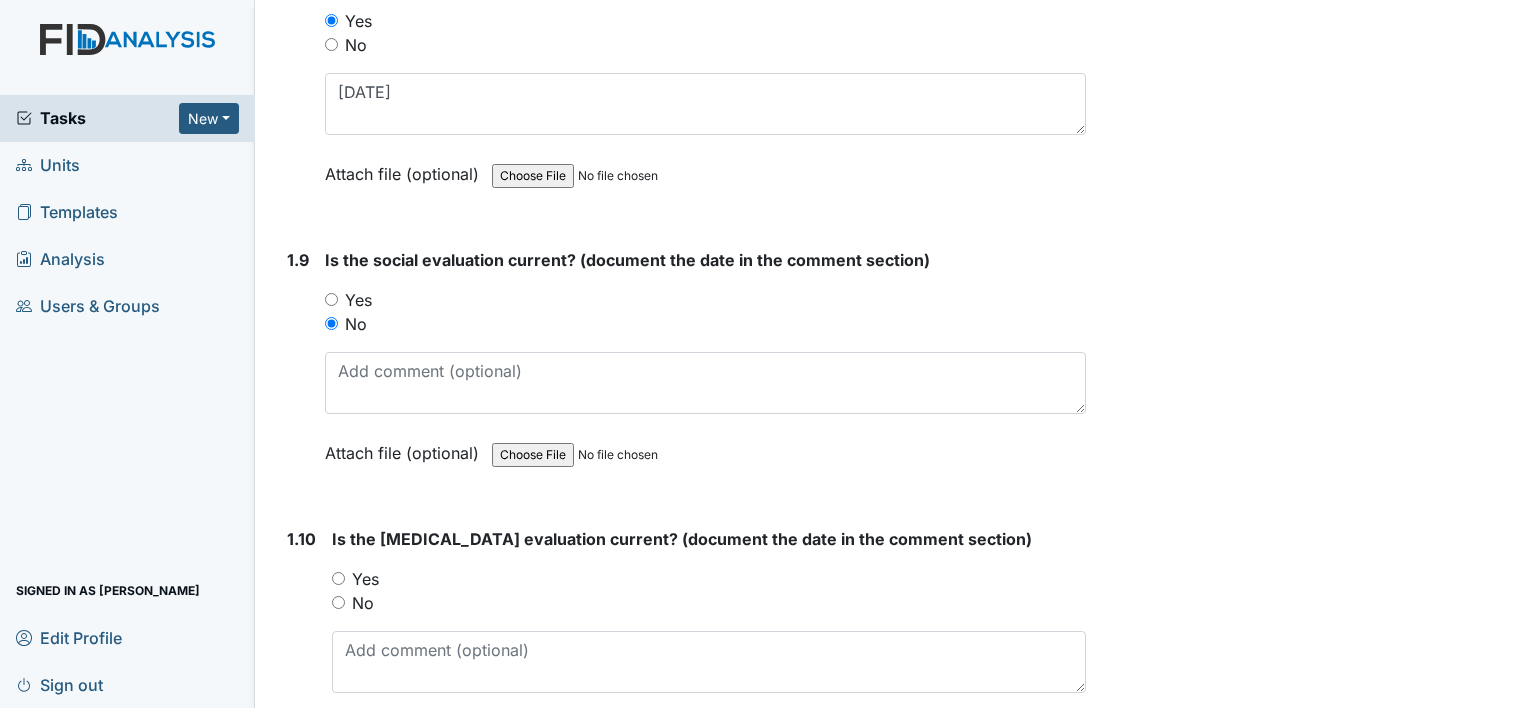 scroll, scrollTop: 2600, scrollLeft: 0, axis: vertical 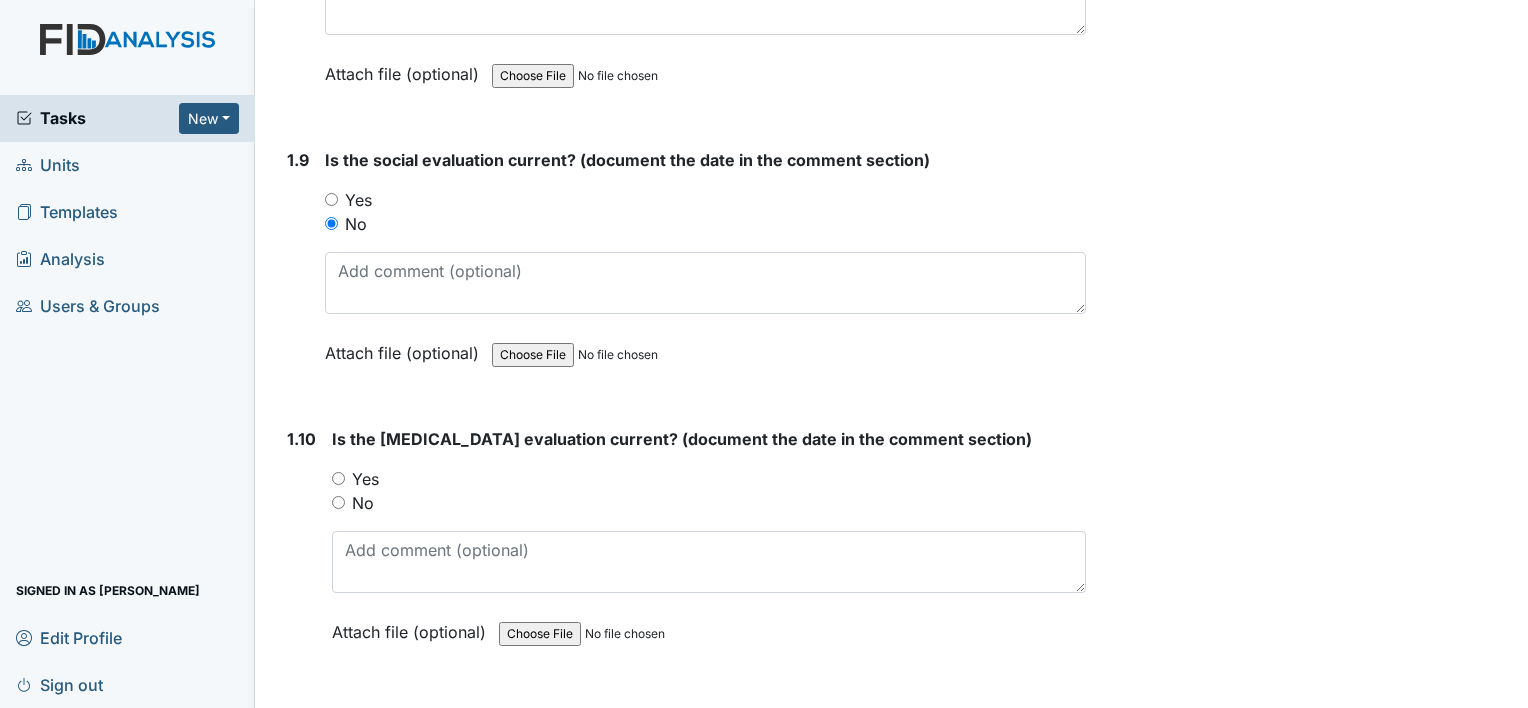 click on "Yes" at bounding box center (338, 478) 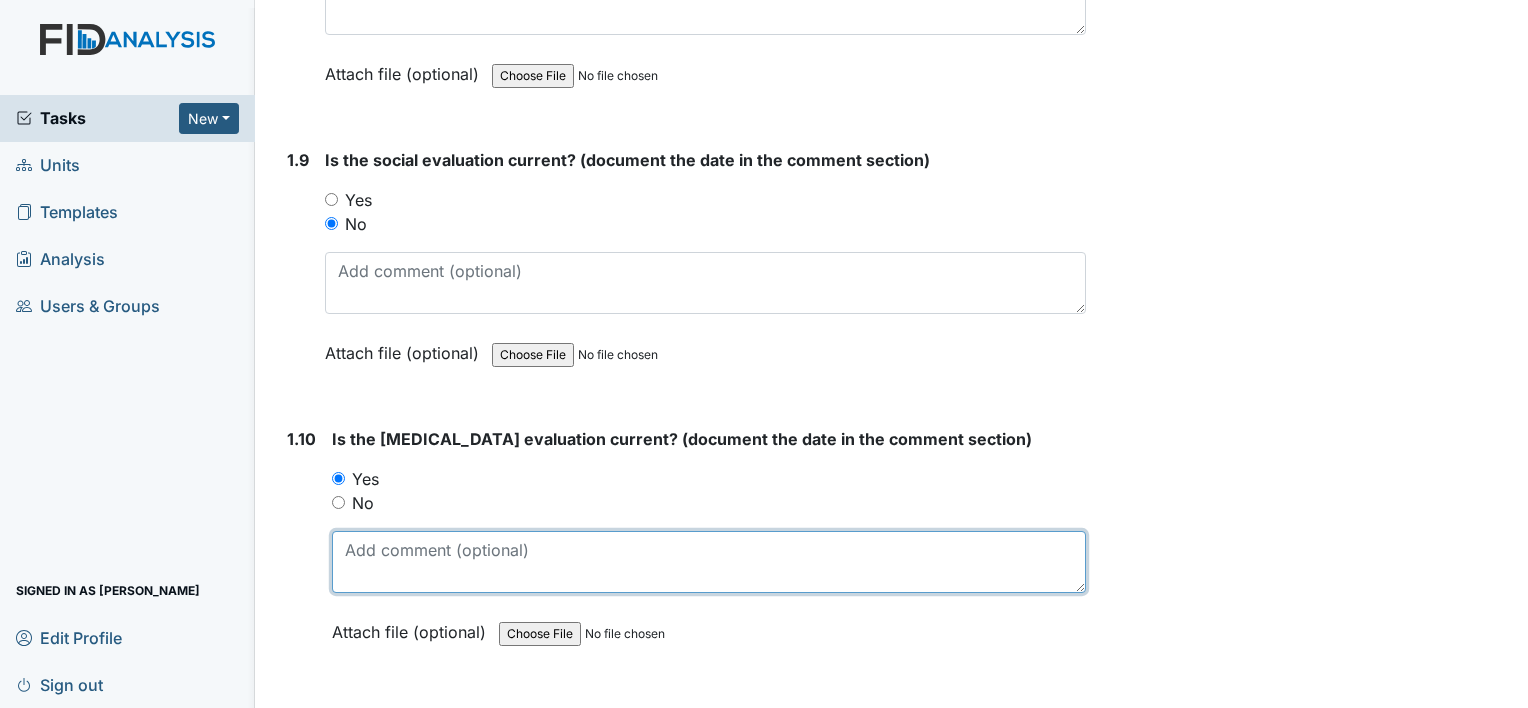 click at bounding box center [709, 562] 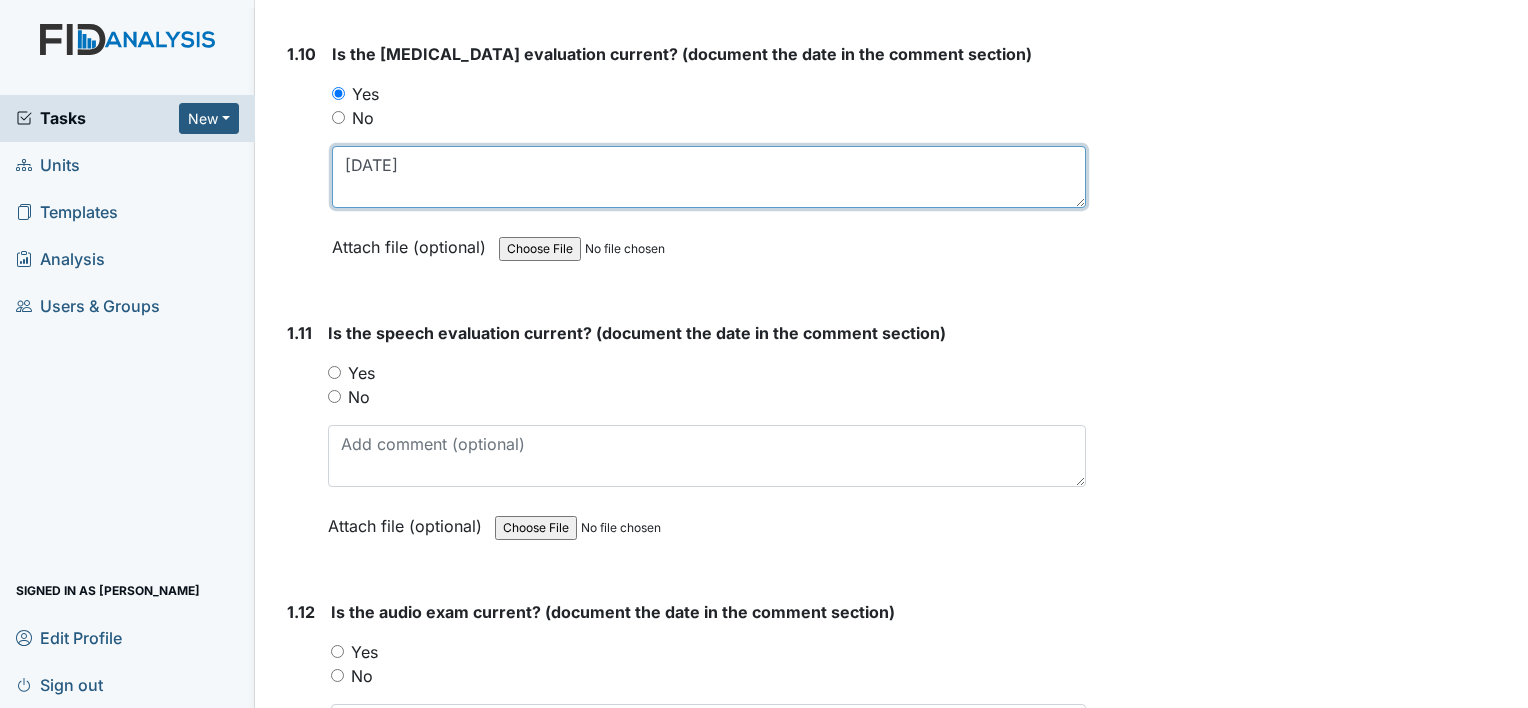 scroll, scrollTop: 3000, scrollLeft: 0, axis: vertical 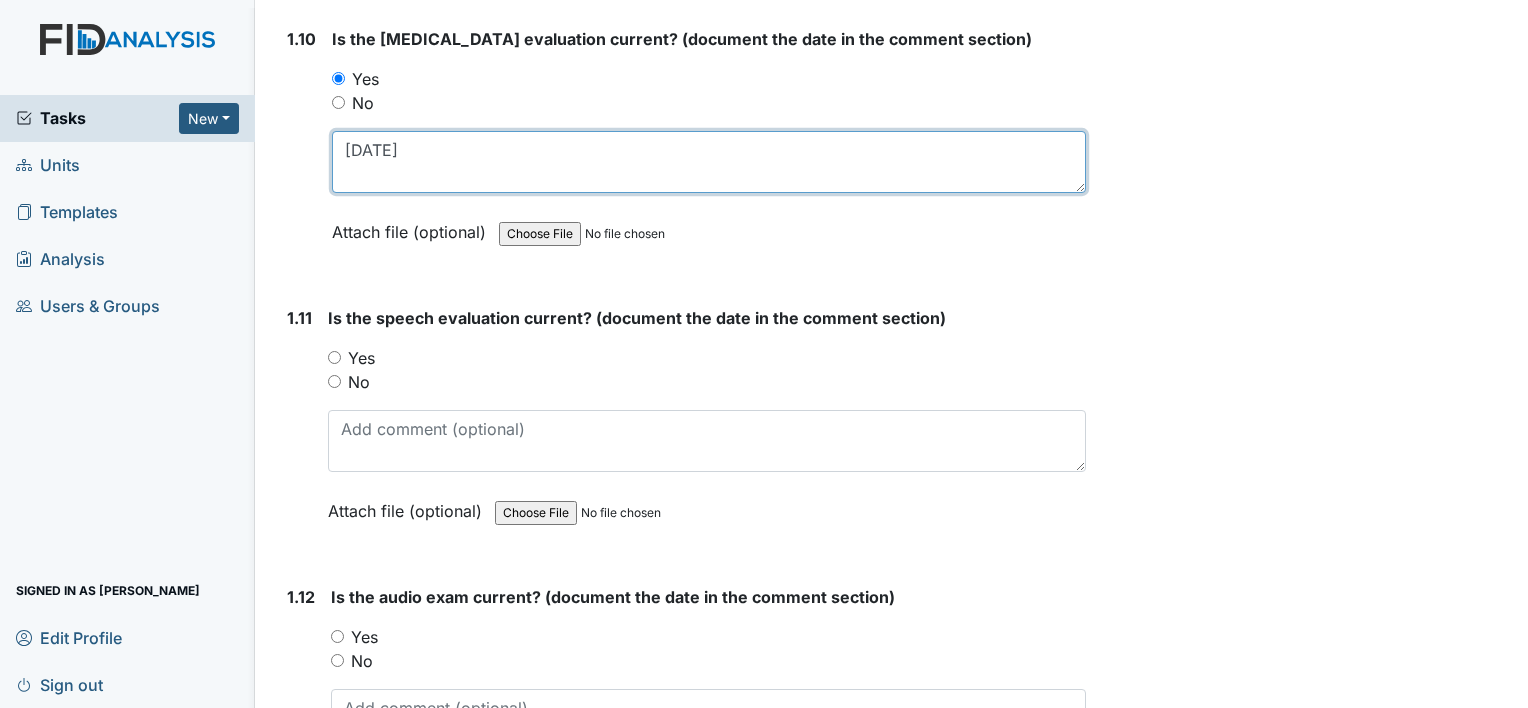 type on "05/27/23" 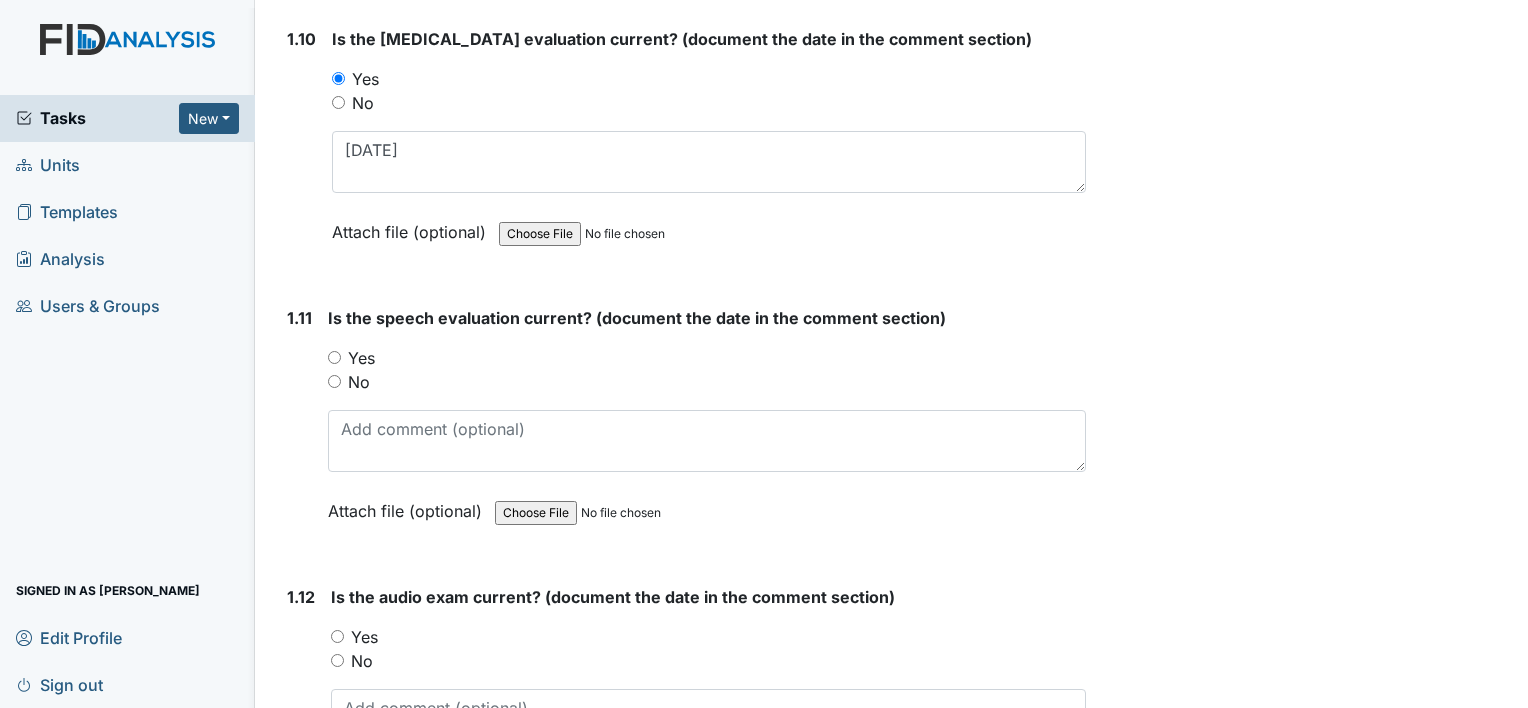 click on "Yes" at bounding box center (334, 357) 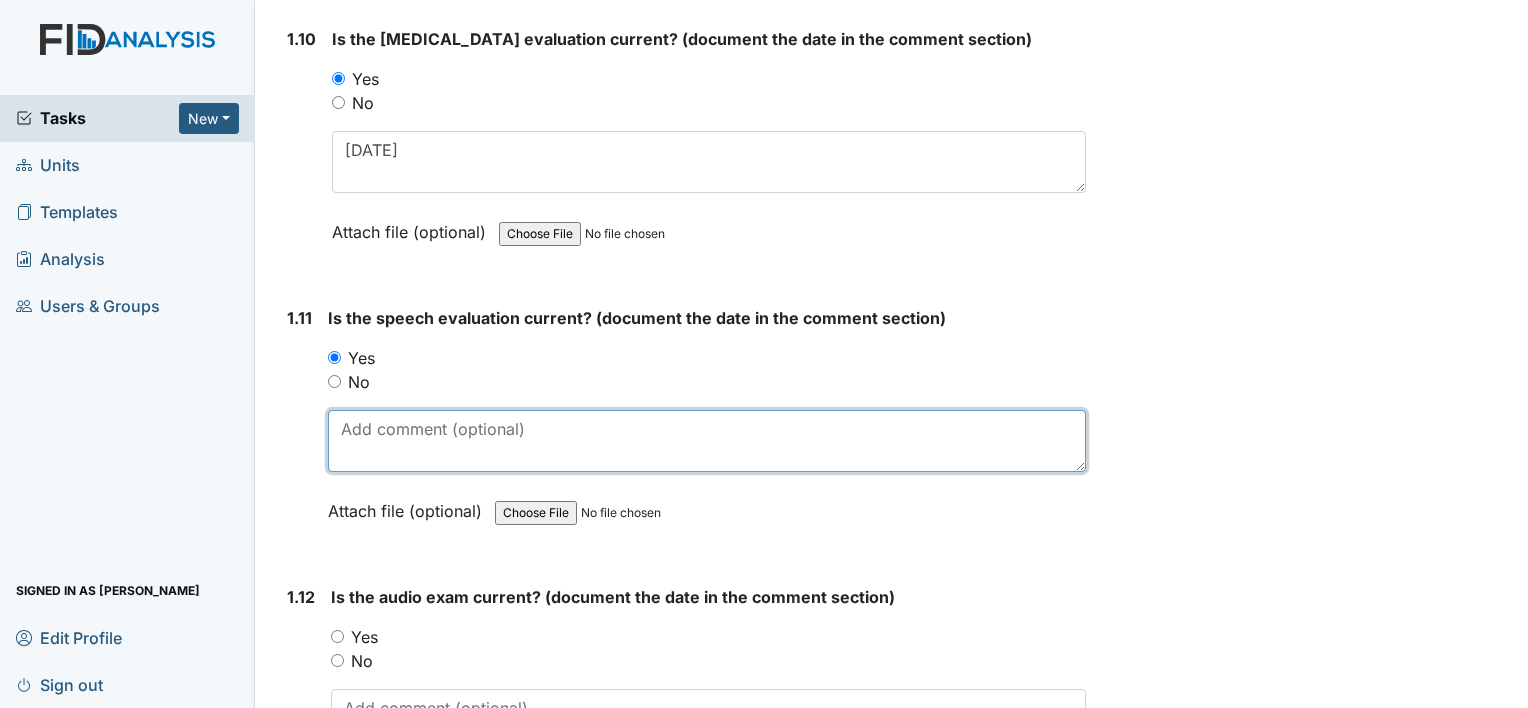 click at bounding box center [707, 441] 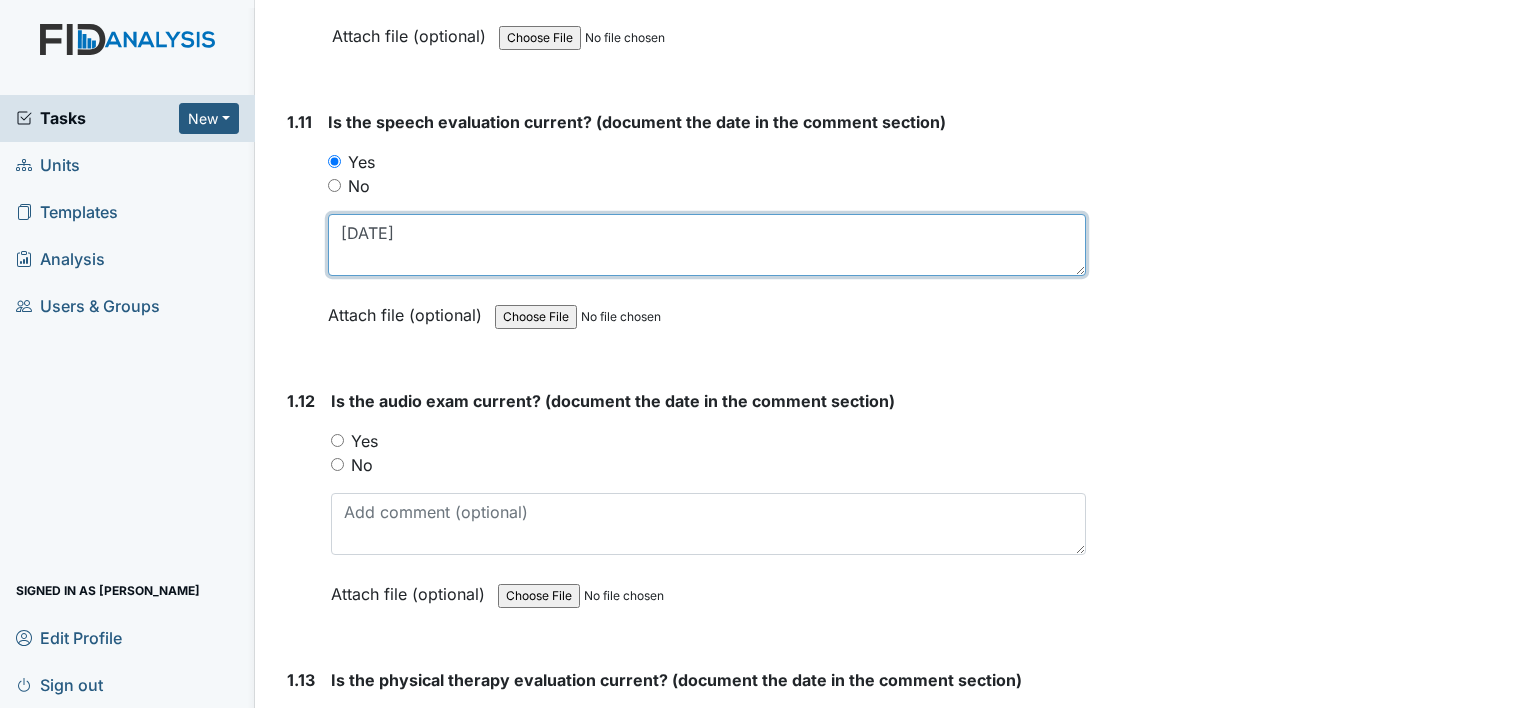 scroll, scrollTop: 3200, scrollLeft: 0, axis: vertical 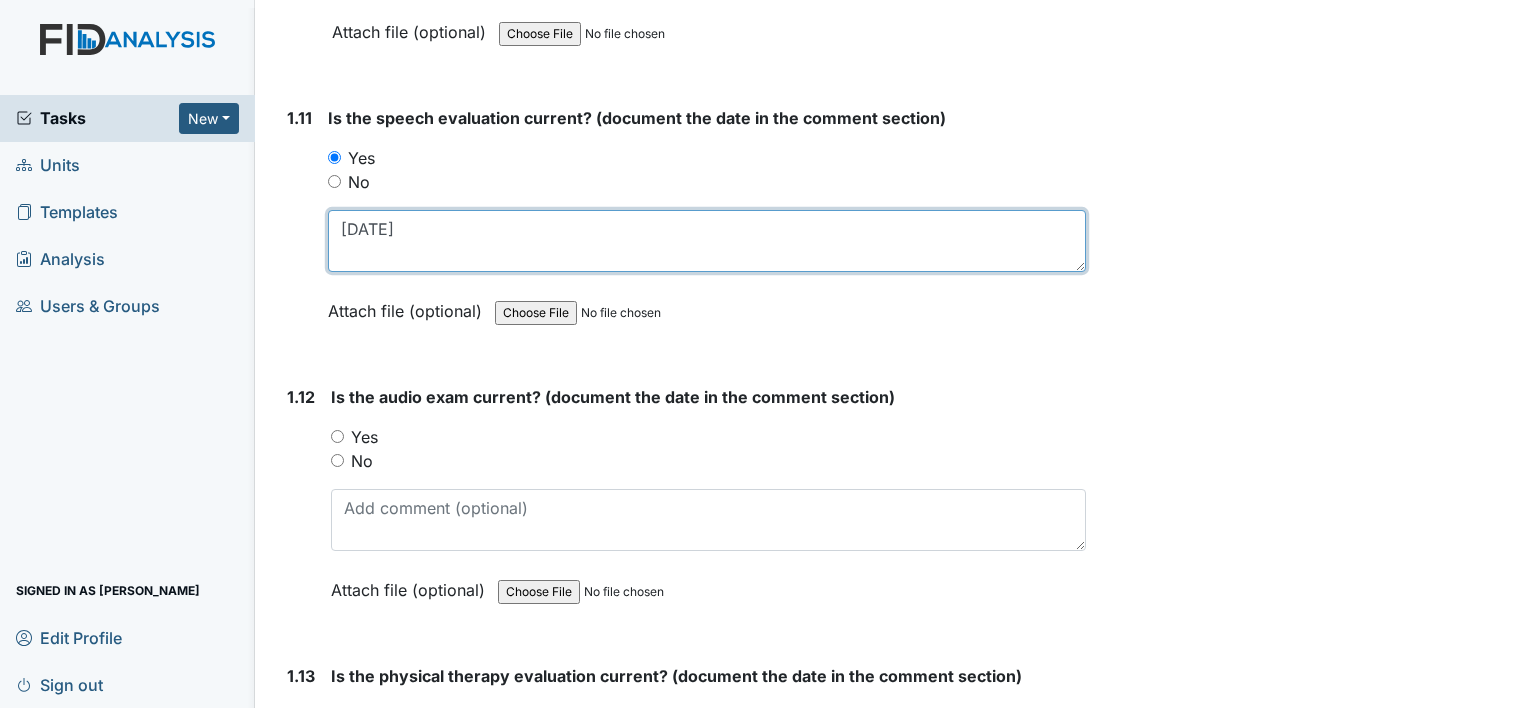 type on "09/22/23" 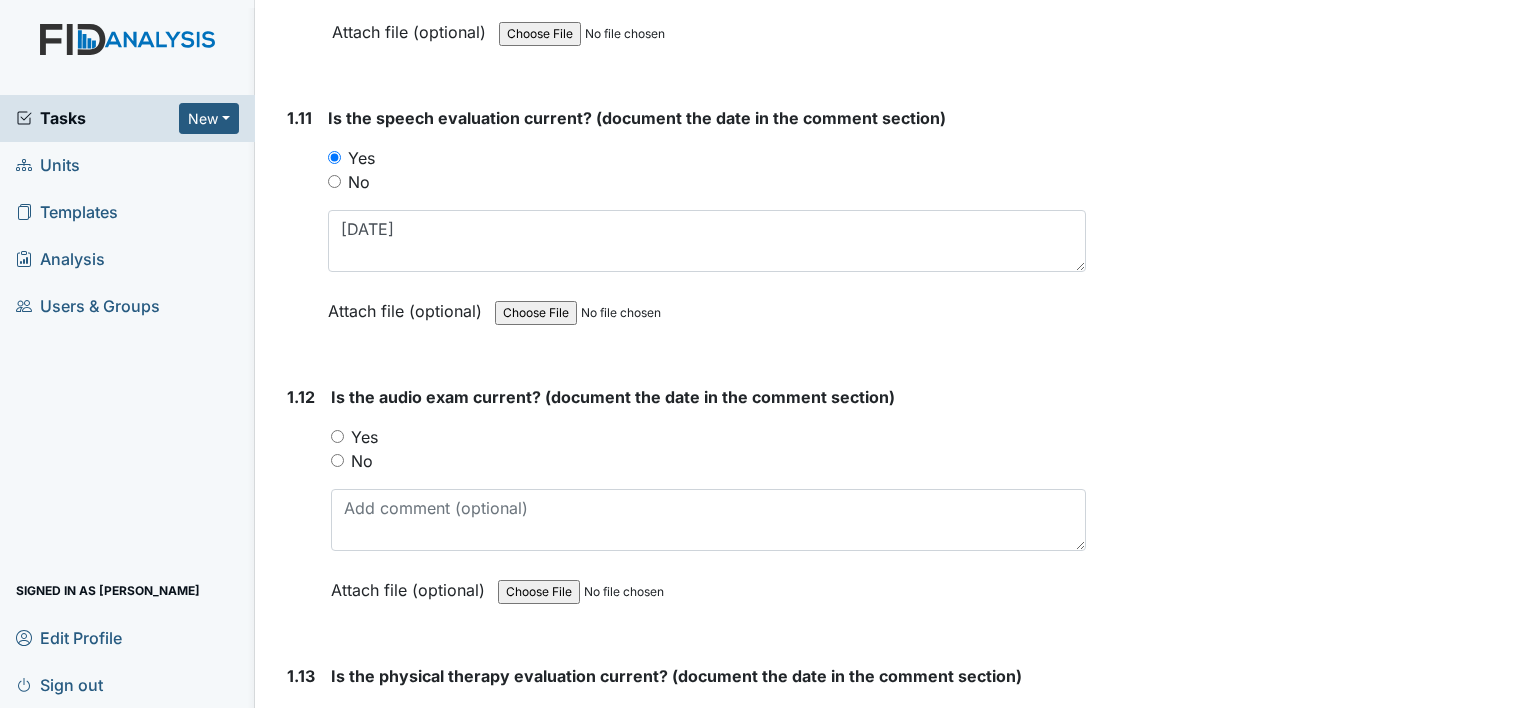drag, startPoint x: 330, startPoint y: 422, endPoint x: 350, endPoint y: 434, distance: 23.323807 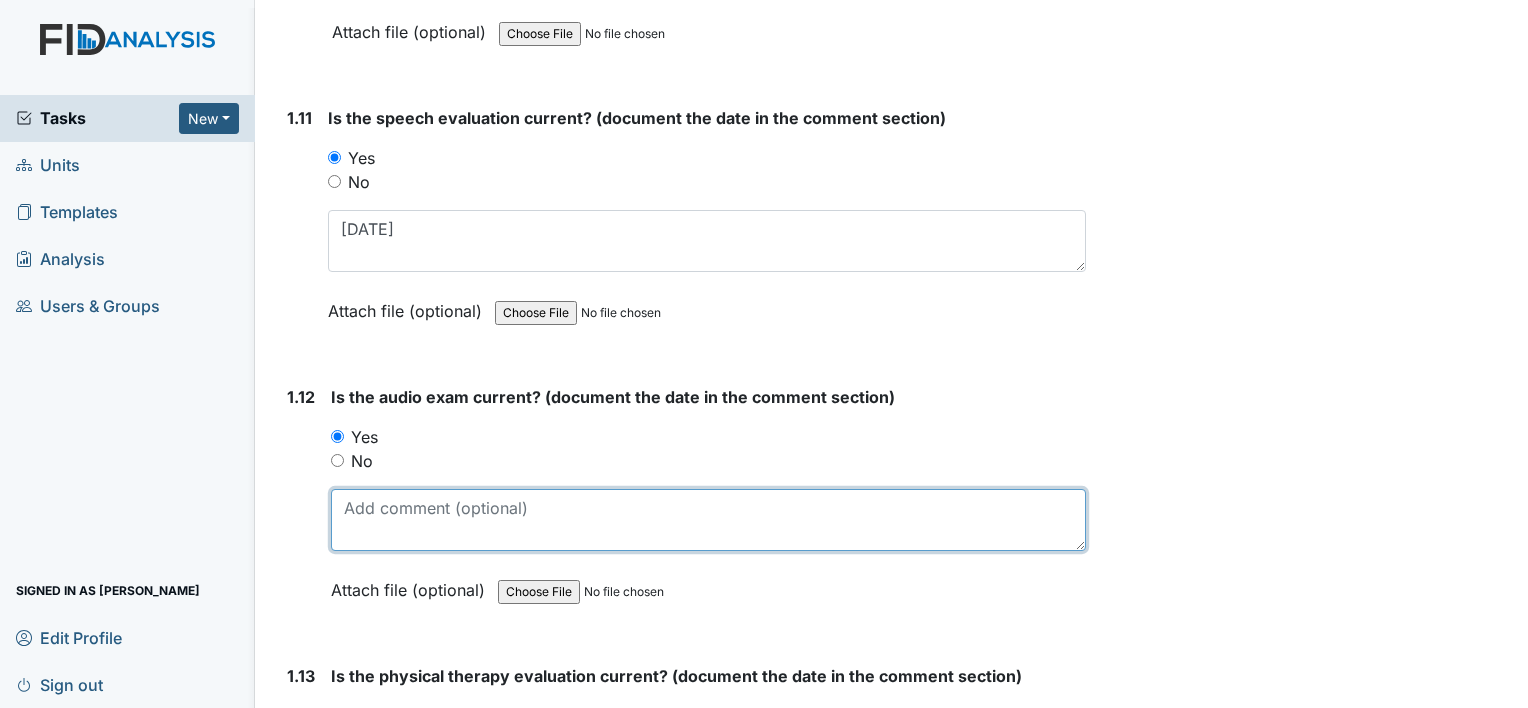 click at bounding box center [708, 520] 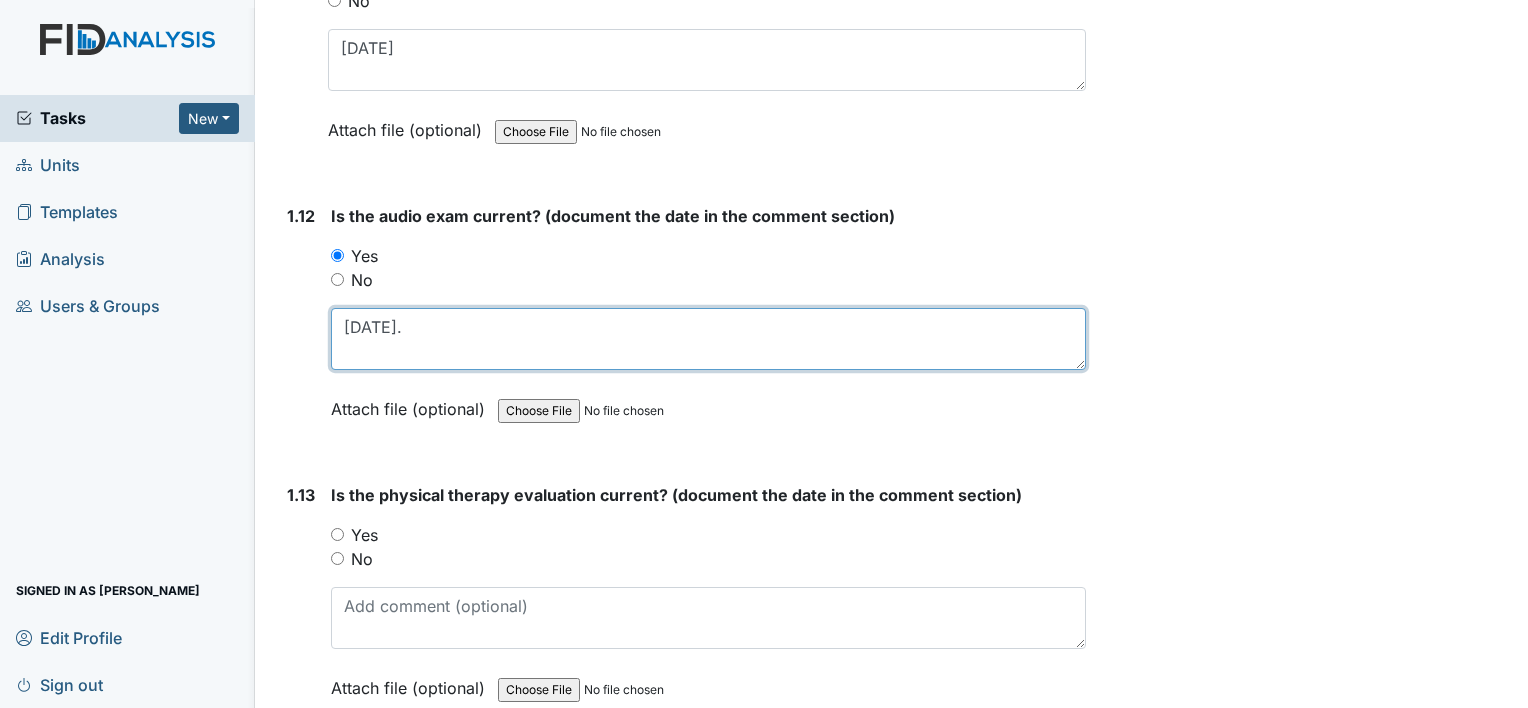 scroll, scrollTop: 3500, scrollLeft: 0, axis: vertical 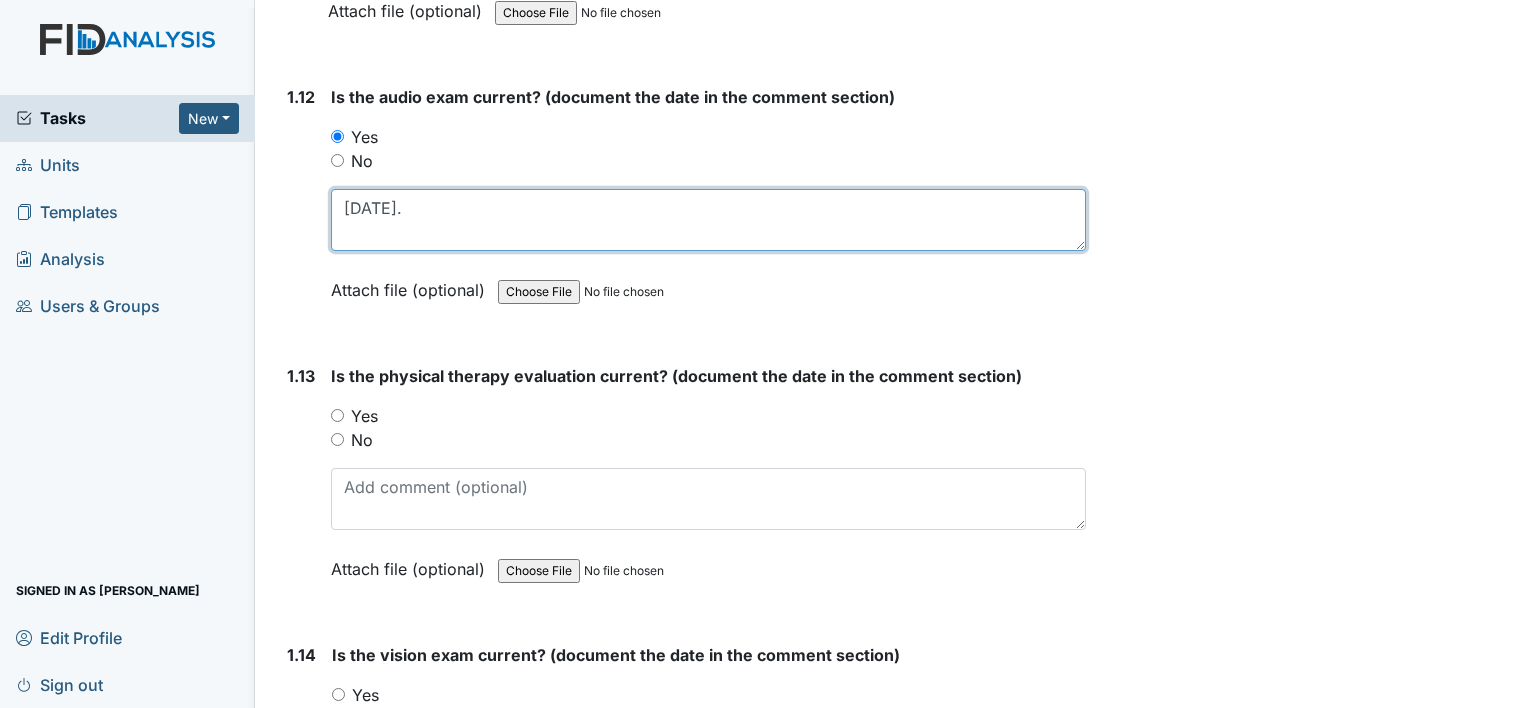 type on "07/27/23." 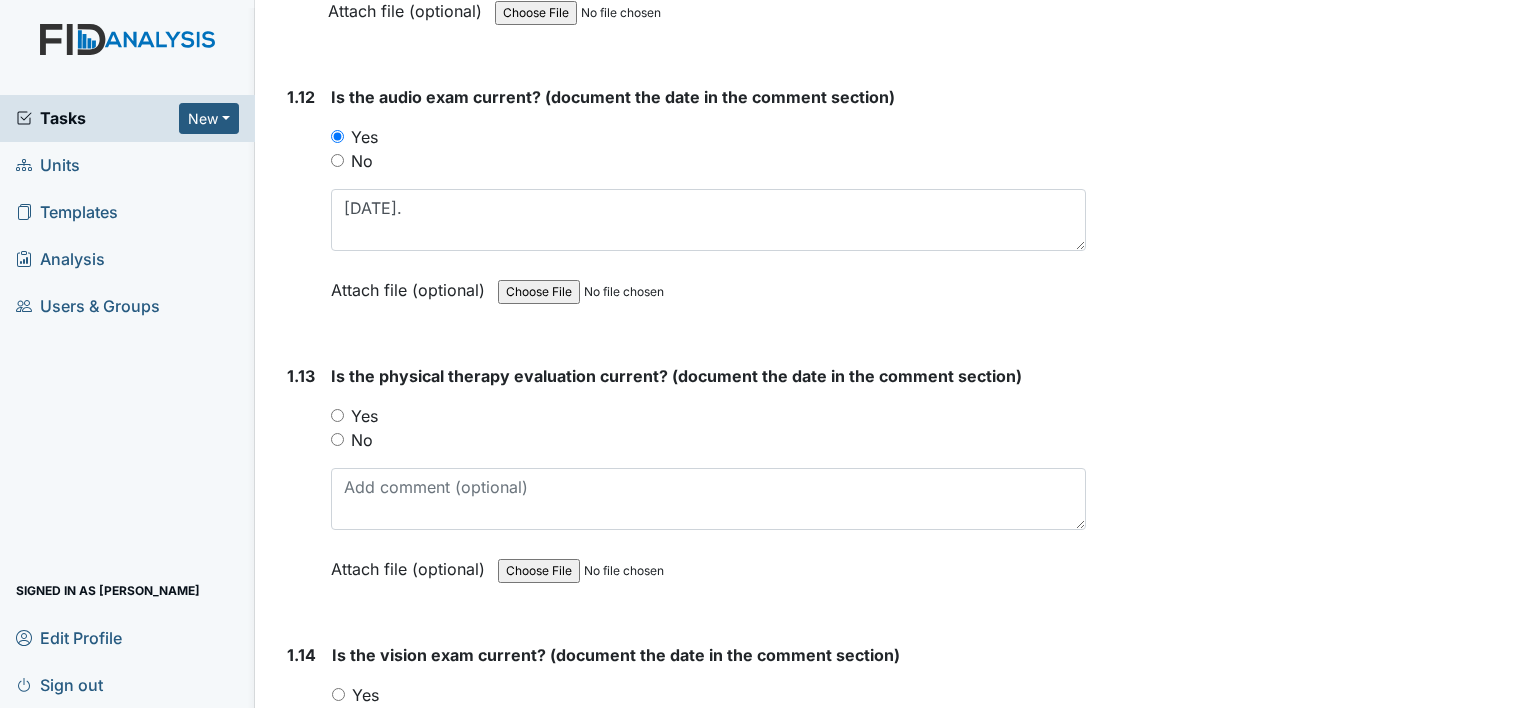 click on "1.13
Is the physical therapy evaluation current? (document the date in the comment section)
You must select one of the below options.
Yes
No
Attach file (optional)
You can upload .pdf, .txt, .jpg, .jpeg, .png, .csv, .xls, or .doc files under 100MB." at bounding box center [682, 487] 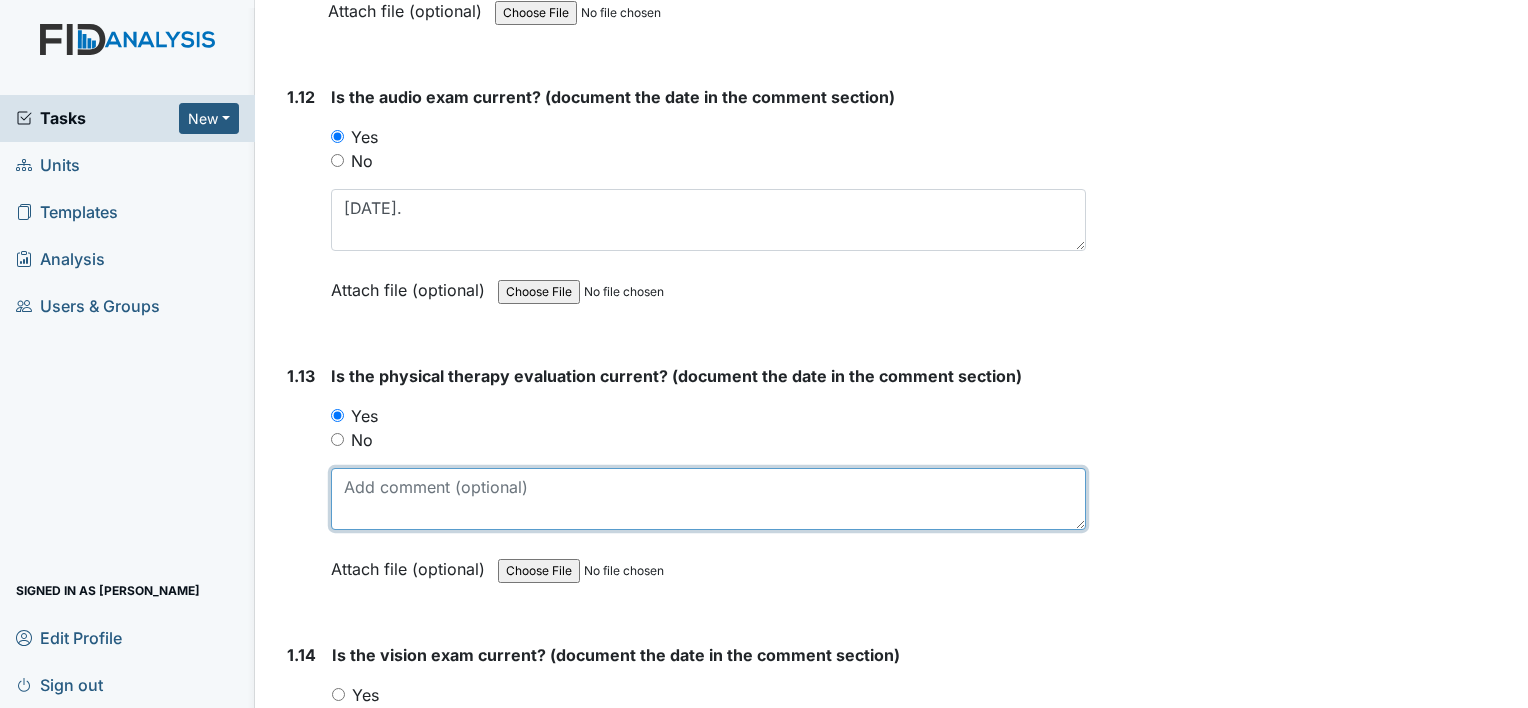 click at bounding box center [708, 499] 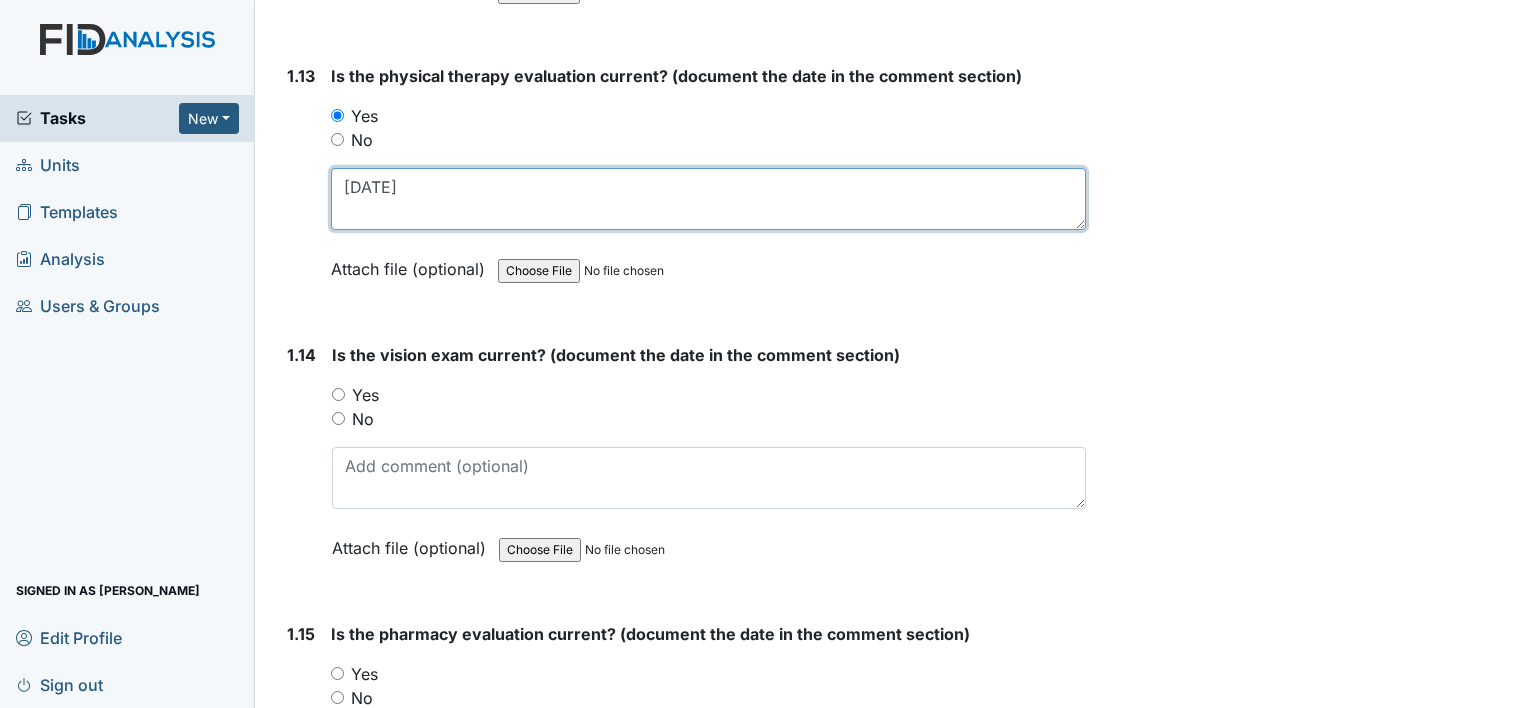 scroll, scrollTop: 3900, scrollLeft: 0, axis: vertical 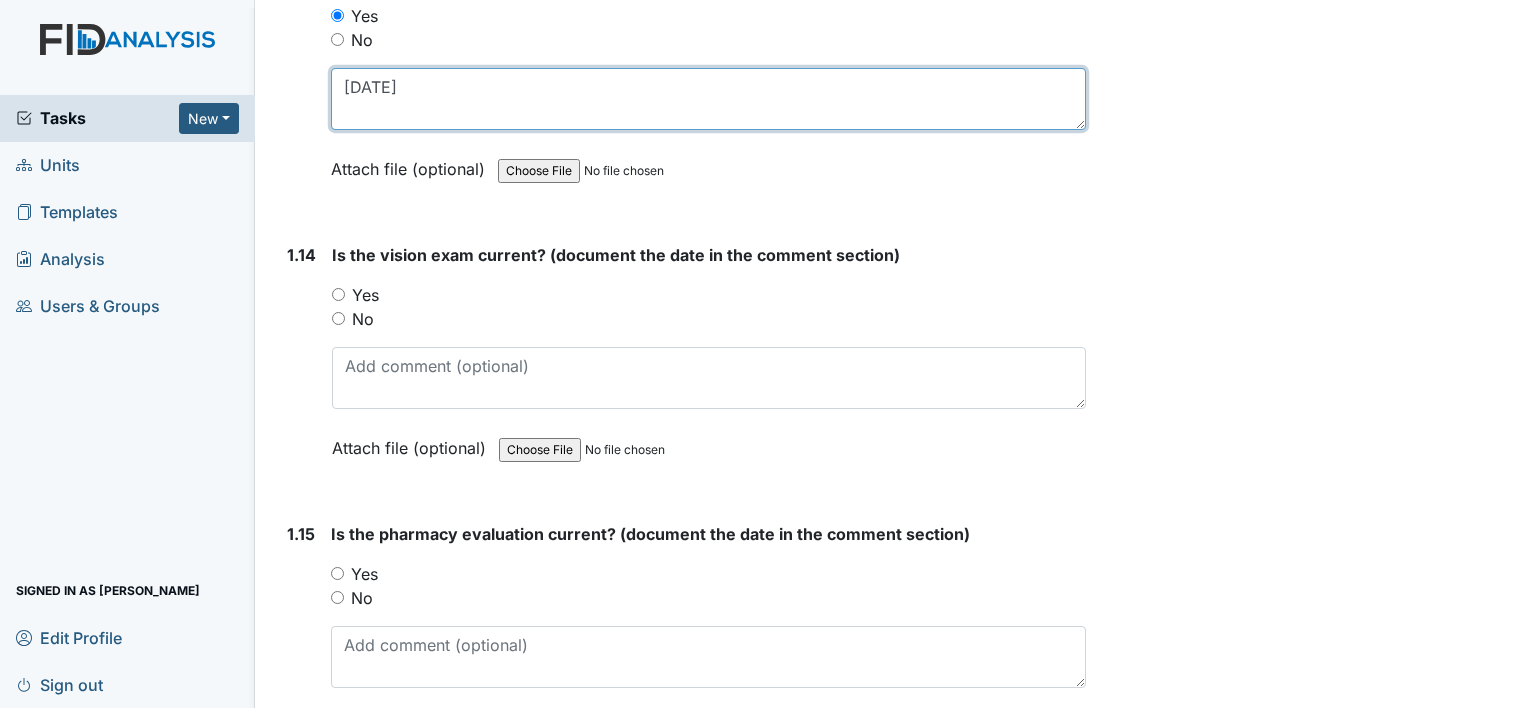 type on "05/18/23" 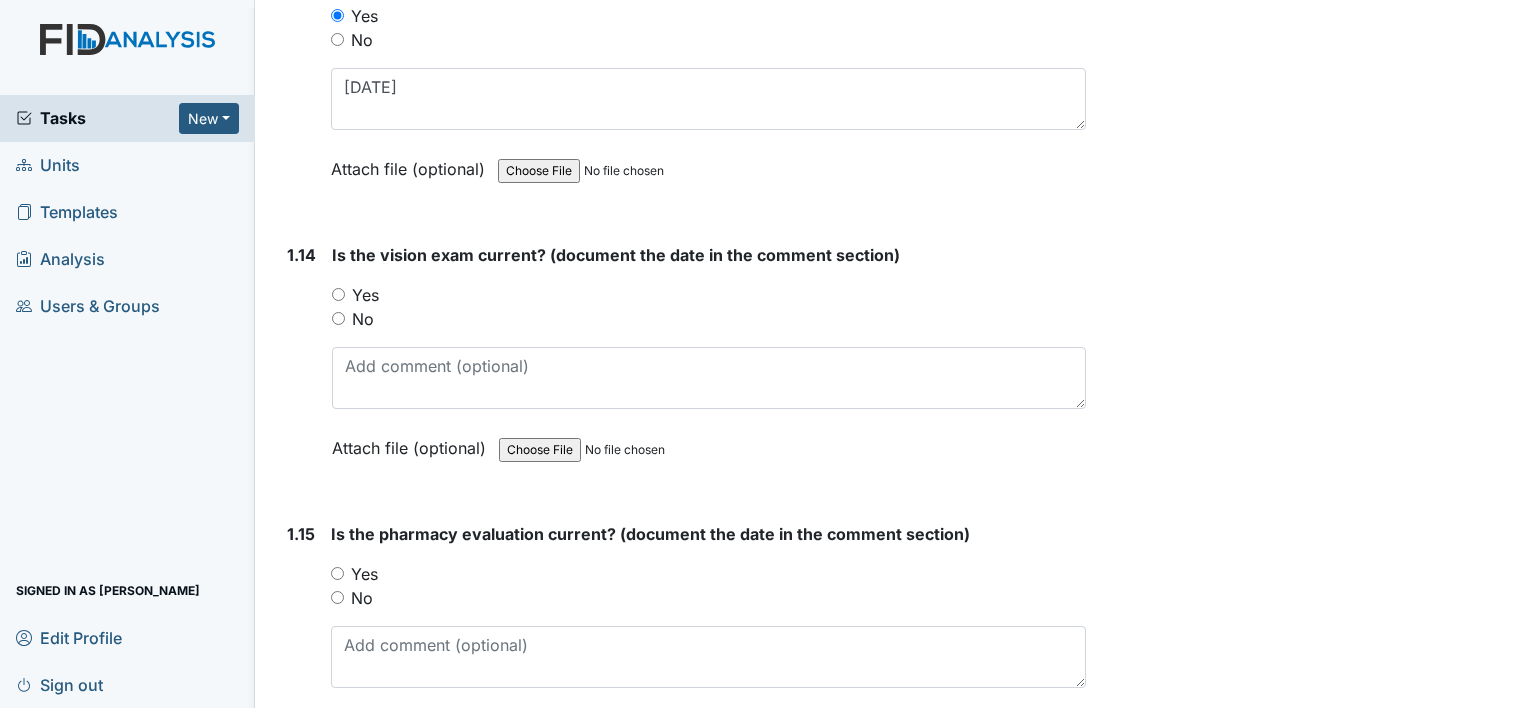 click on "Yes" at bounding box center (338, 294) 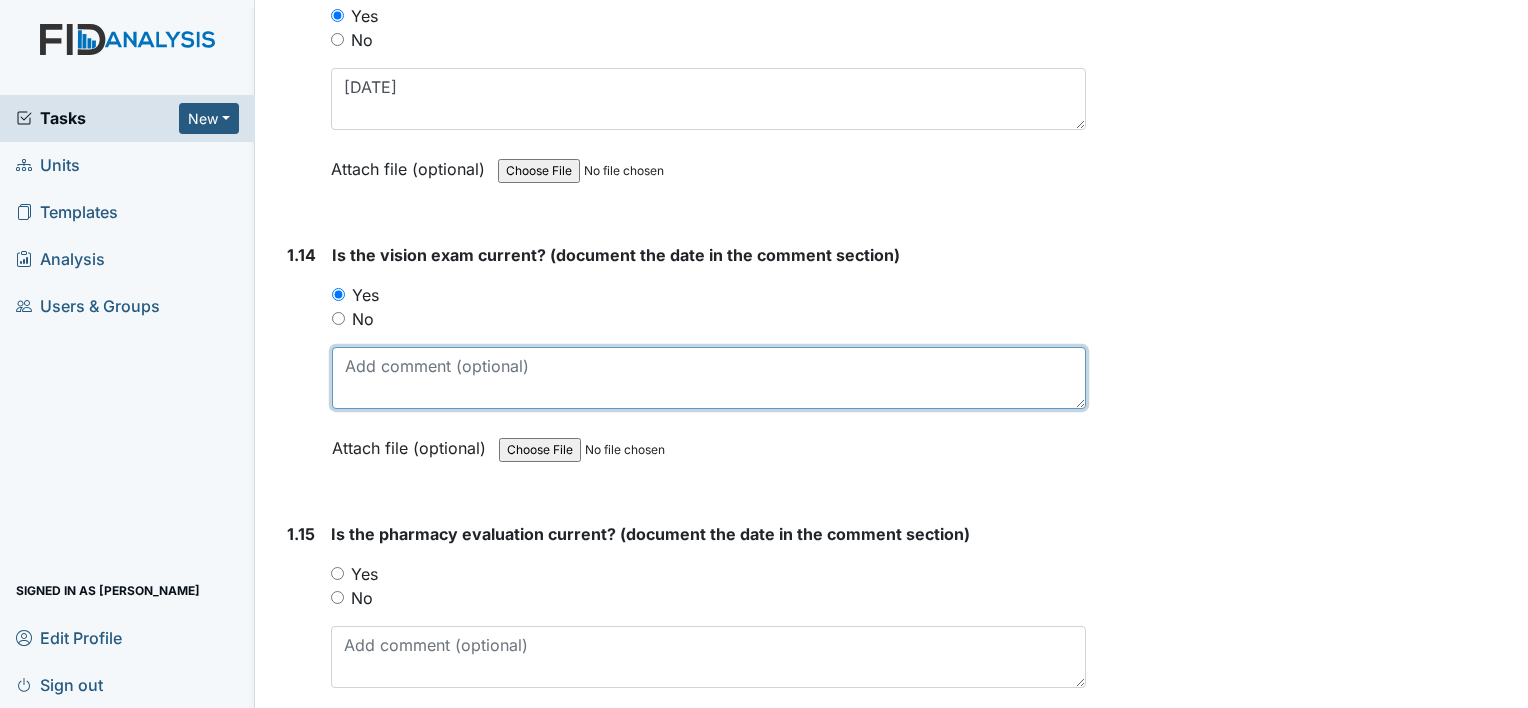 click at bounding box center (709, 378) 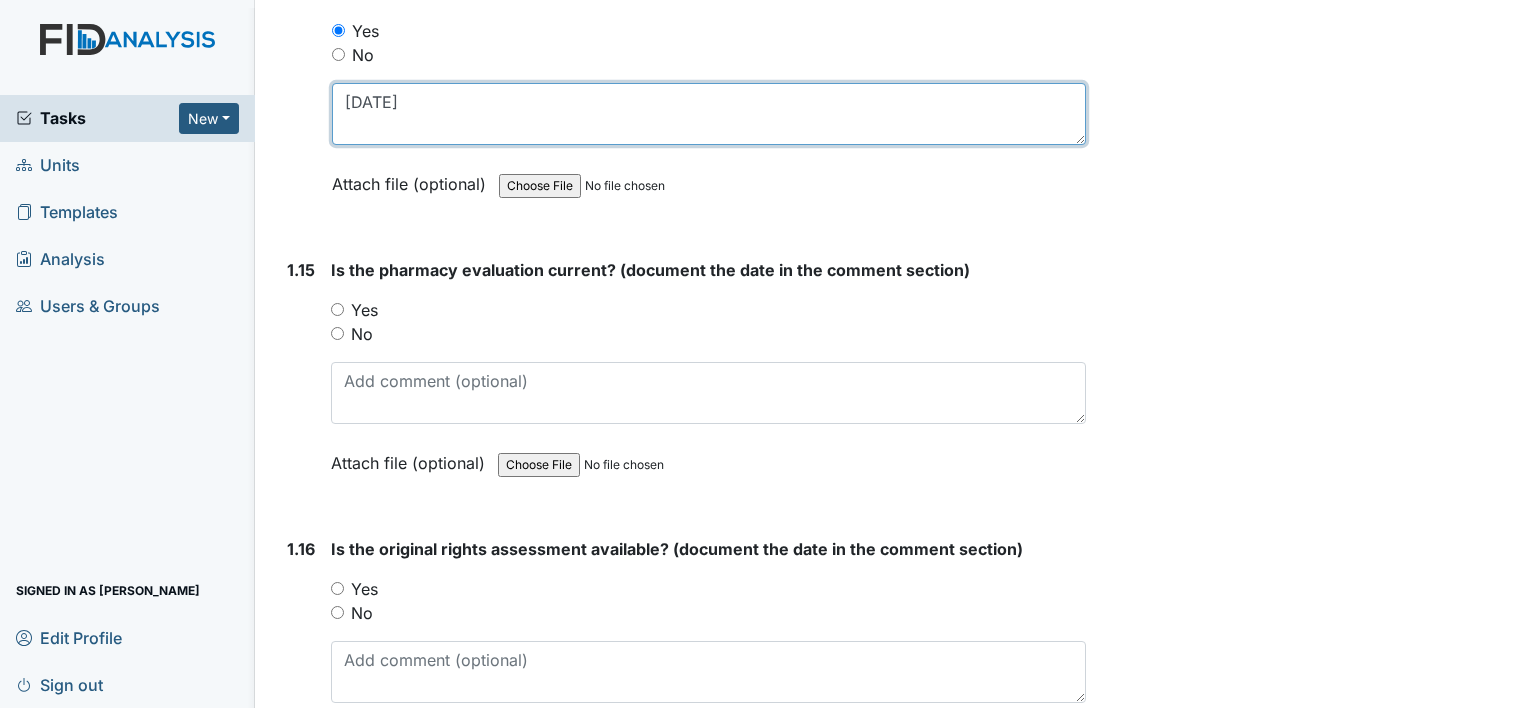scroll, scrollTop: 4200, scrollLeft: 0, axis: vertical 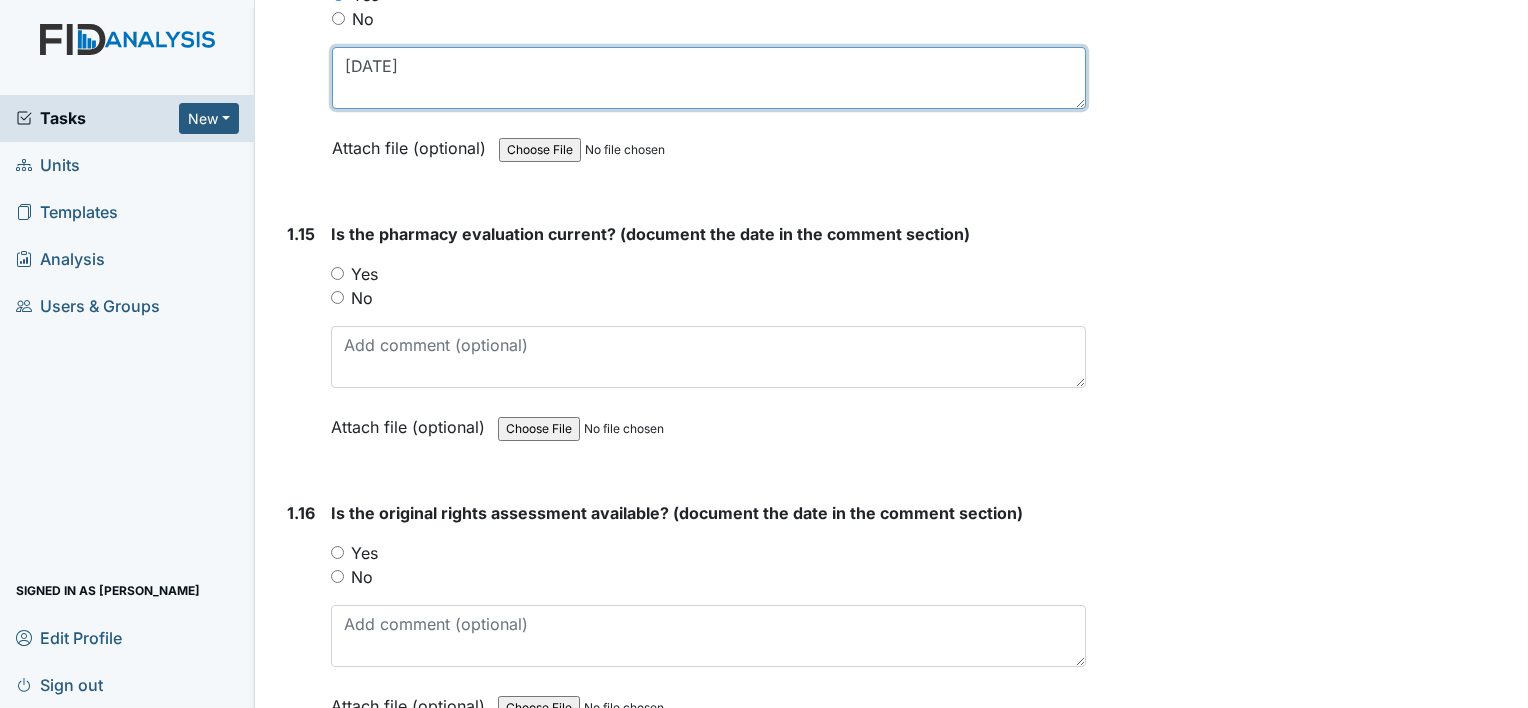 type on "05/12/25" 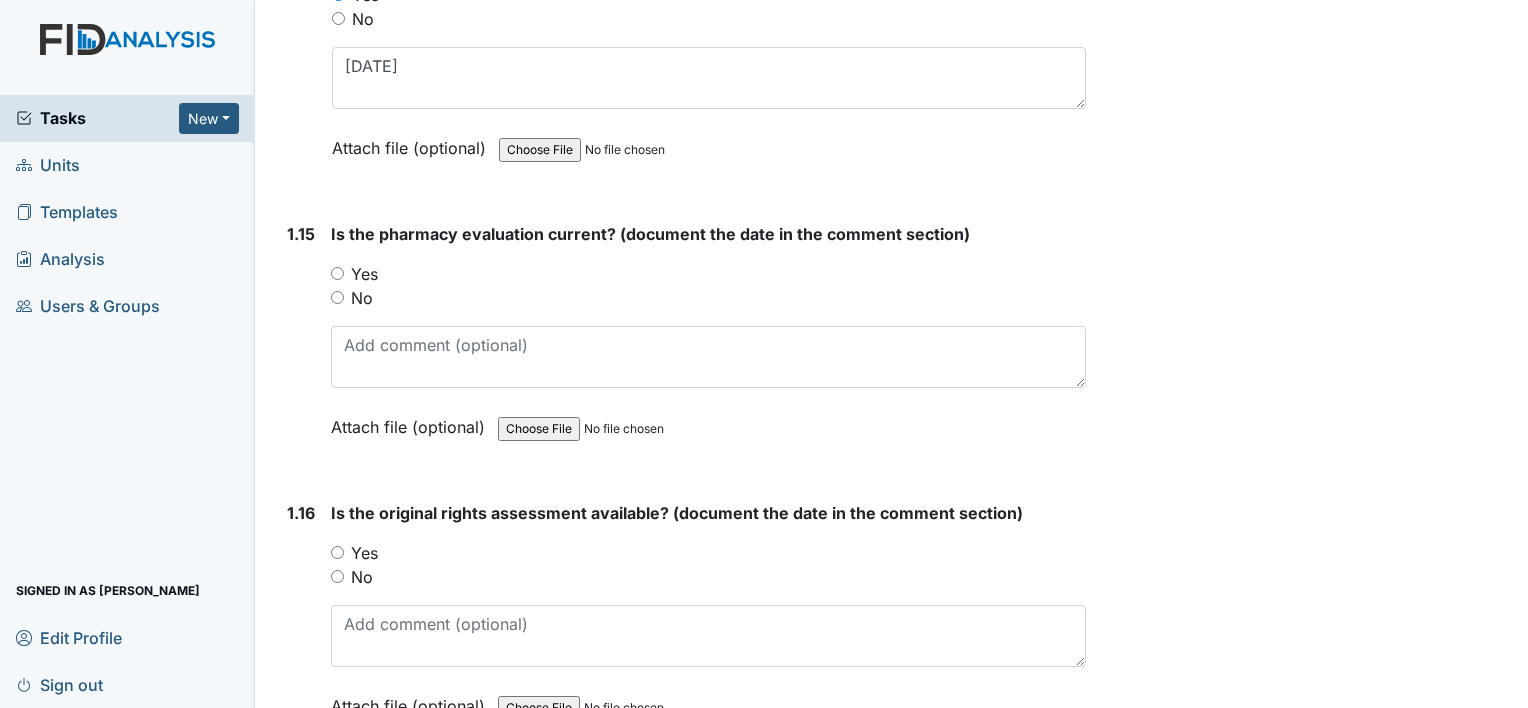 click on "Yes" at bounding box center (337, 273) 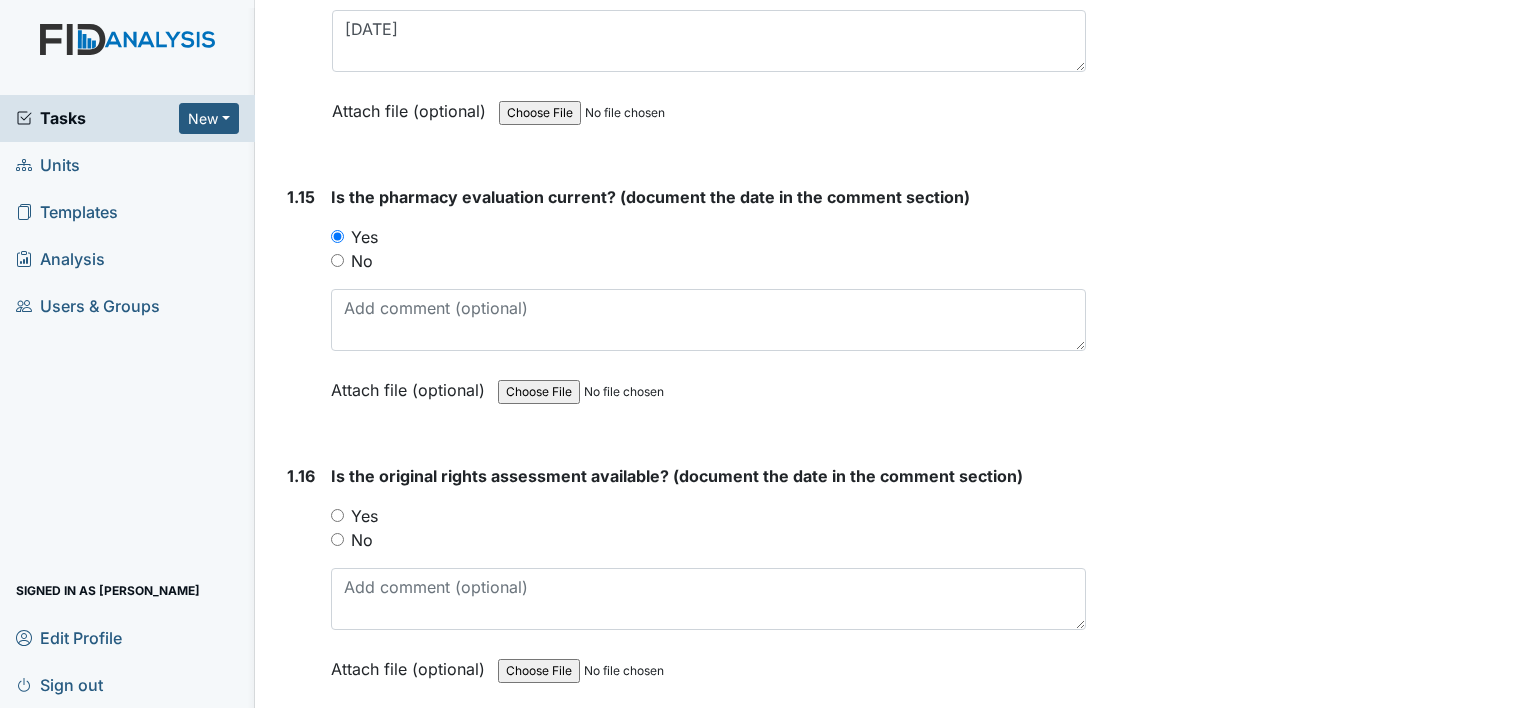 scroll, scrollTop: 4300, scrollLeft: 0, axis: vertical 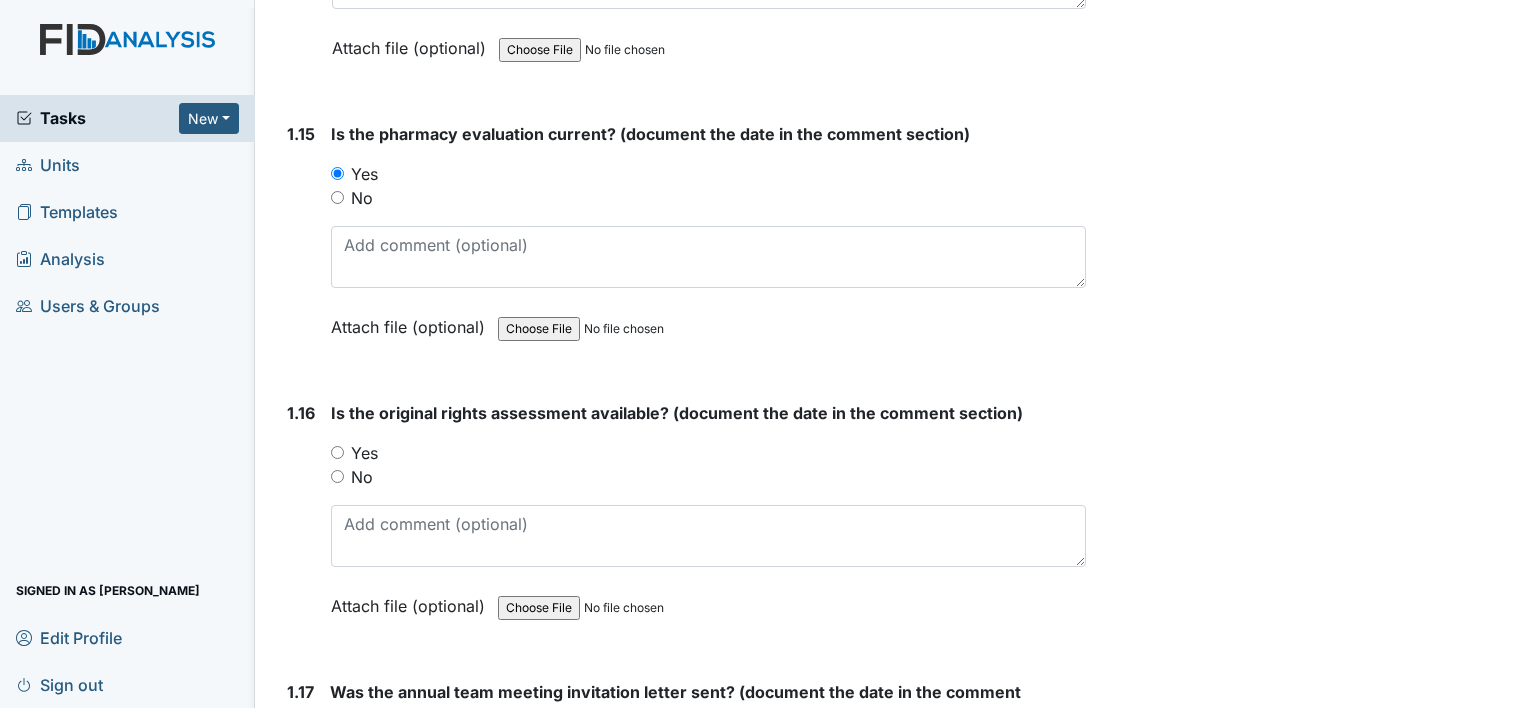 drag, startPoint x: 335, startPoint y: 436, endPoint x: 345, endPoint y: 471, distance: 36.40055 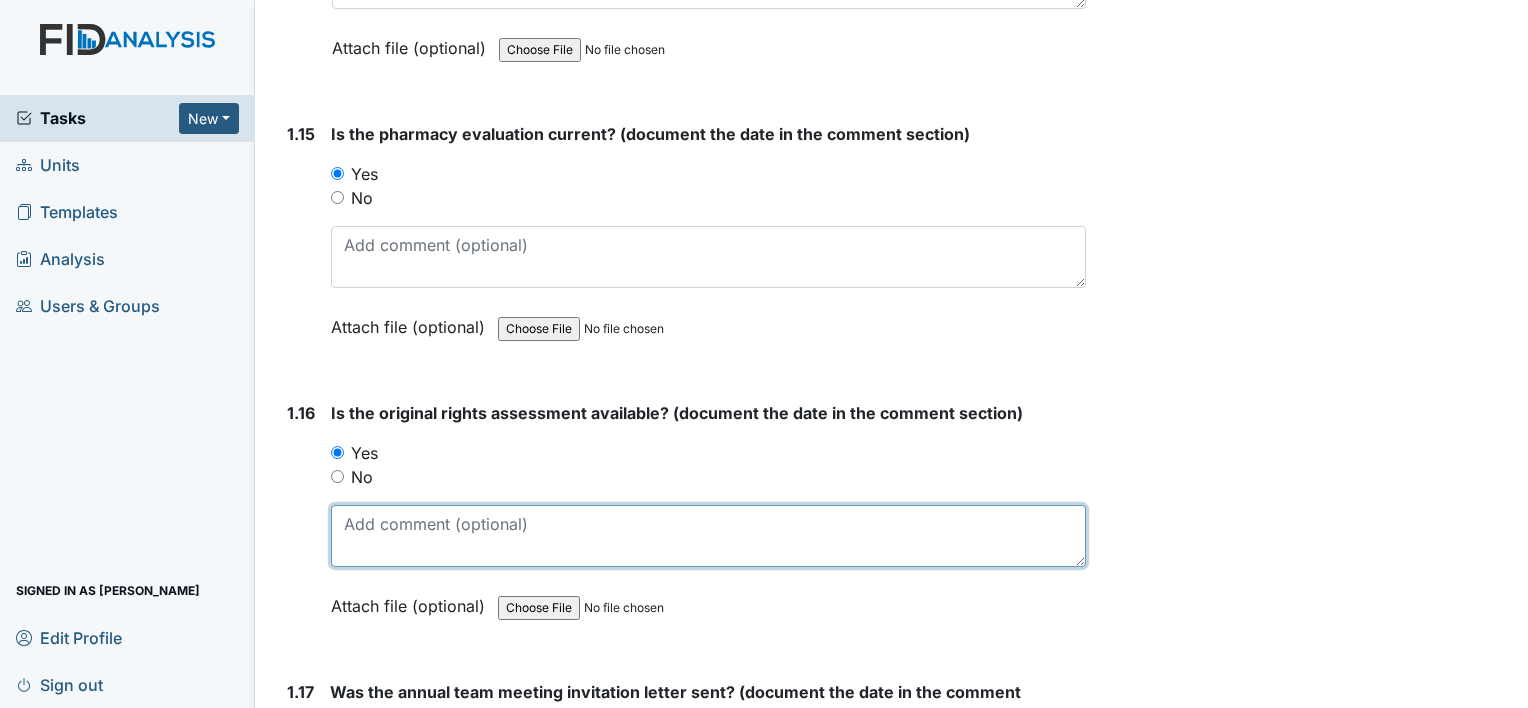 click at bounding box center [708, 536] 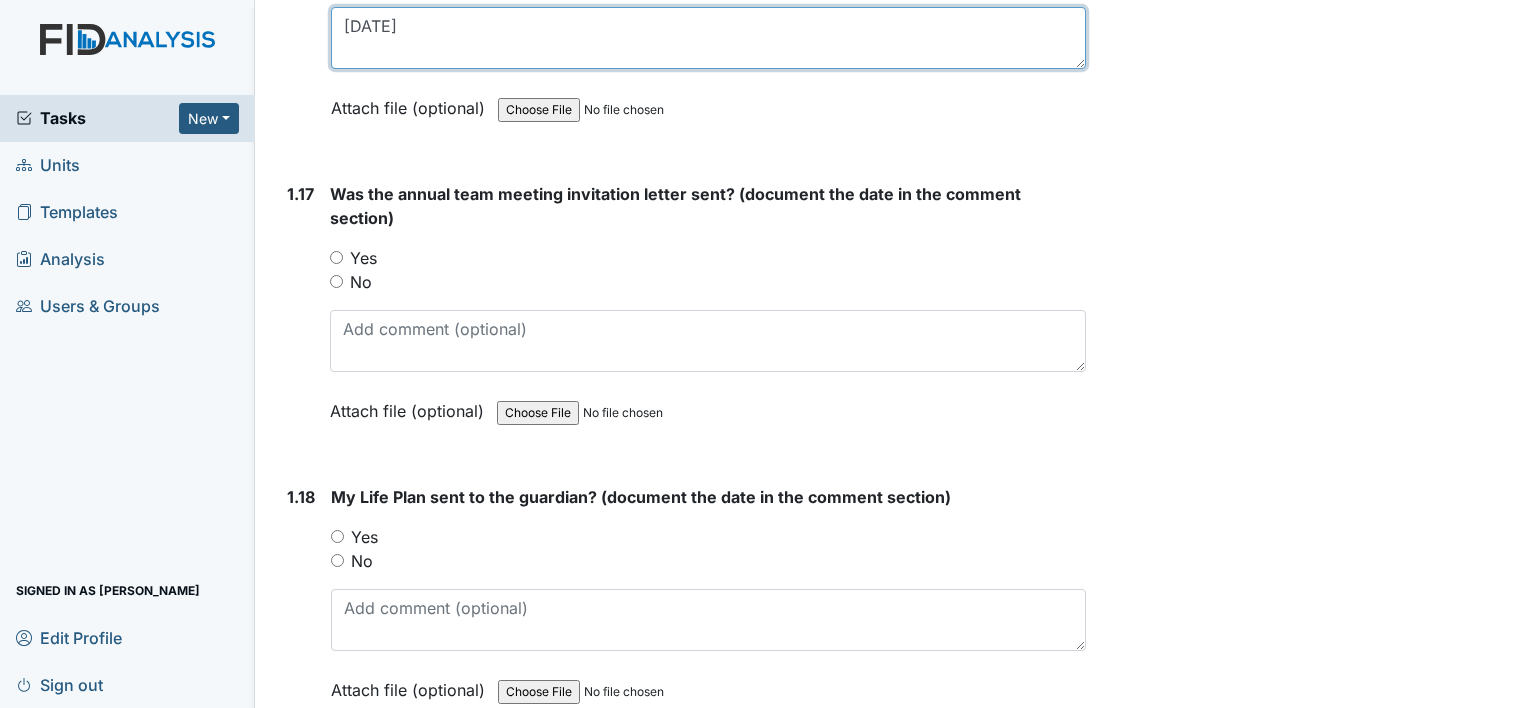 scroll, scrollTop: 4800, scrollLeft: 0, axis: vertical 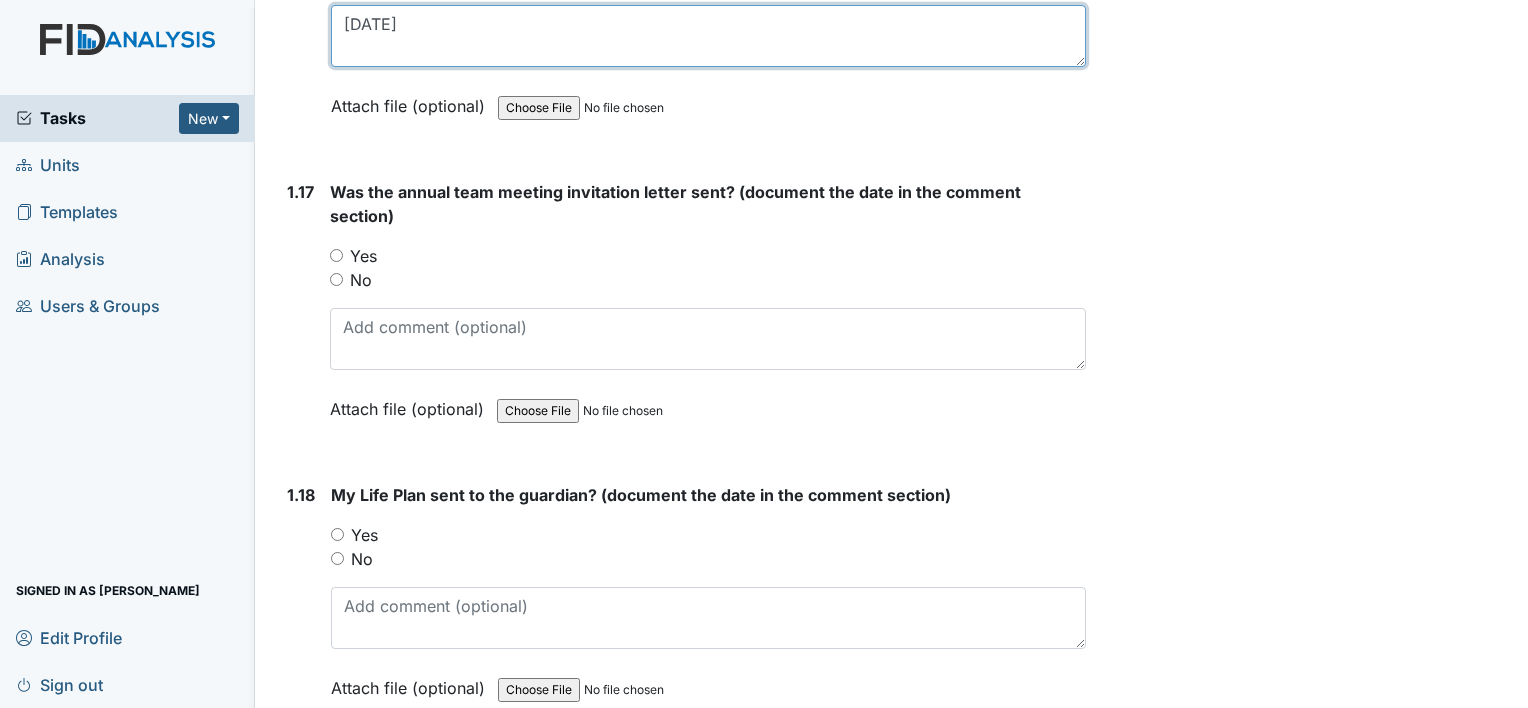 type on "06/15/23" 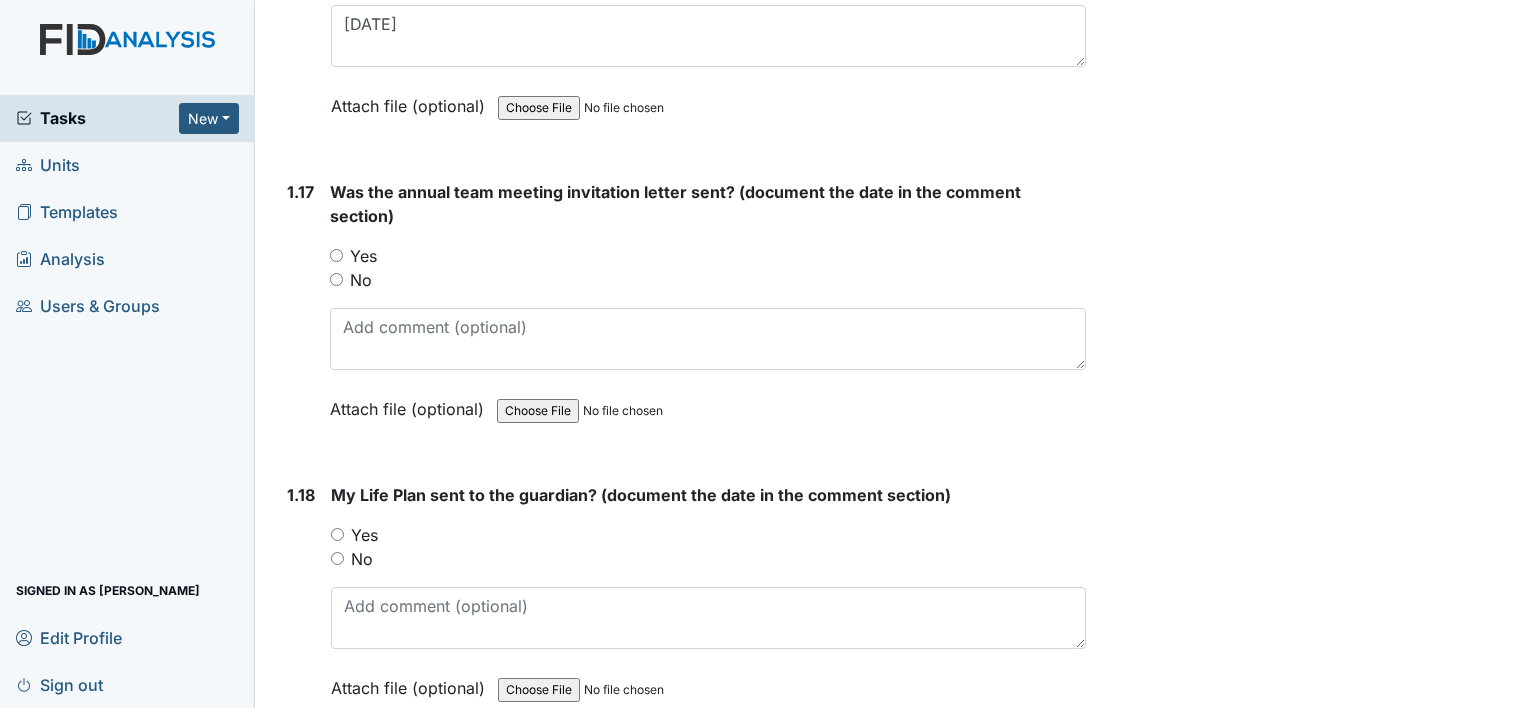 click on "1.17
Was the annual team meeting invitation letter sent? (document the date in the comment section)
You must select one of the below options.
Yes
No
Attach file (optional)
You can upload .pdf, .txt, .jpg, .jpeg, .png, .csv, .xls, or .doc files under 100MB." at bounding box center (682, 315) 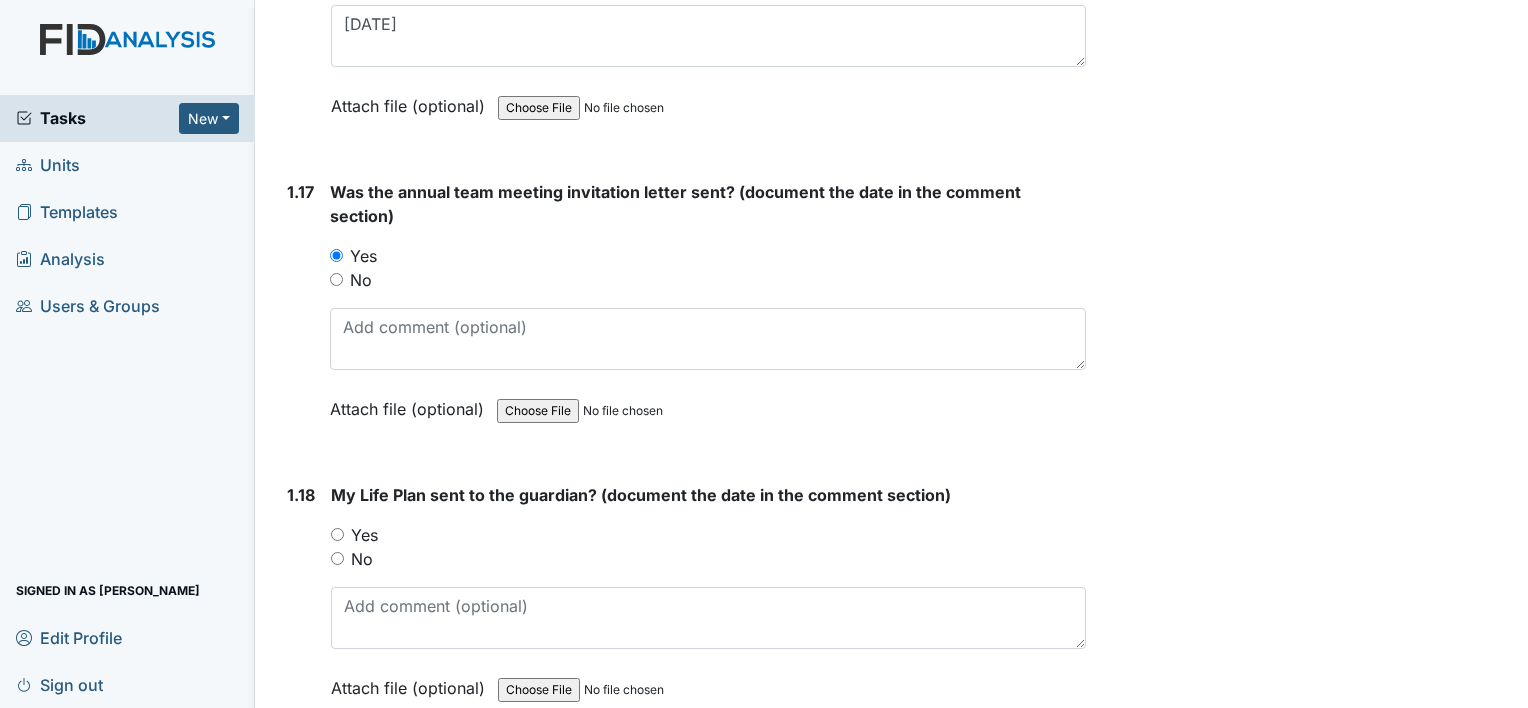click on "Yes" at bounding box center (337, 534) 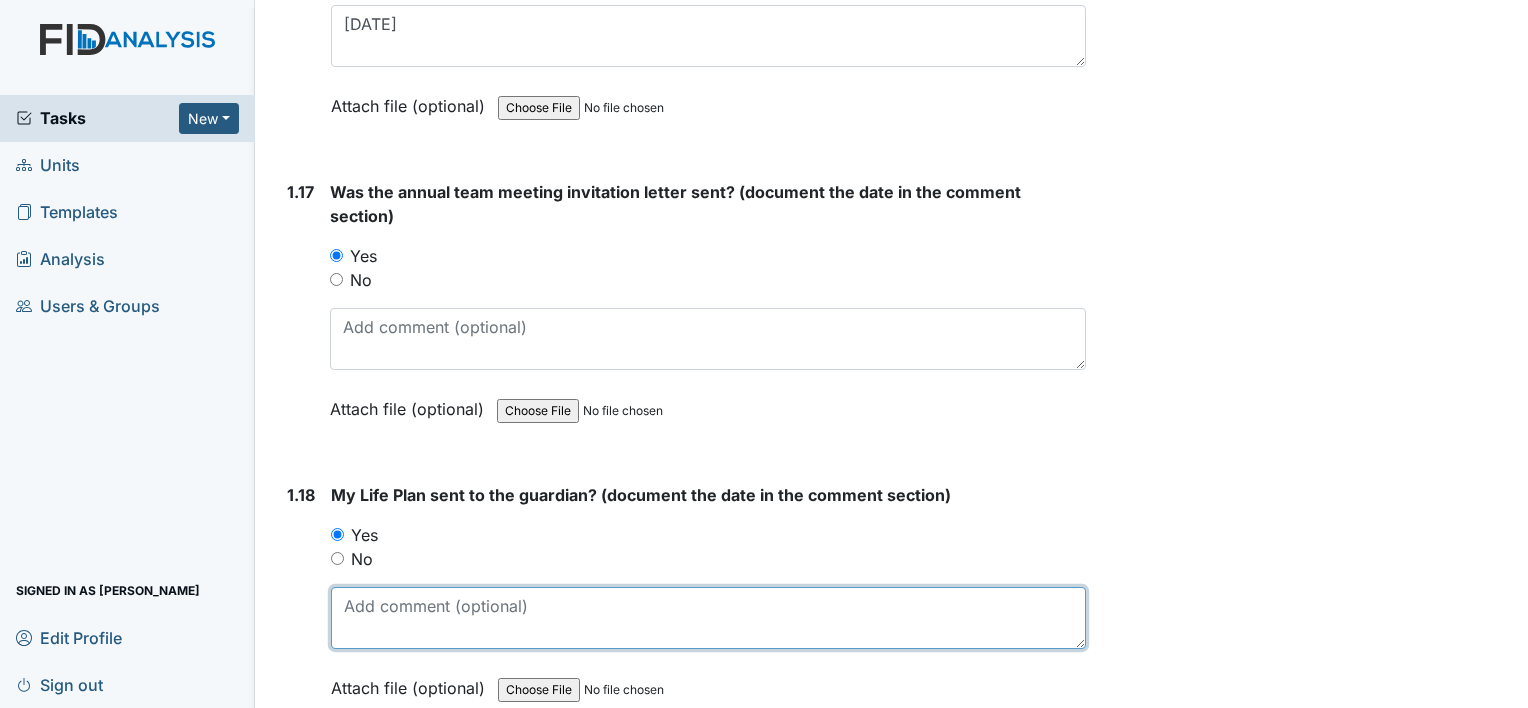 click at bounding box center [708, 618] 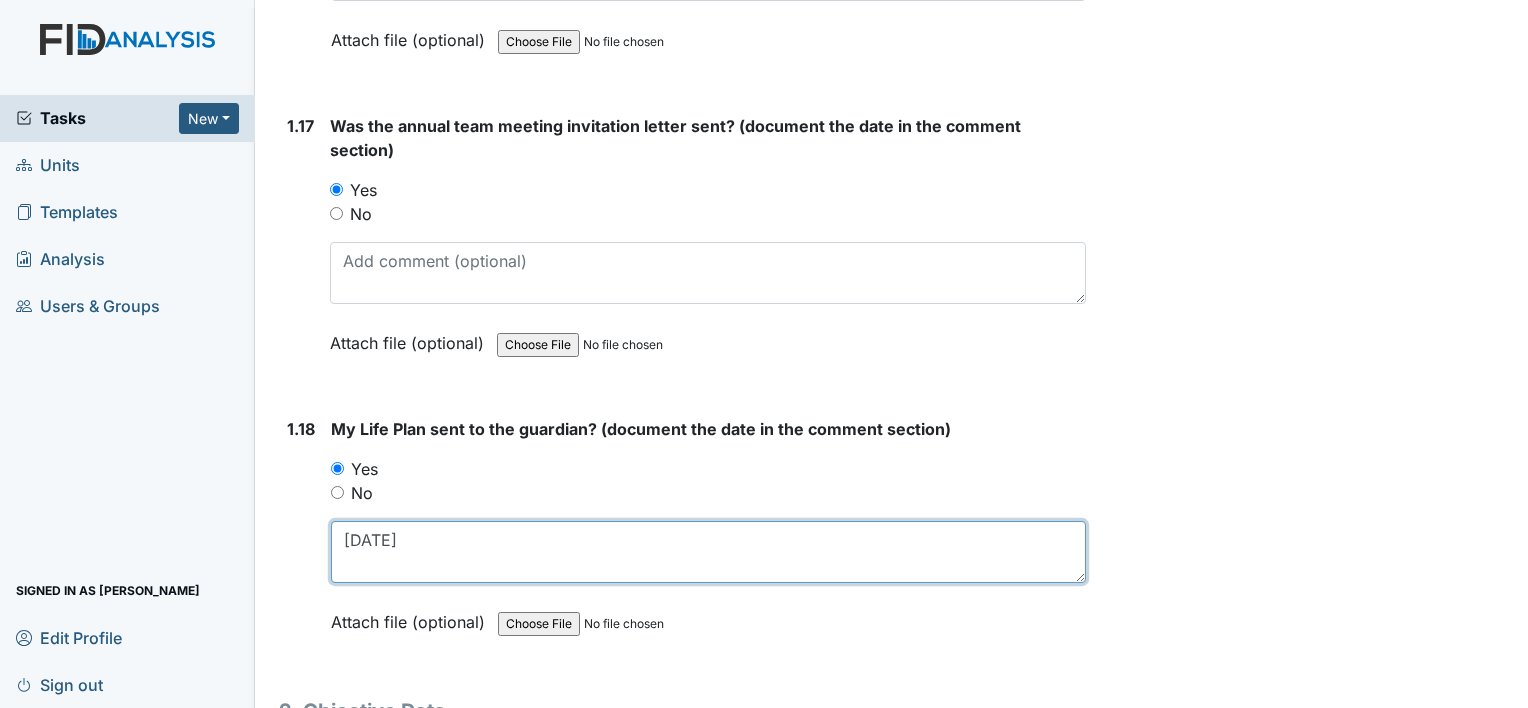 scroll, scrollTop: 4951, scrollLeft: 0, axis: vertical 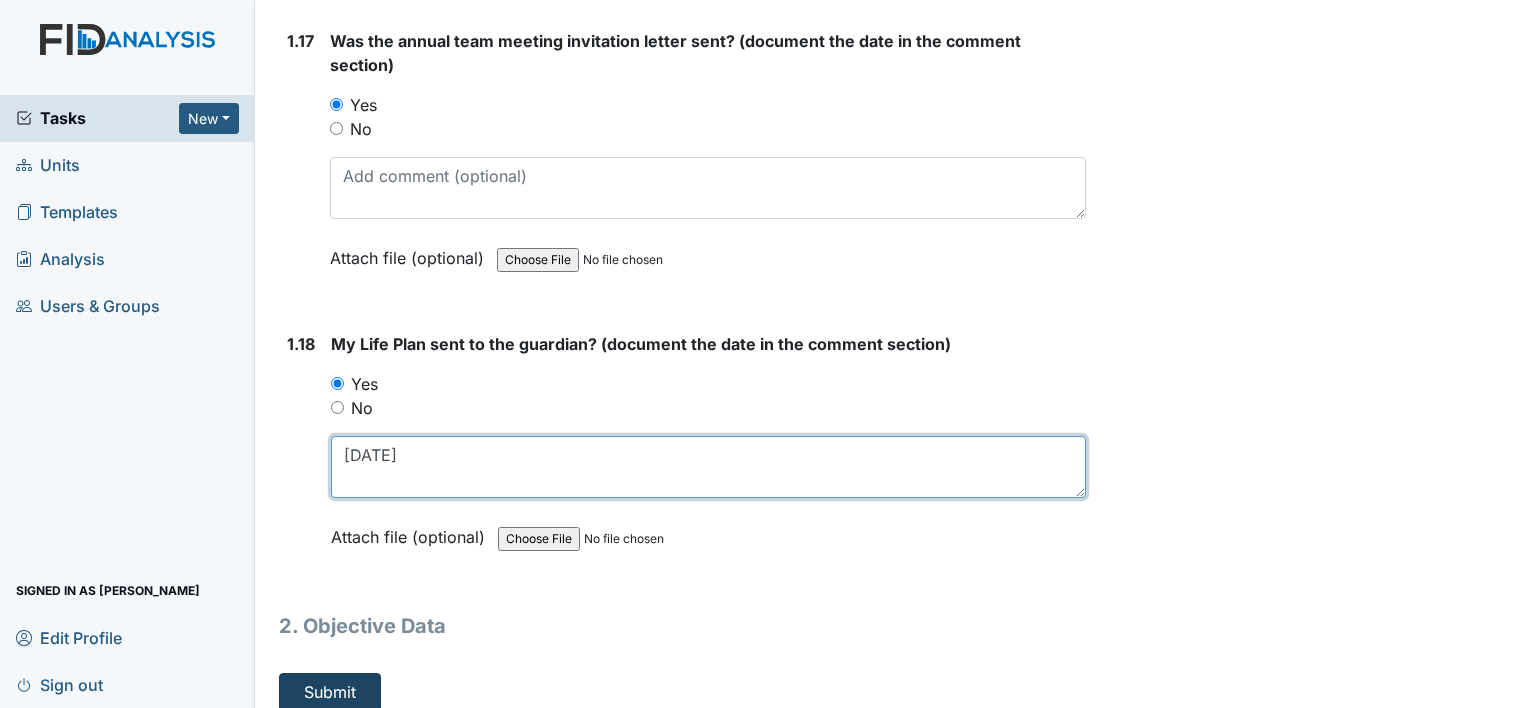 type on "04/17/25" 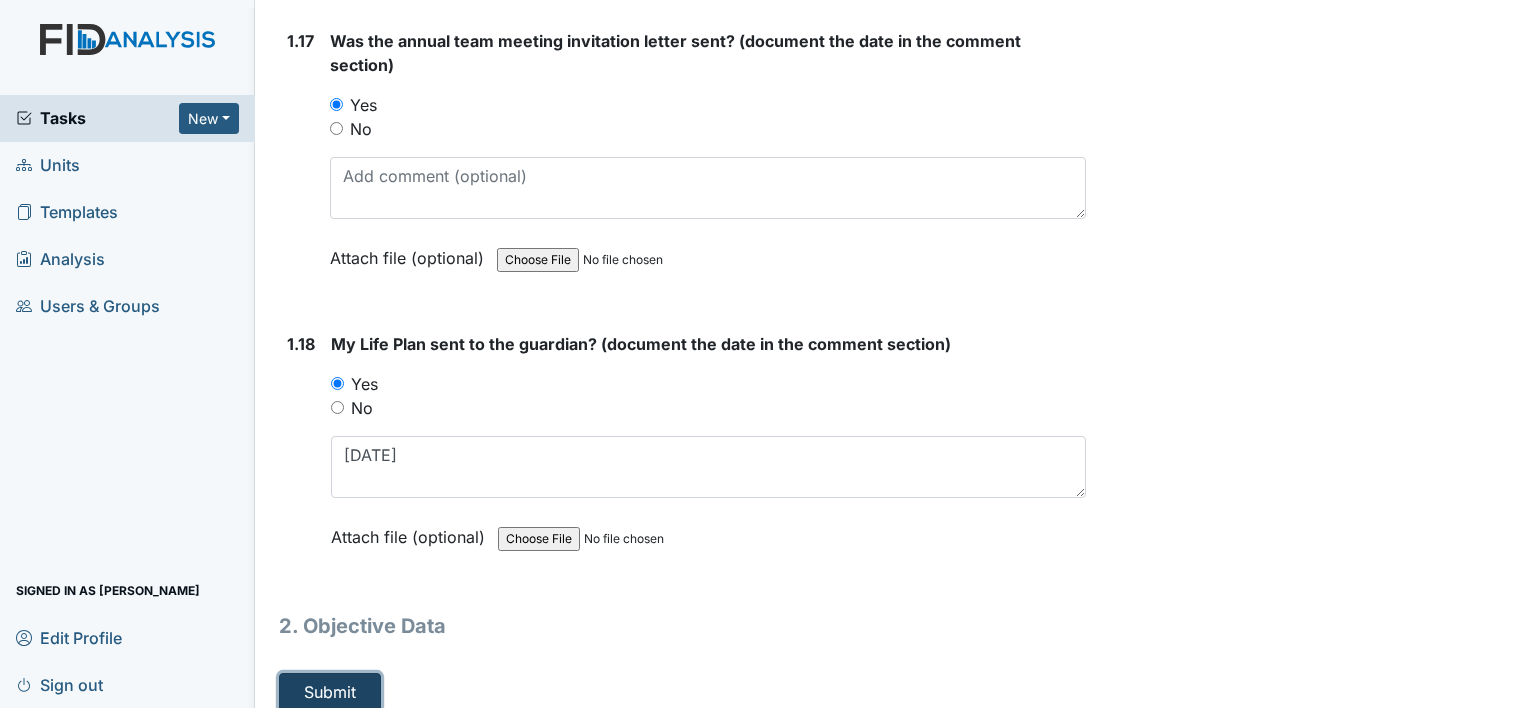 click on "Submit" at bounding box center (330, 692) 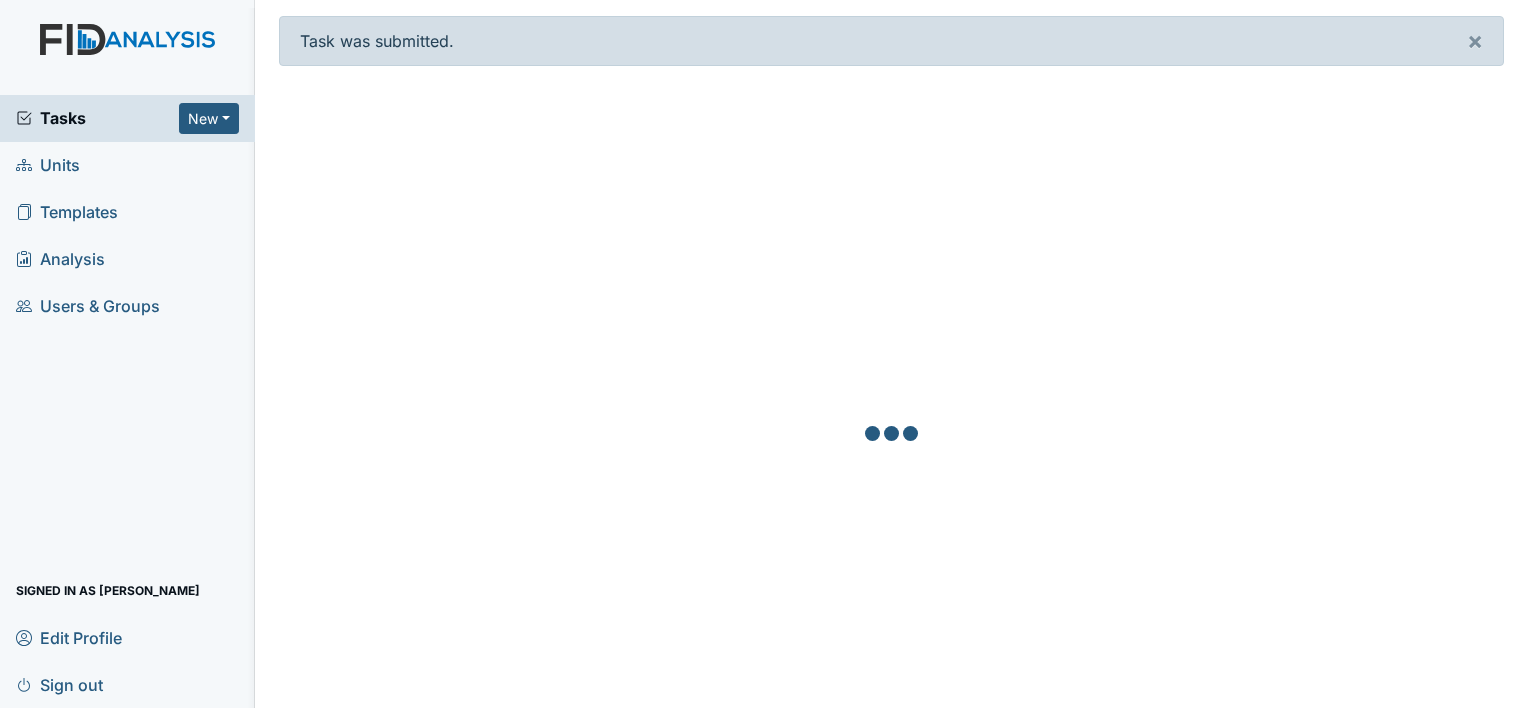 scroll, scrollTop: 0, scrollLeft: 0, axis: both 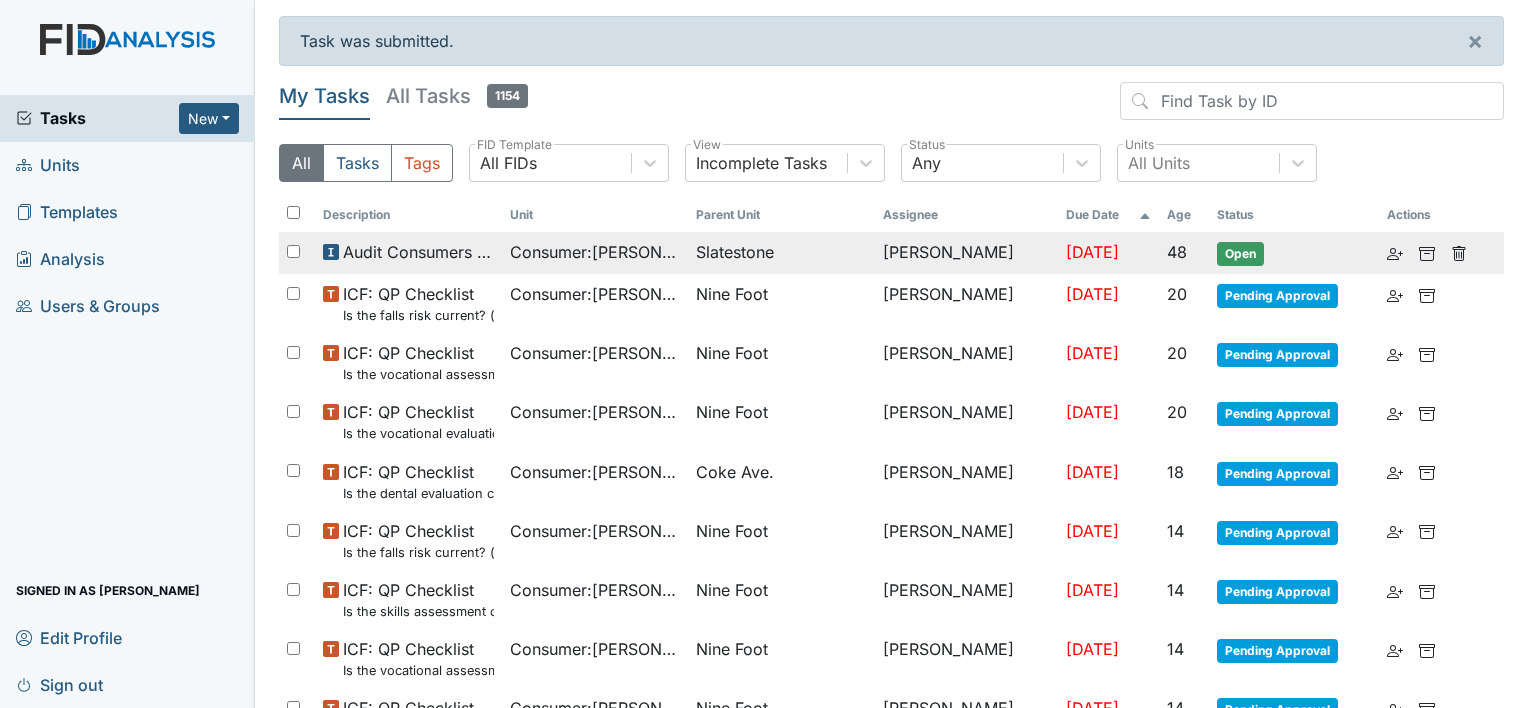 click on "[PERSON_NAME]" at bounding box center [966, 253] 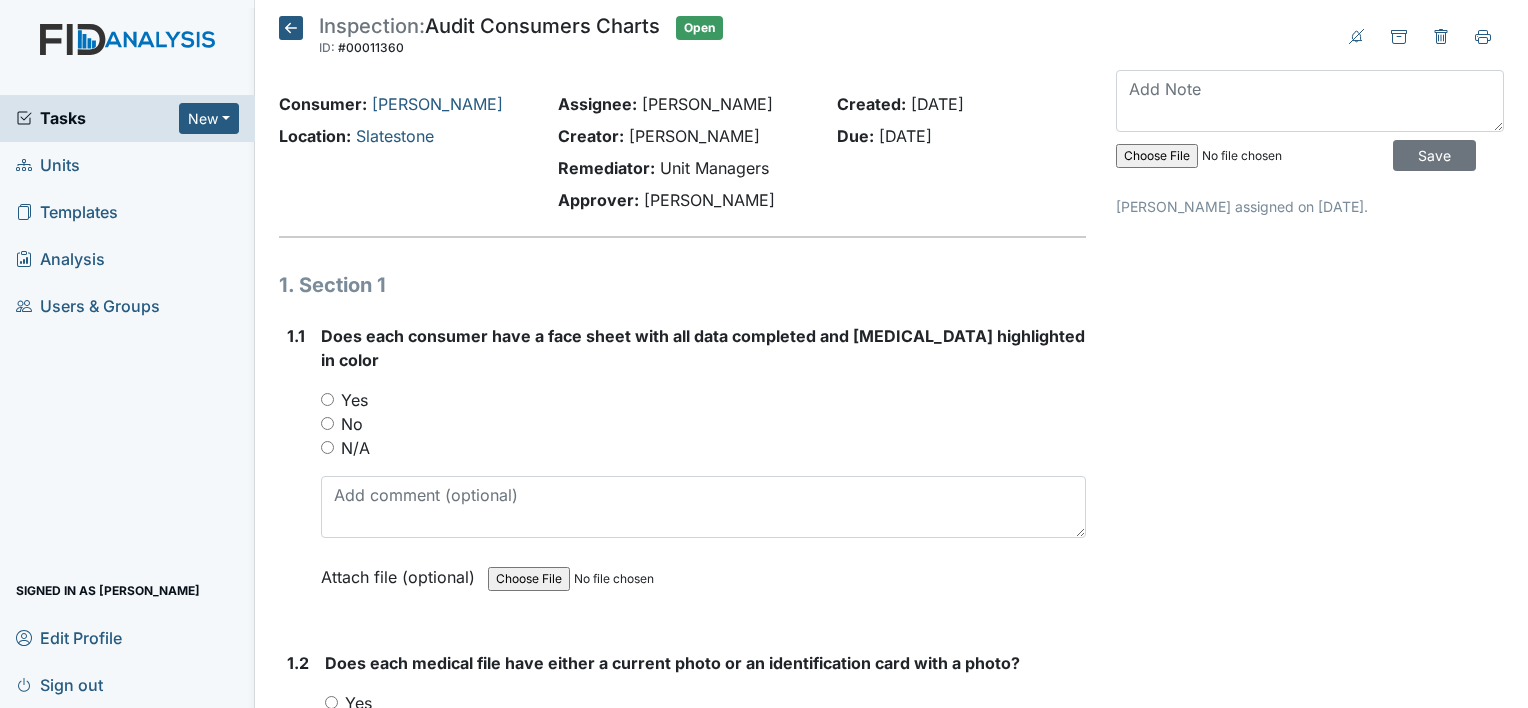 scroll, scrollTop: 0, scrollLeft: 0, axis: both 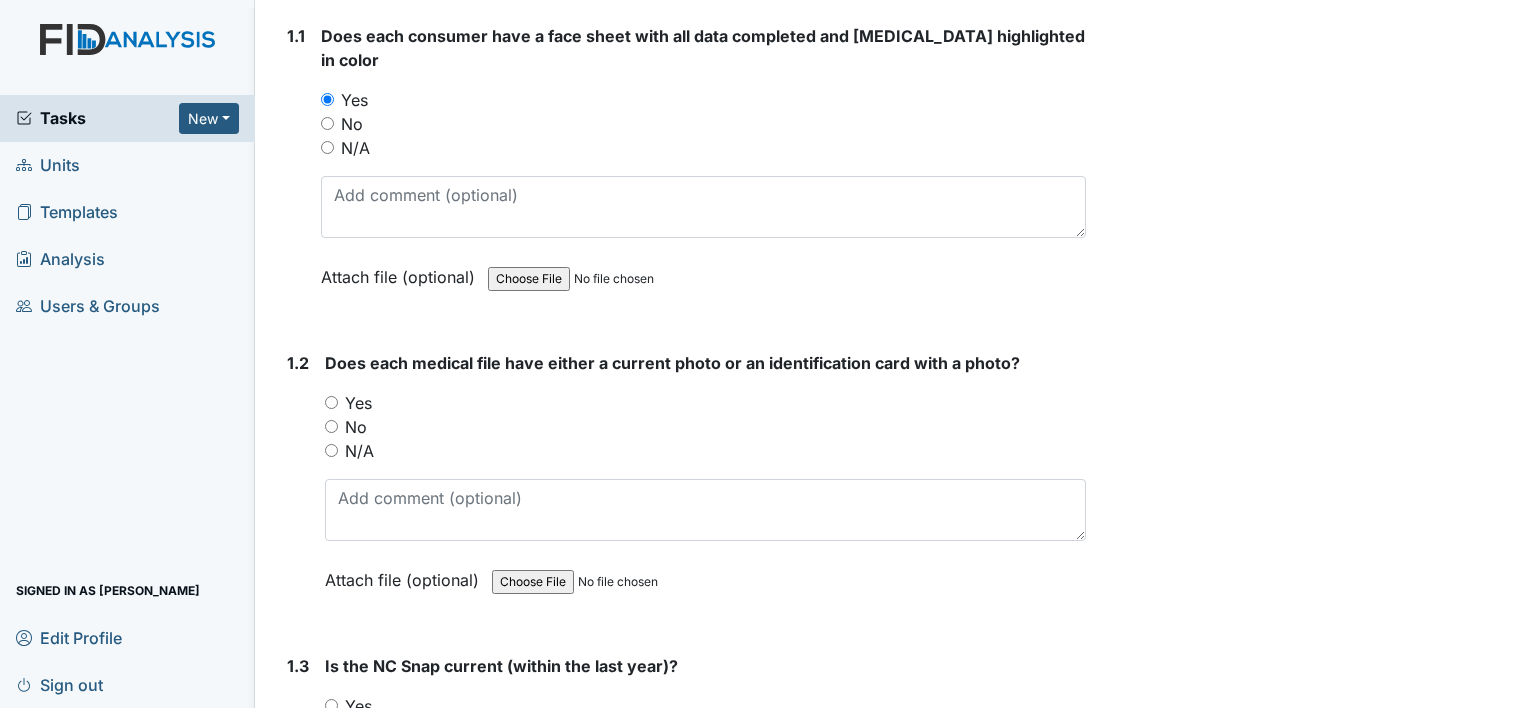 click on "Yes" at bounding box center [331, 402] 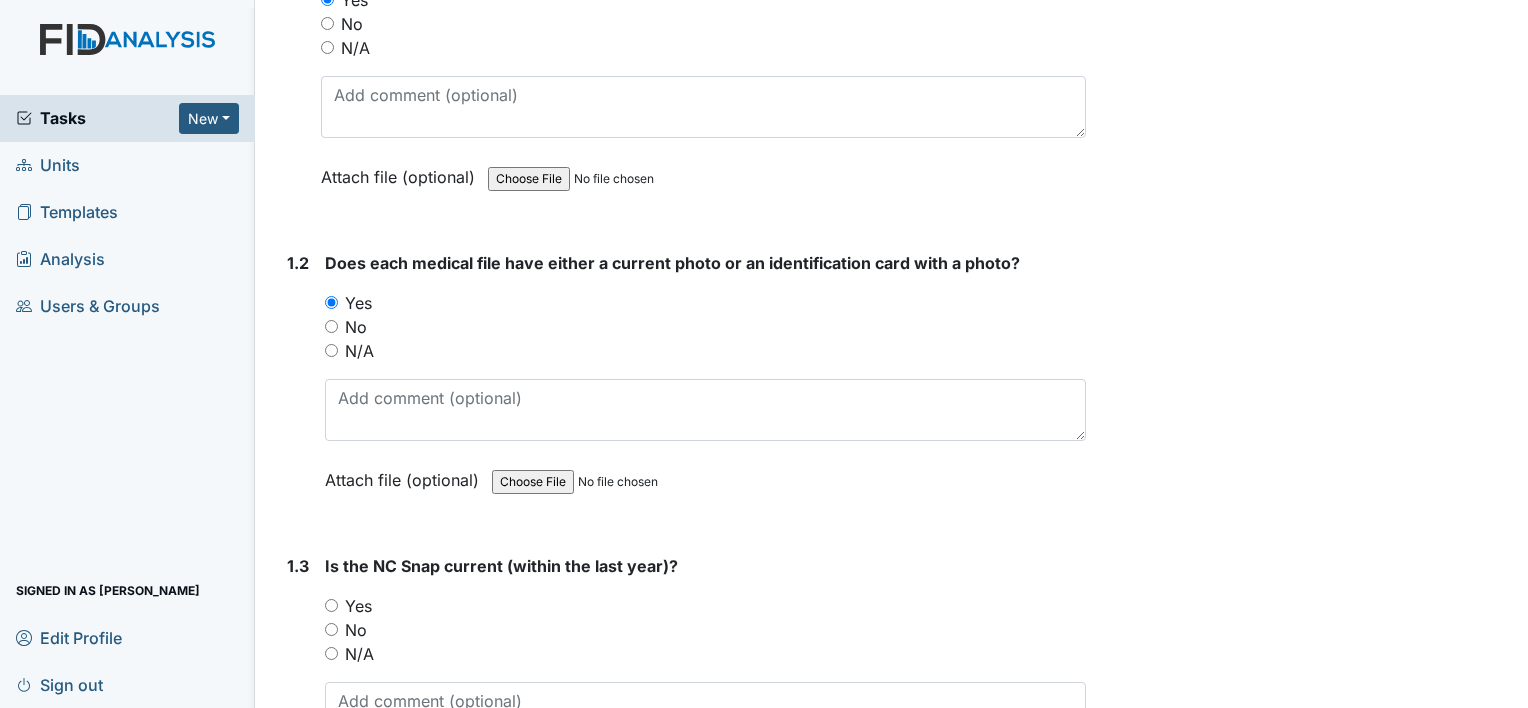 scroll, scrollTop: 500, scrollLeft: 0, axis: vertical 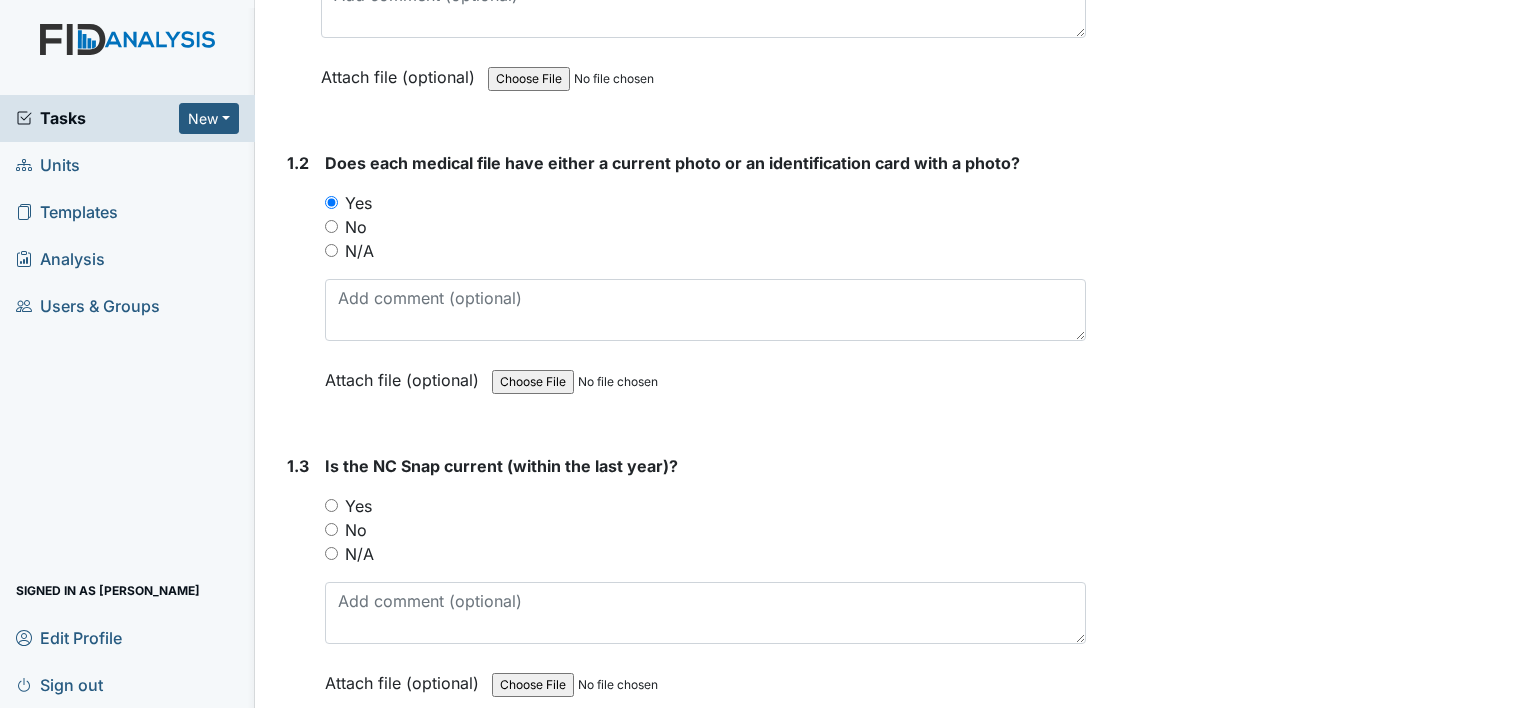 drag, startPoint x: 332, startPoint y: 481, endPoint x: 346, endPoint y: 560, distance: 80.23092 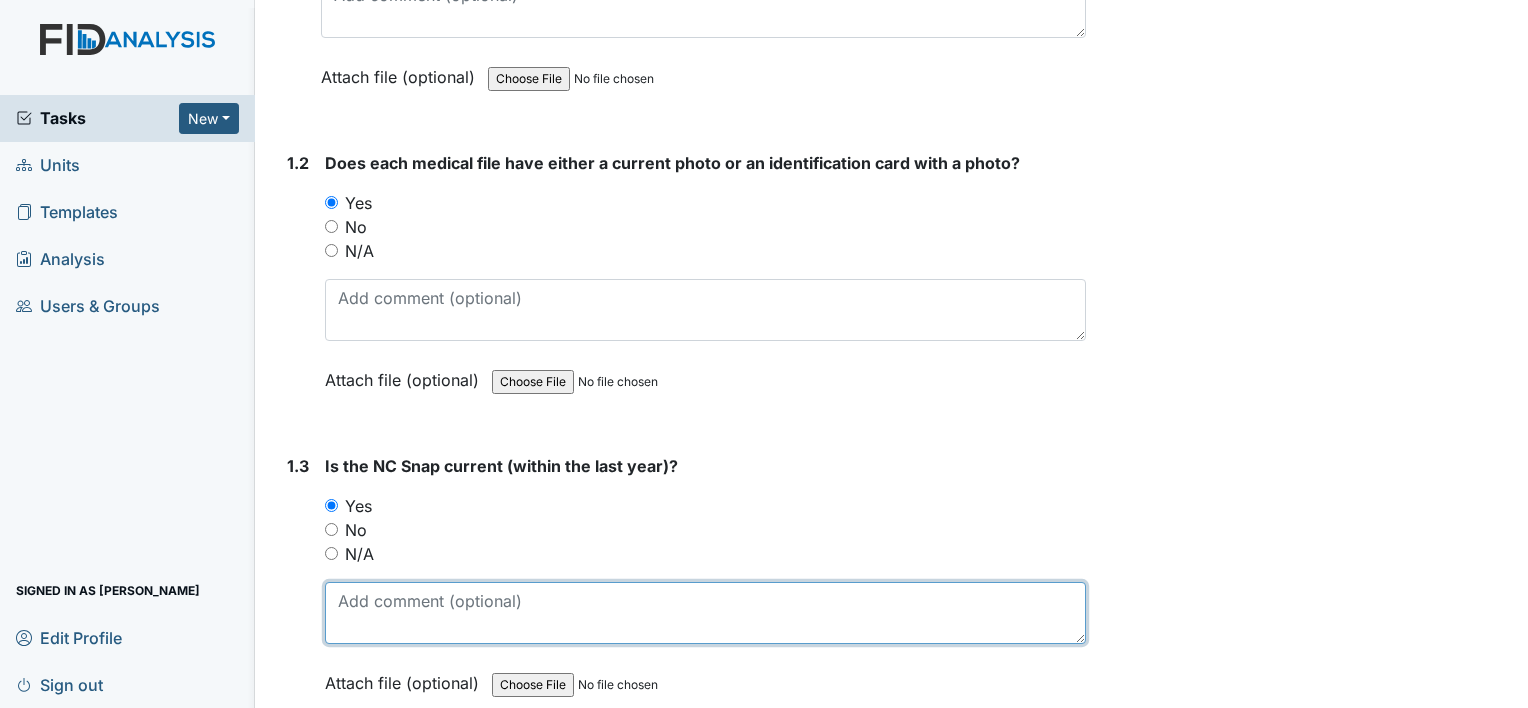 click at bounding box center (705, 613) 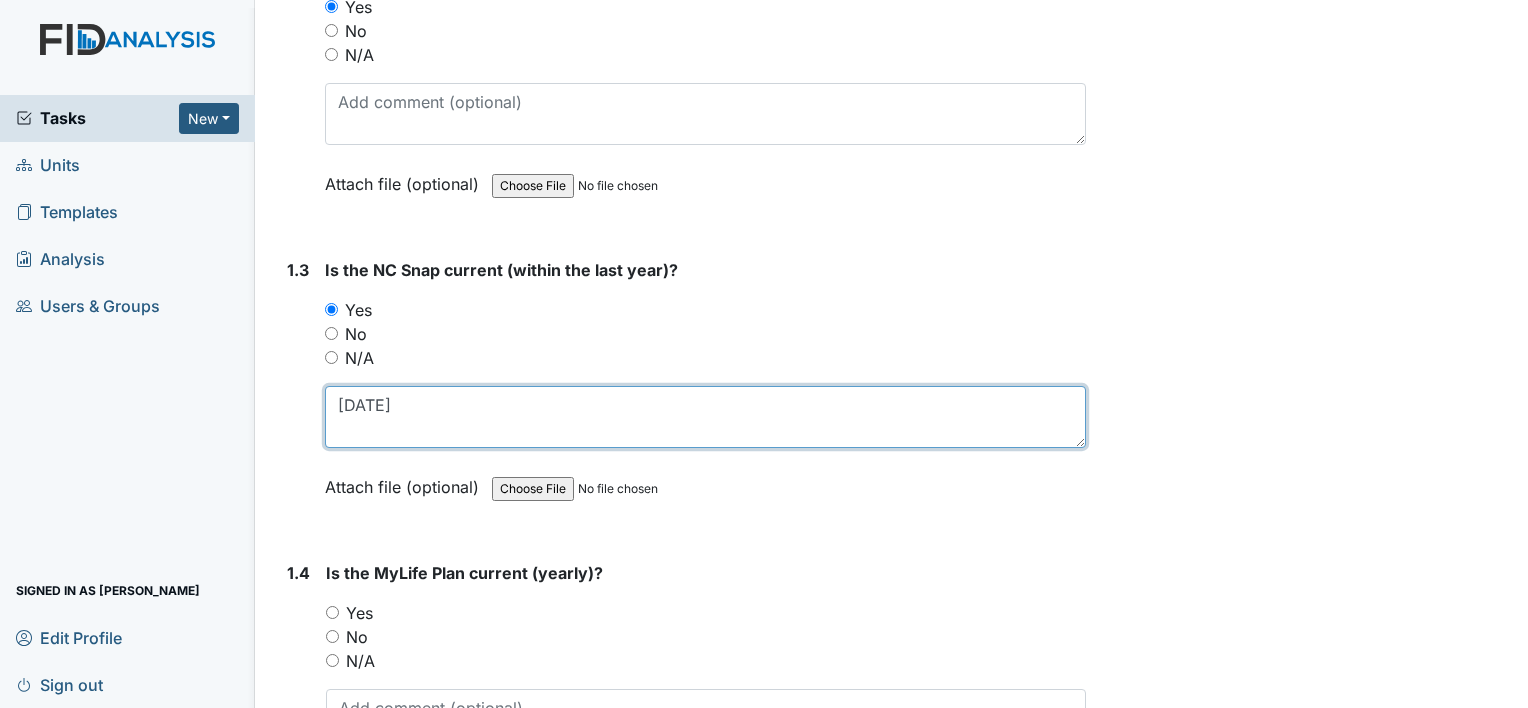scroll, scrollTop: 700, scrollLeft: 0, axis: vertical 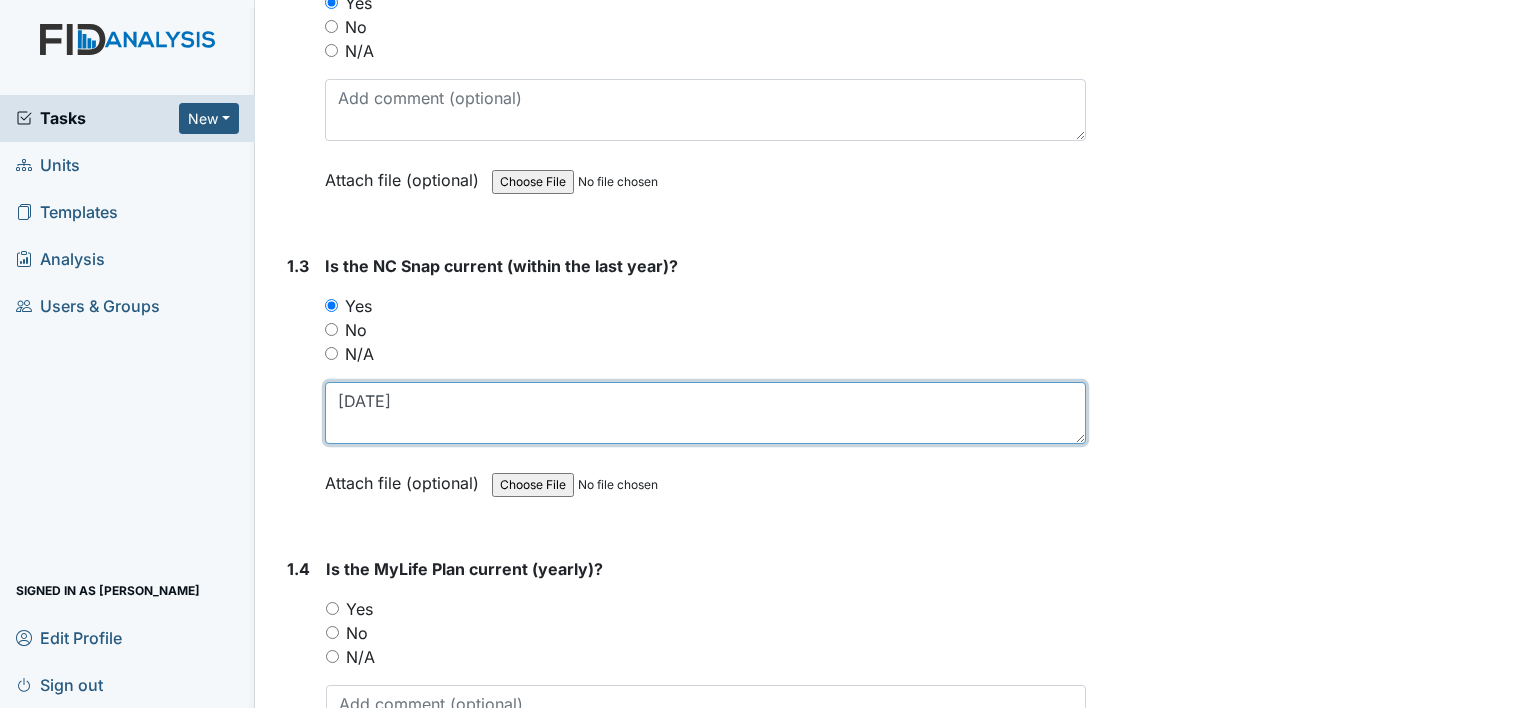 type on "[DATE]" 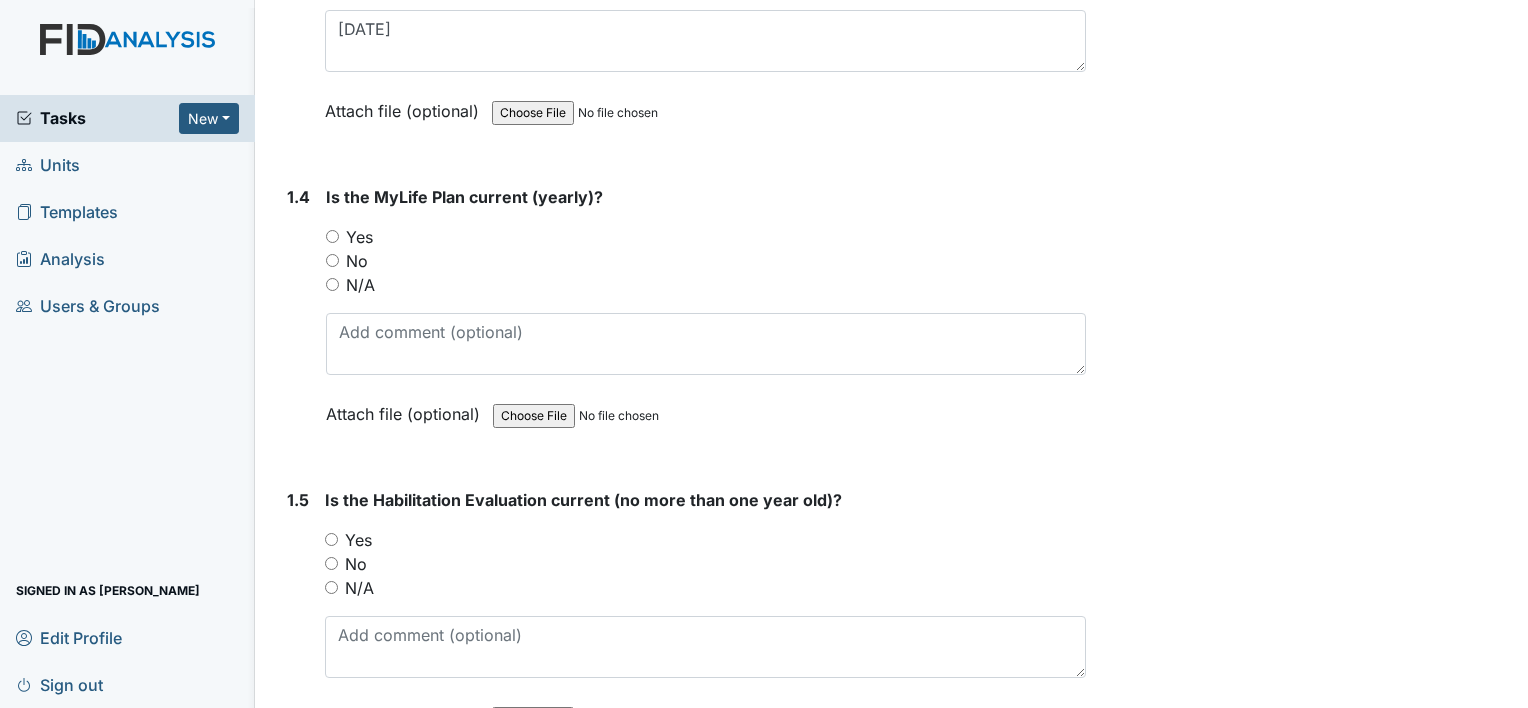 scroll, scrollTop: 1100, scrollLeft: 0, axis: vertical 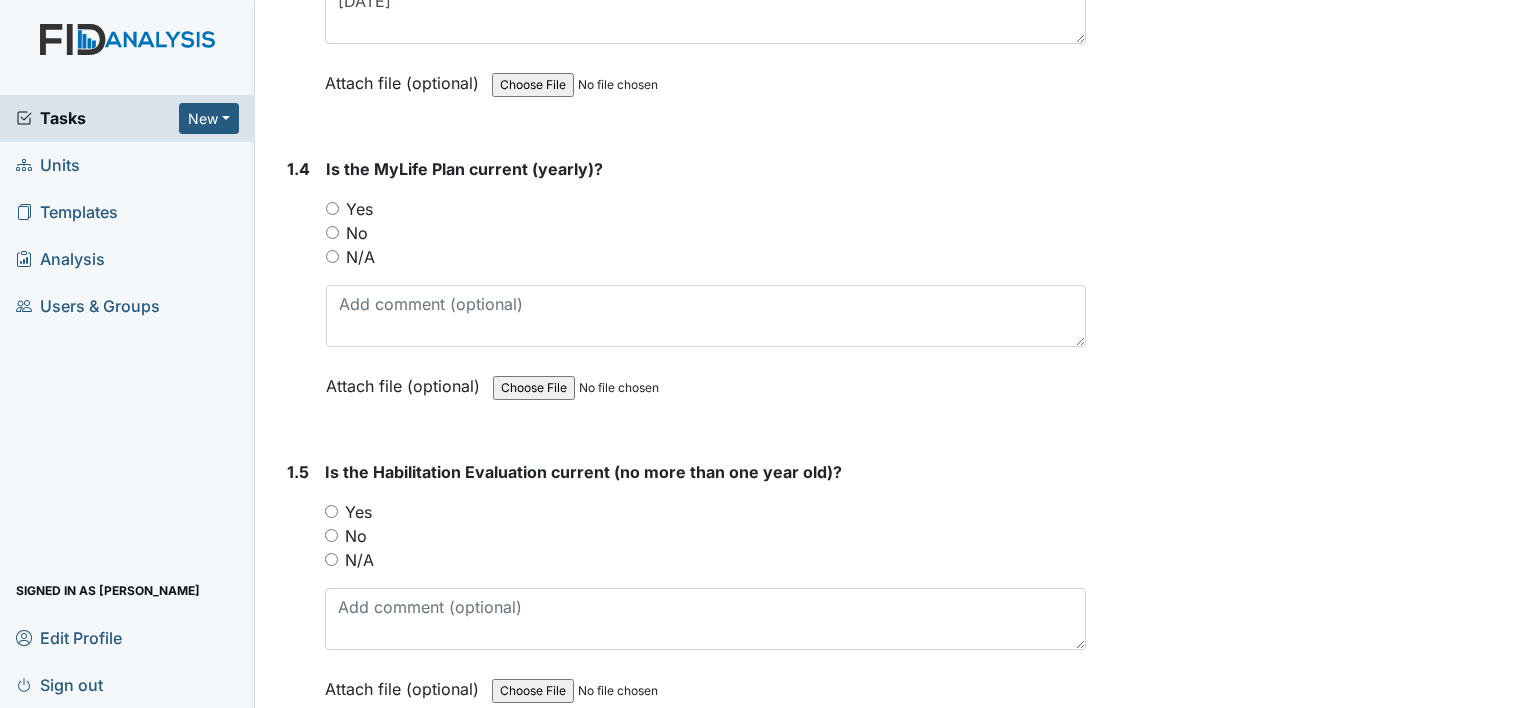 click on "Yes" at bounding box center [332, 208] 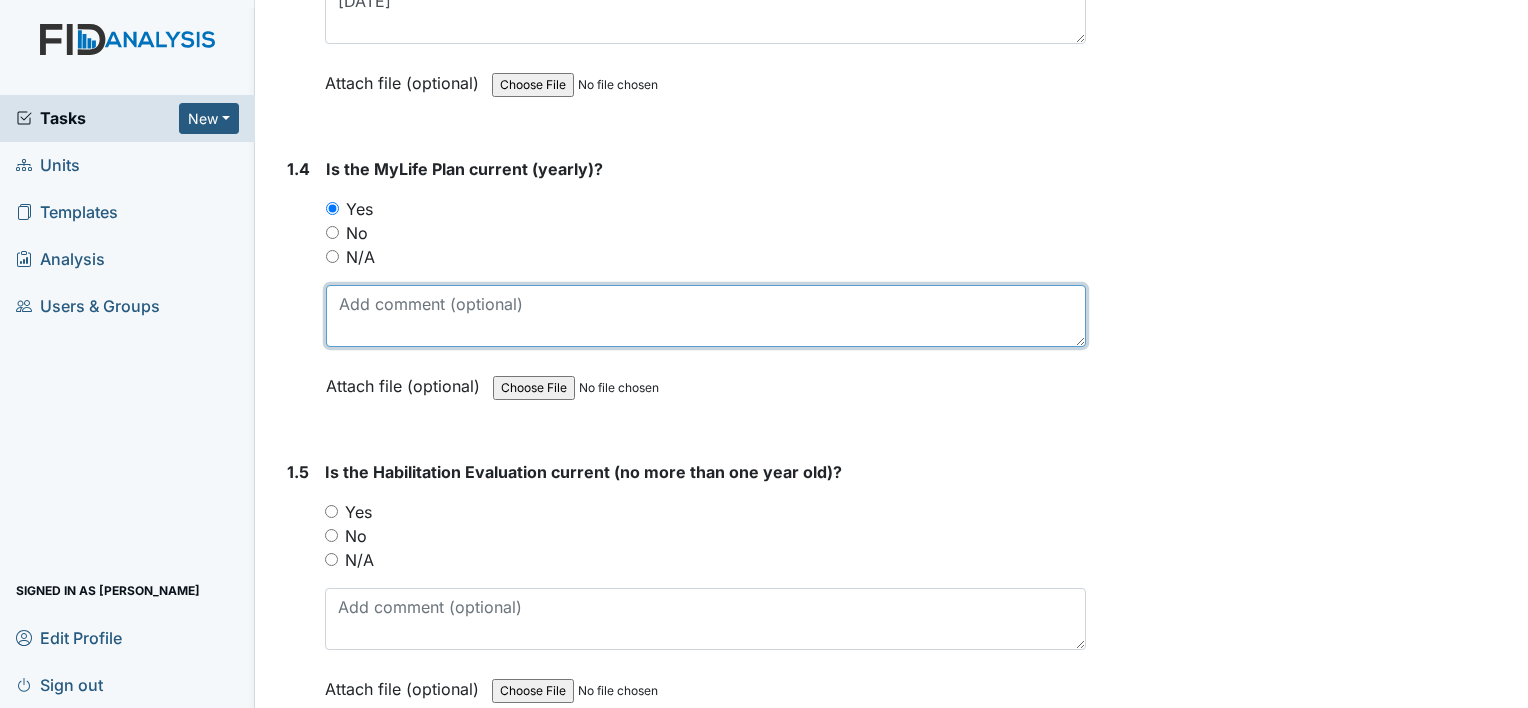 click at bounding box center [706, 316] 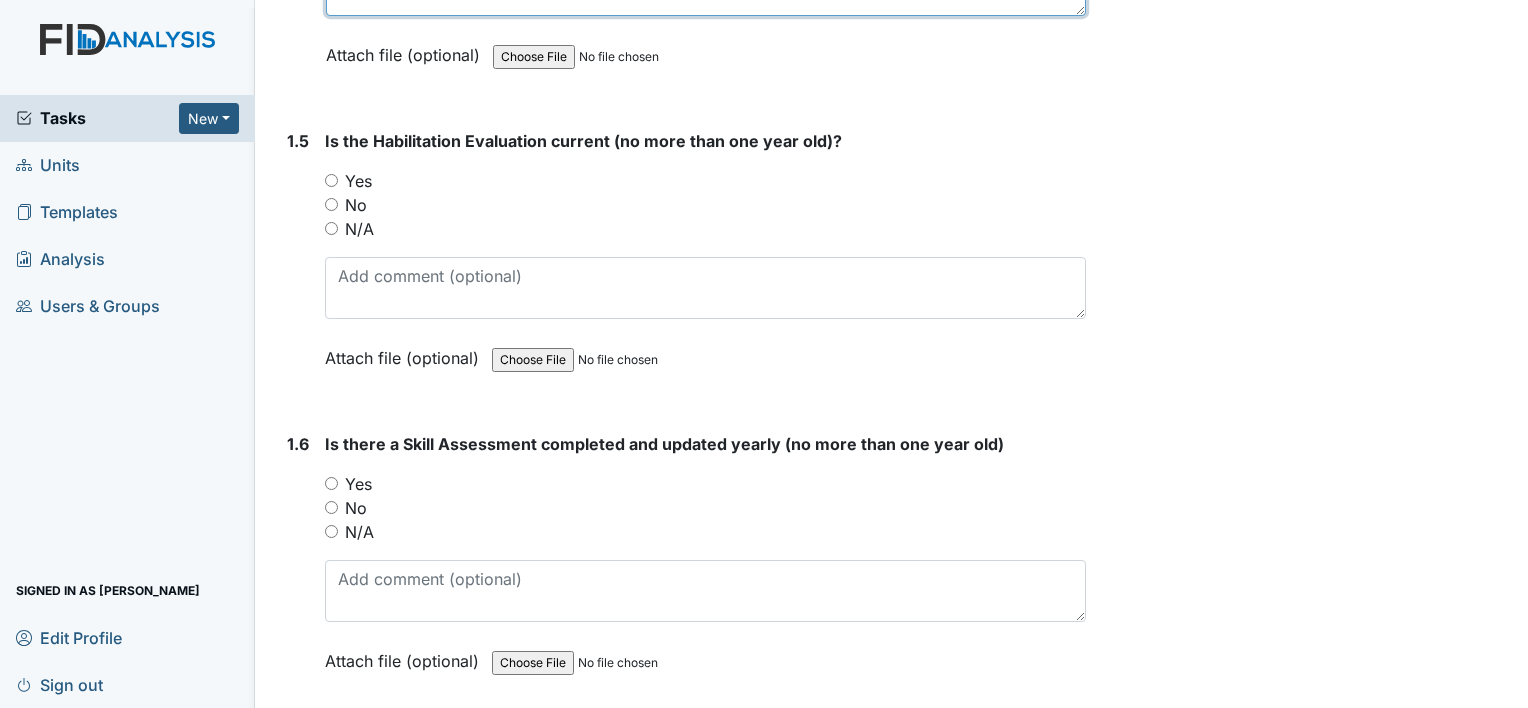 scroll, scrollTop: 1500, scrollLeft: 0, axis: vertical 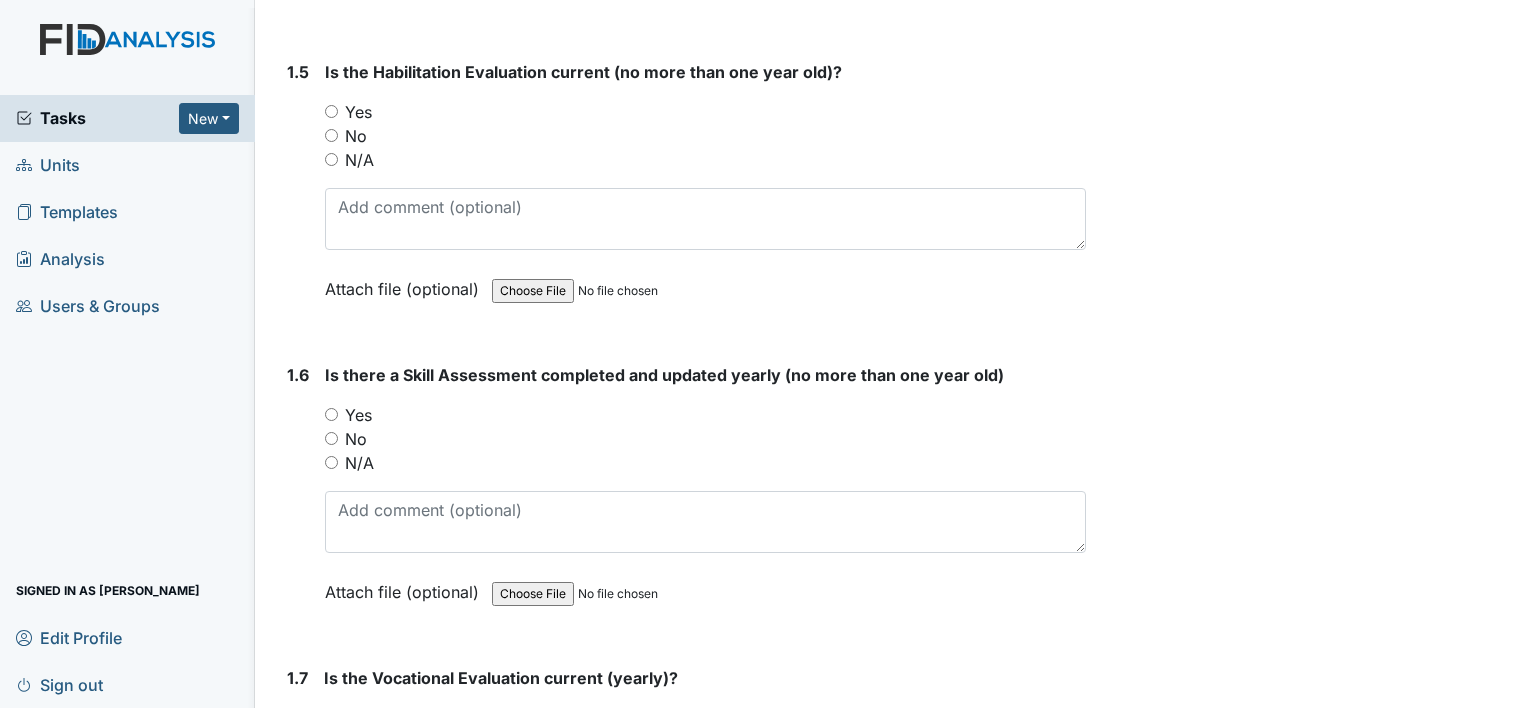 type on "[DATE]" 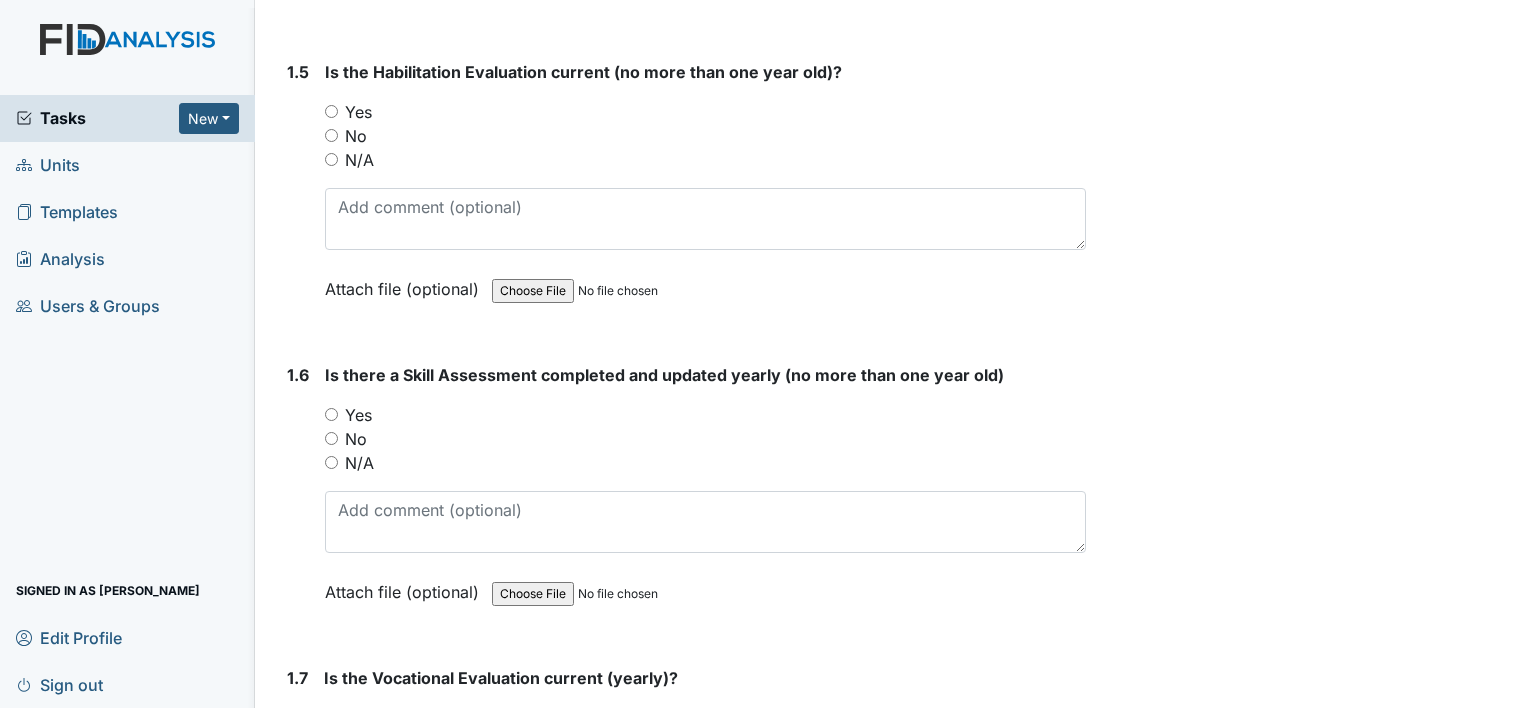 click on "Yes" at bounding box center [331, 111] 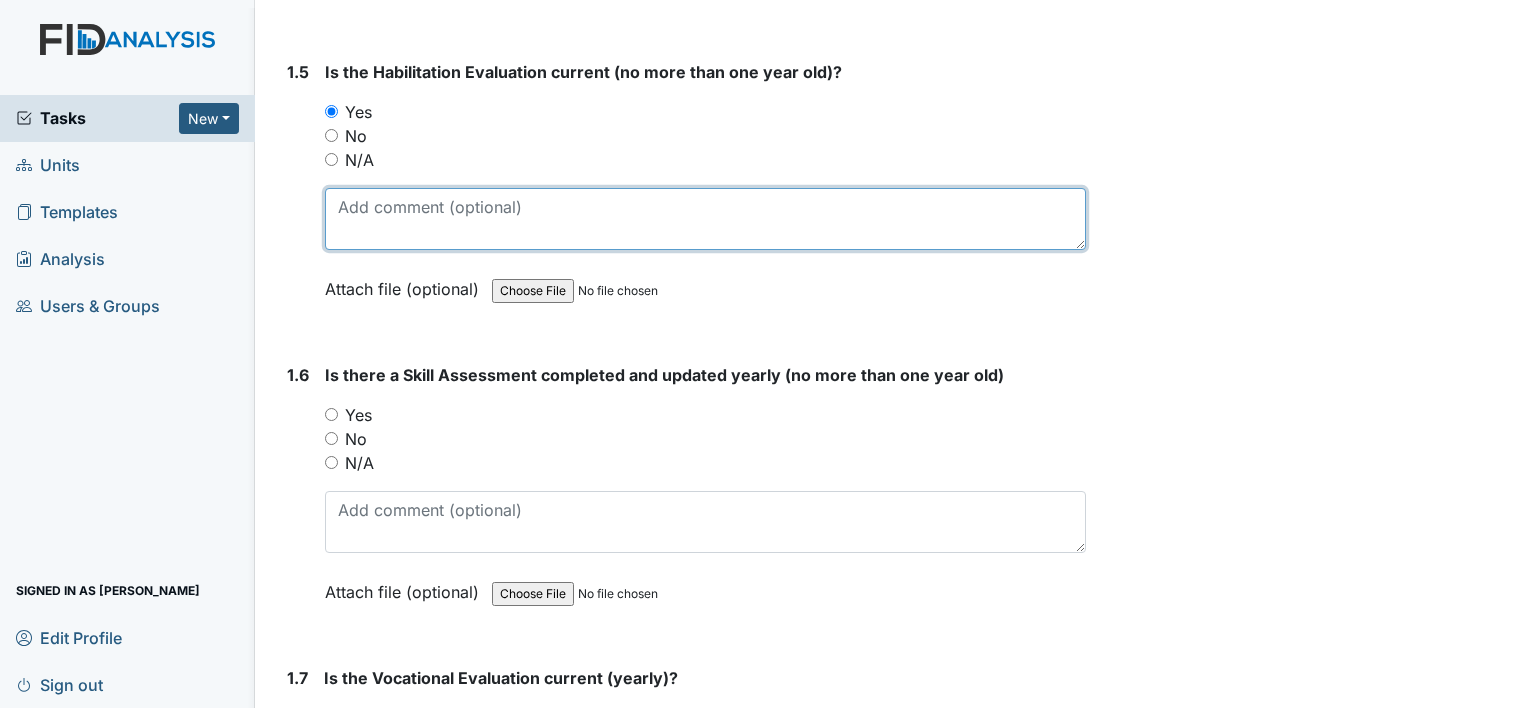click at bounding box center (705, 219) 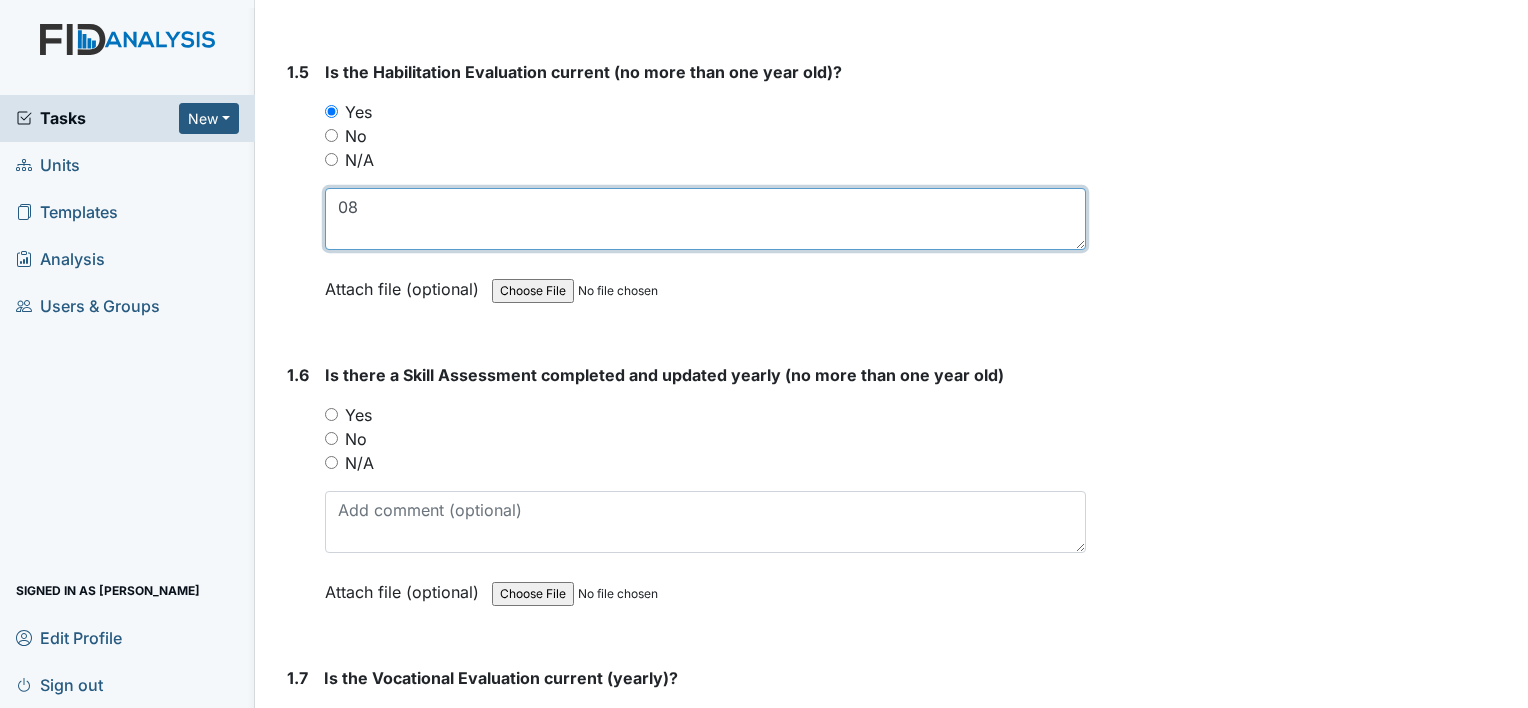 type on "0" 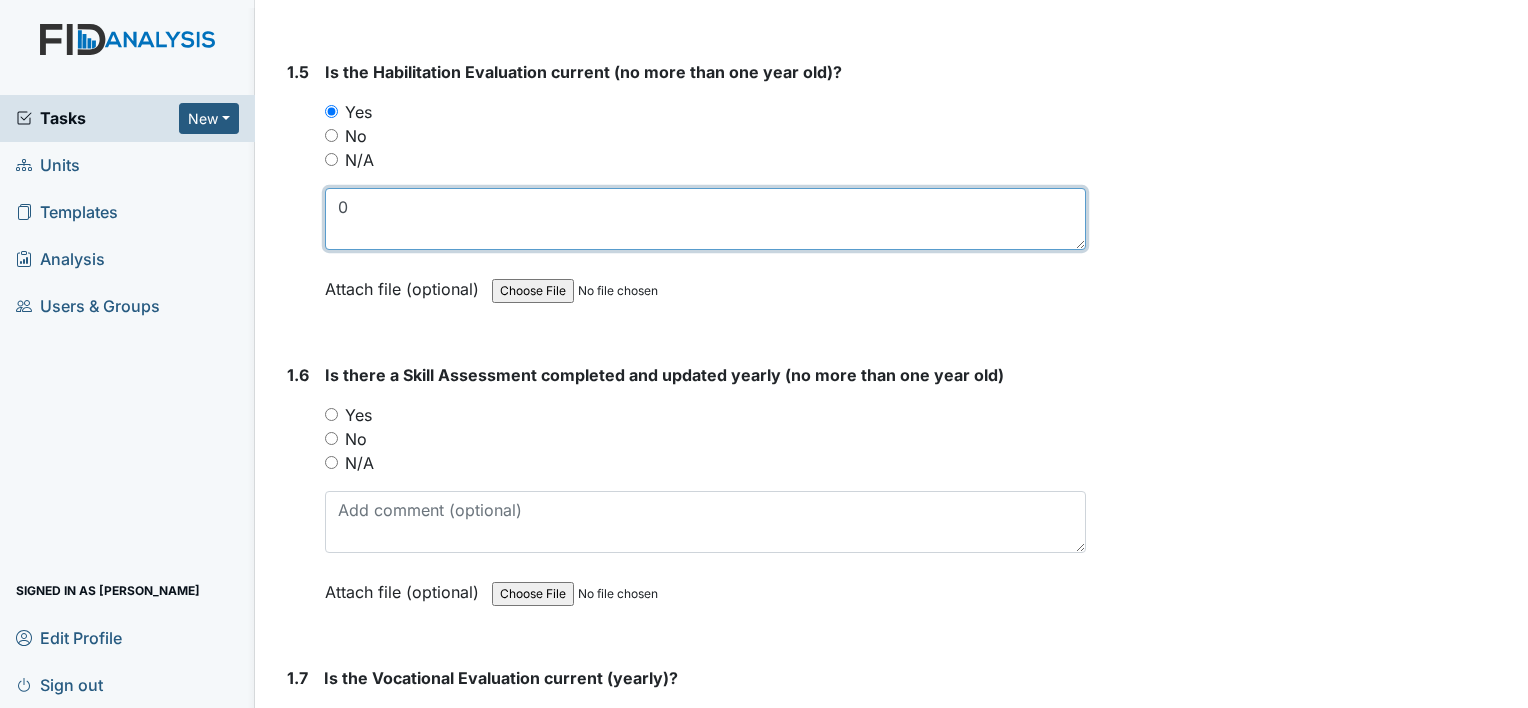 type 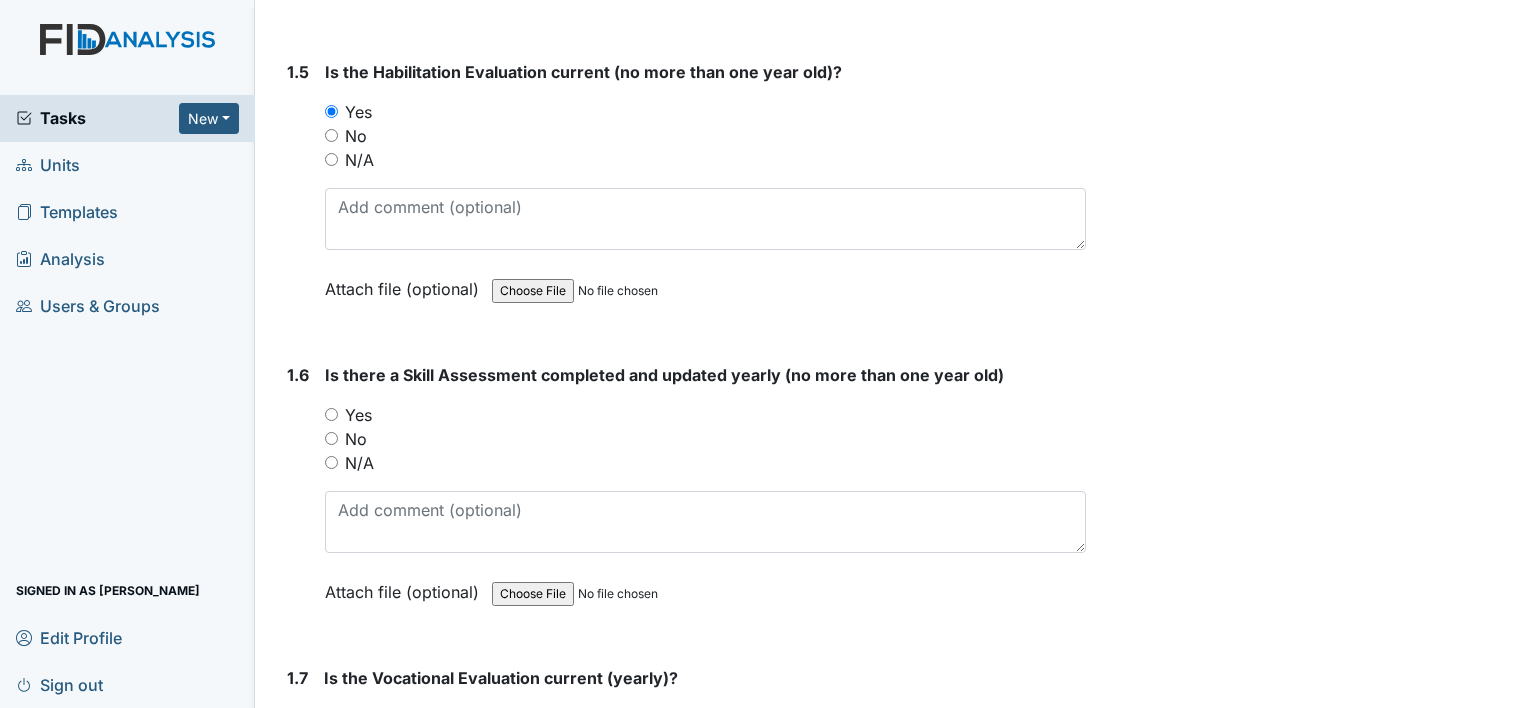 click on "No" at bounding box center [331, 135] 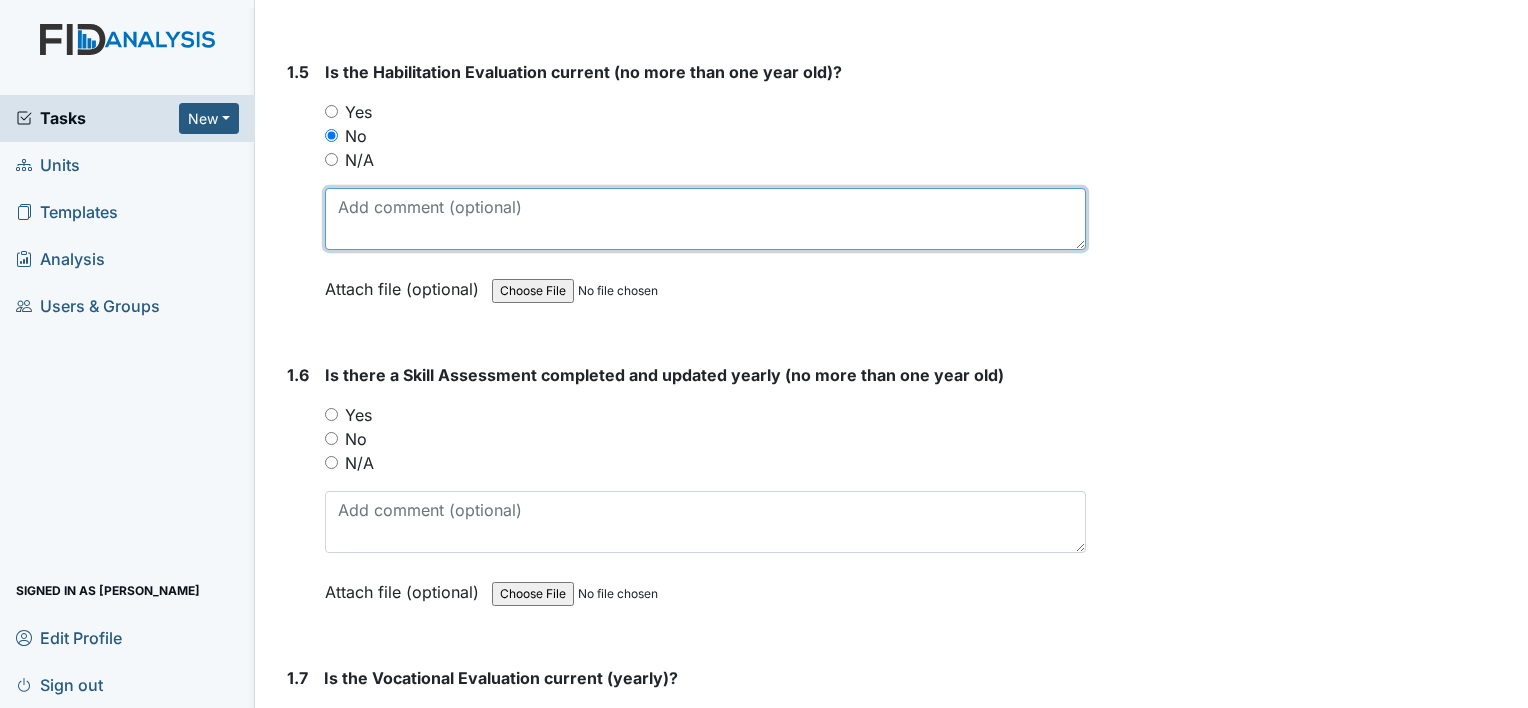 click at bounding box center [705, 219] 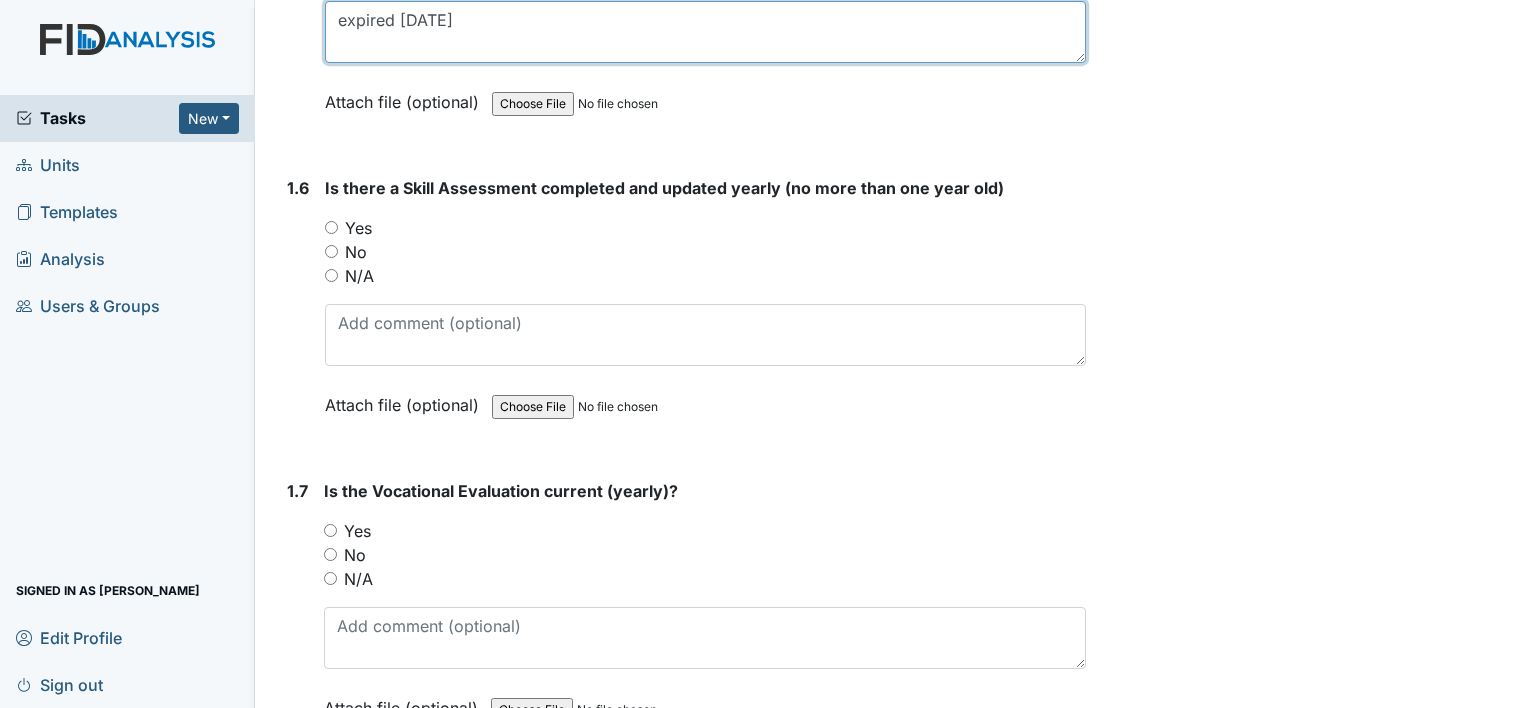 scroll, scrollTop: 1800, scrollLeft: 0, axis: vertical 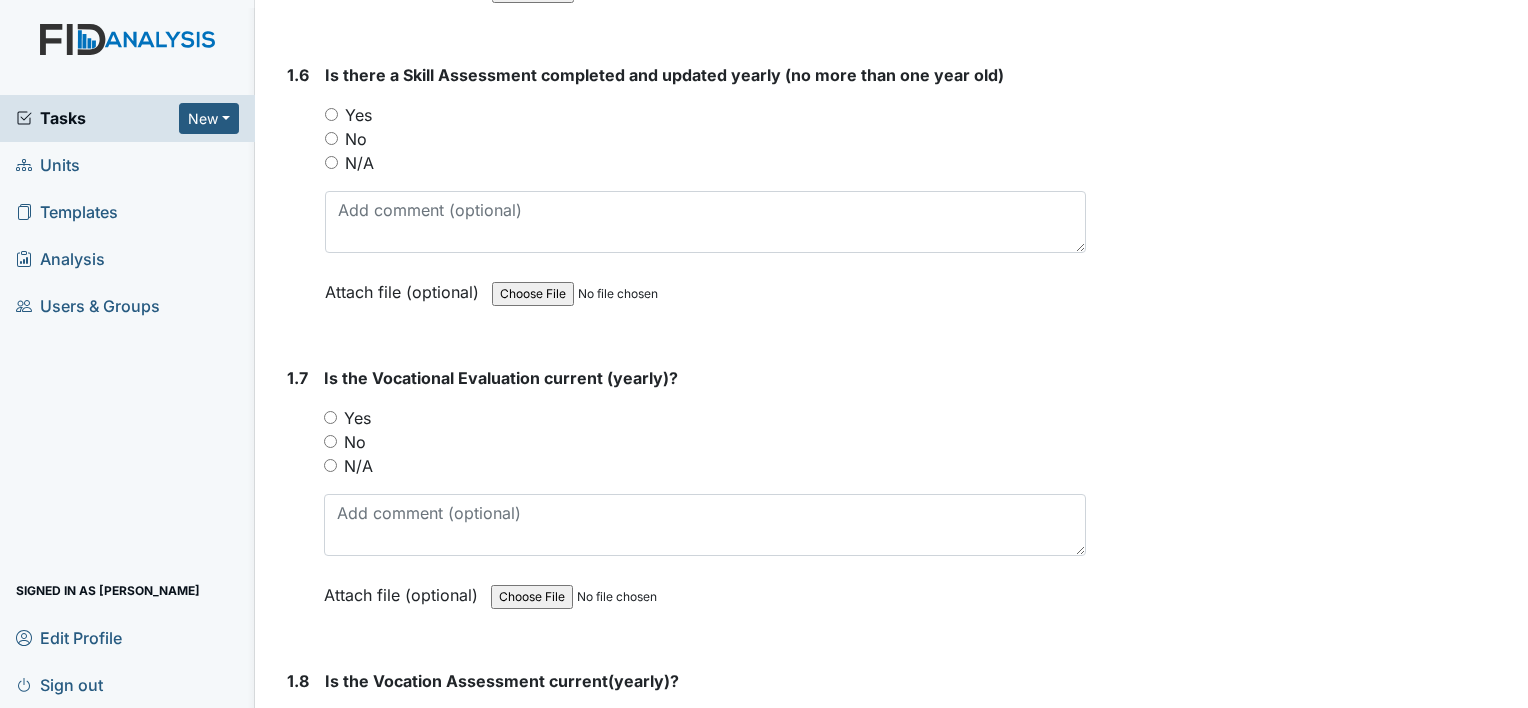 type on "expired [DATE]" 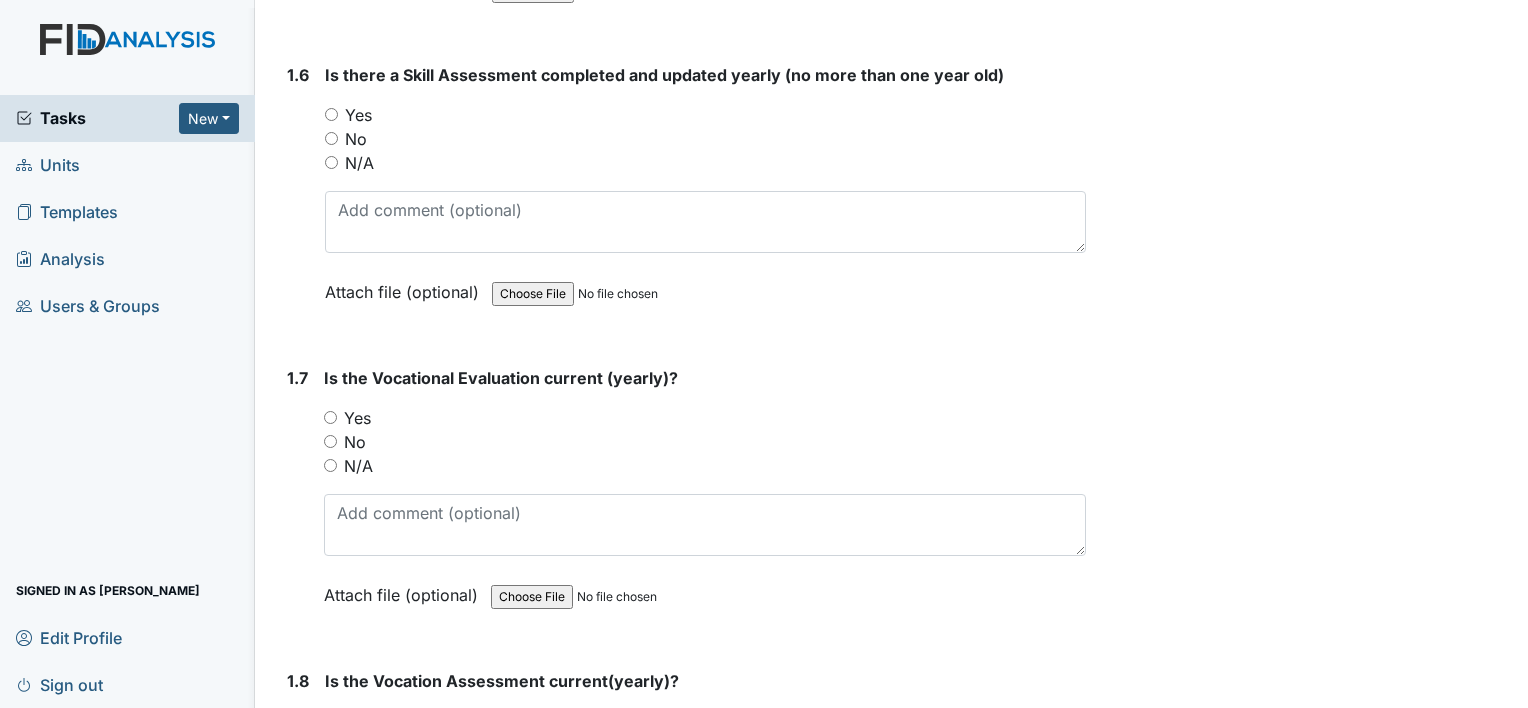 drag, startPoint x: 330, startPoint y: 110, endPoint x: 334, endPoint y: 124, distance: 14.56022 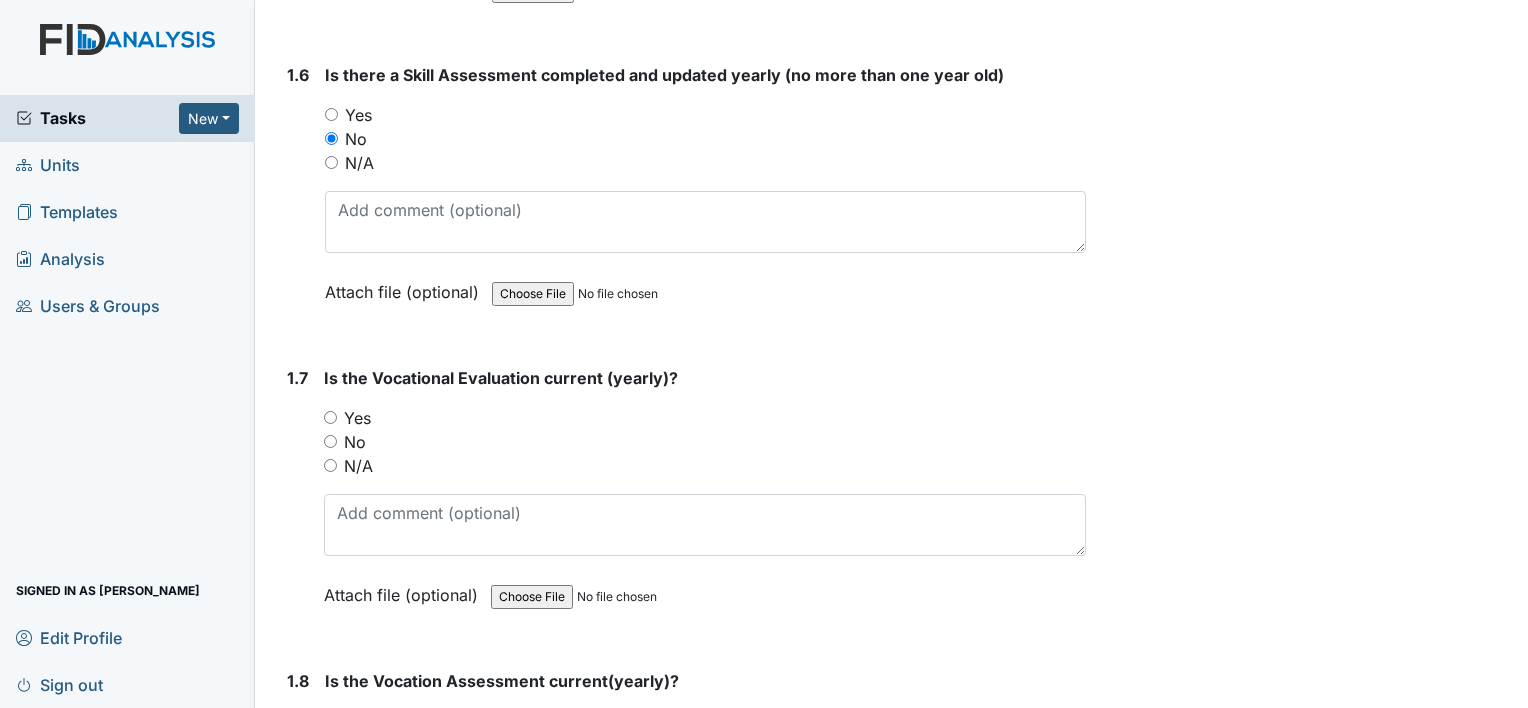 click on "Is there a Skill Assessment completed and updated yearly (no more than one year old)
You must select one of the below options.
Yes
No
N/A
Attach file (optional)
You can upload .pdf, .txt, .jpg, .jpeg, .png, .csv, .xls, or .doc files under 100MB." at bounding box center [705, 190] 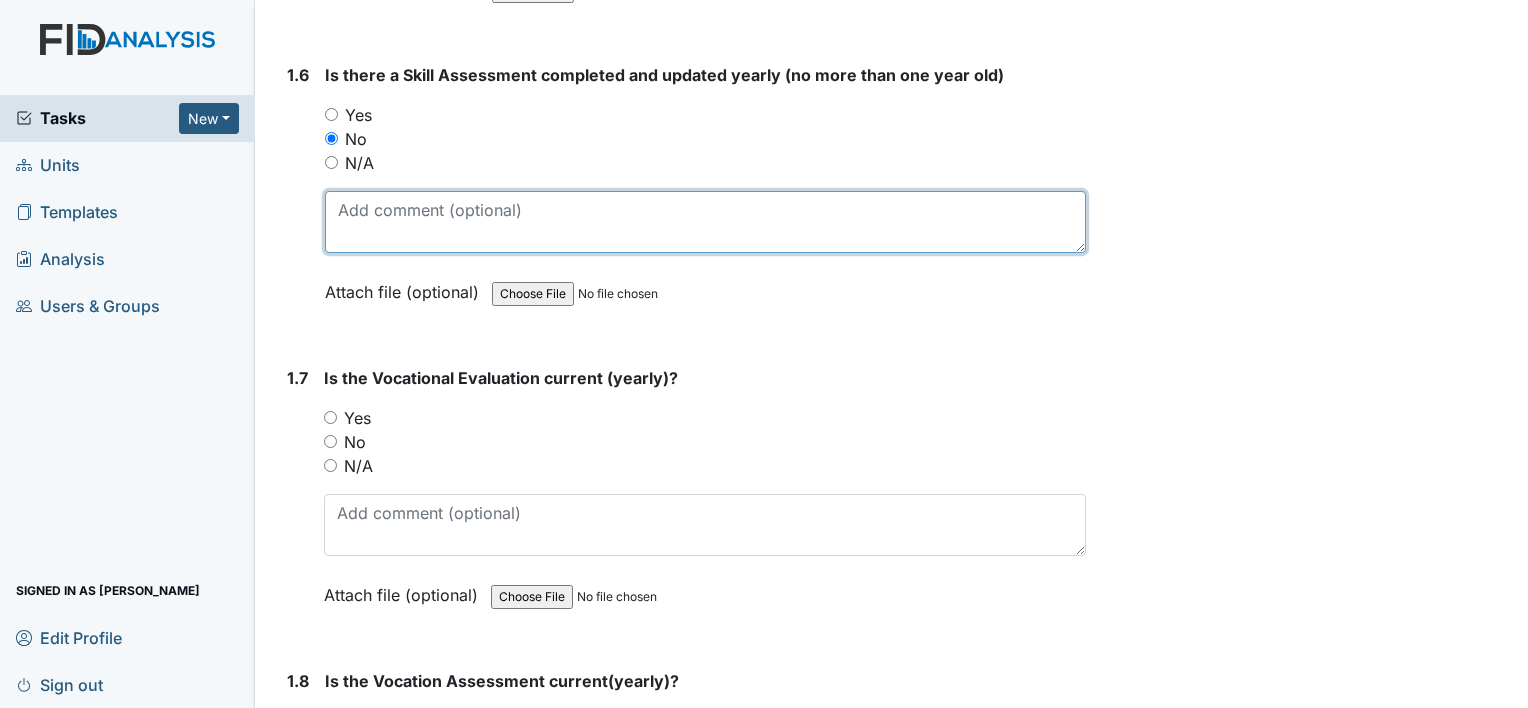 click at bounding box center [705, 222] 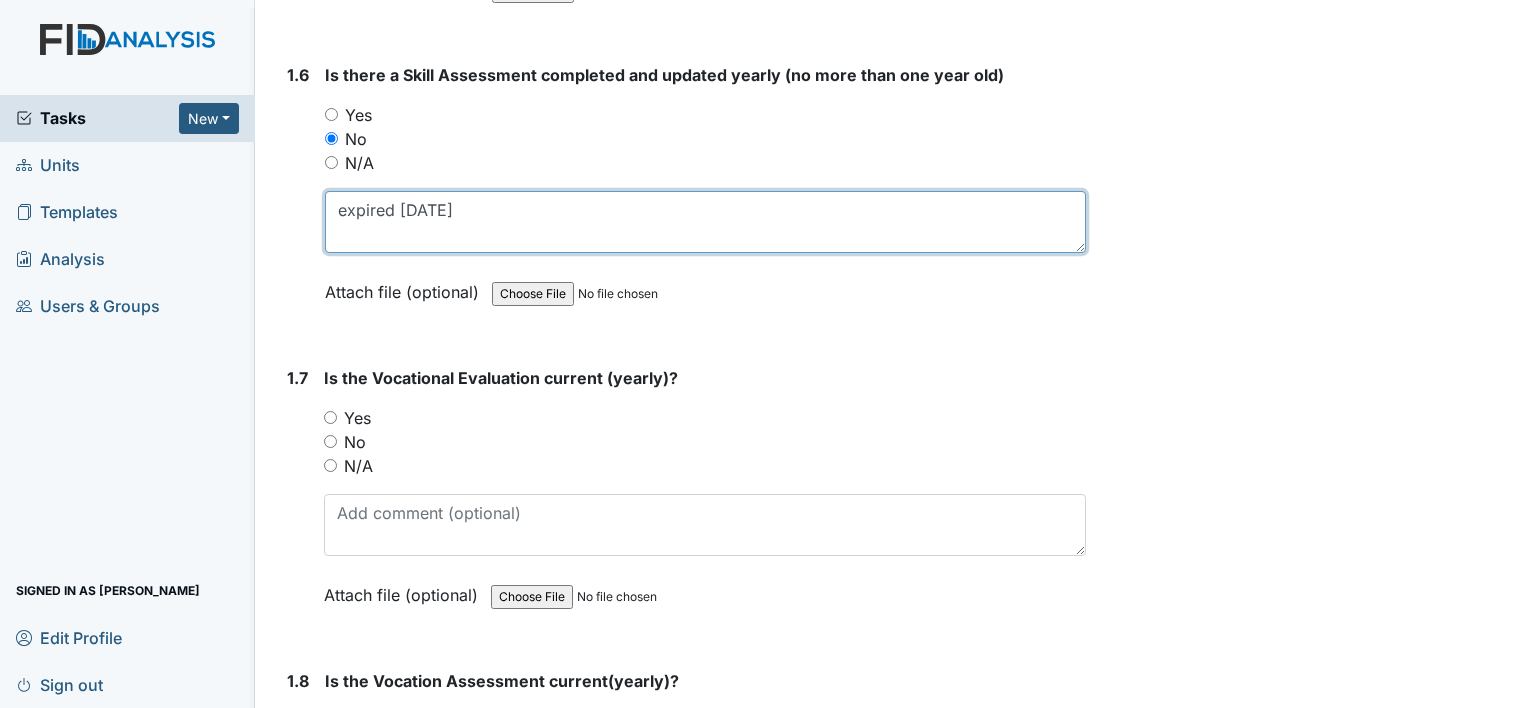 type on "expired [DATE]" 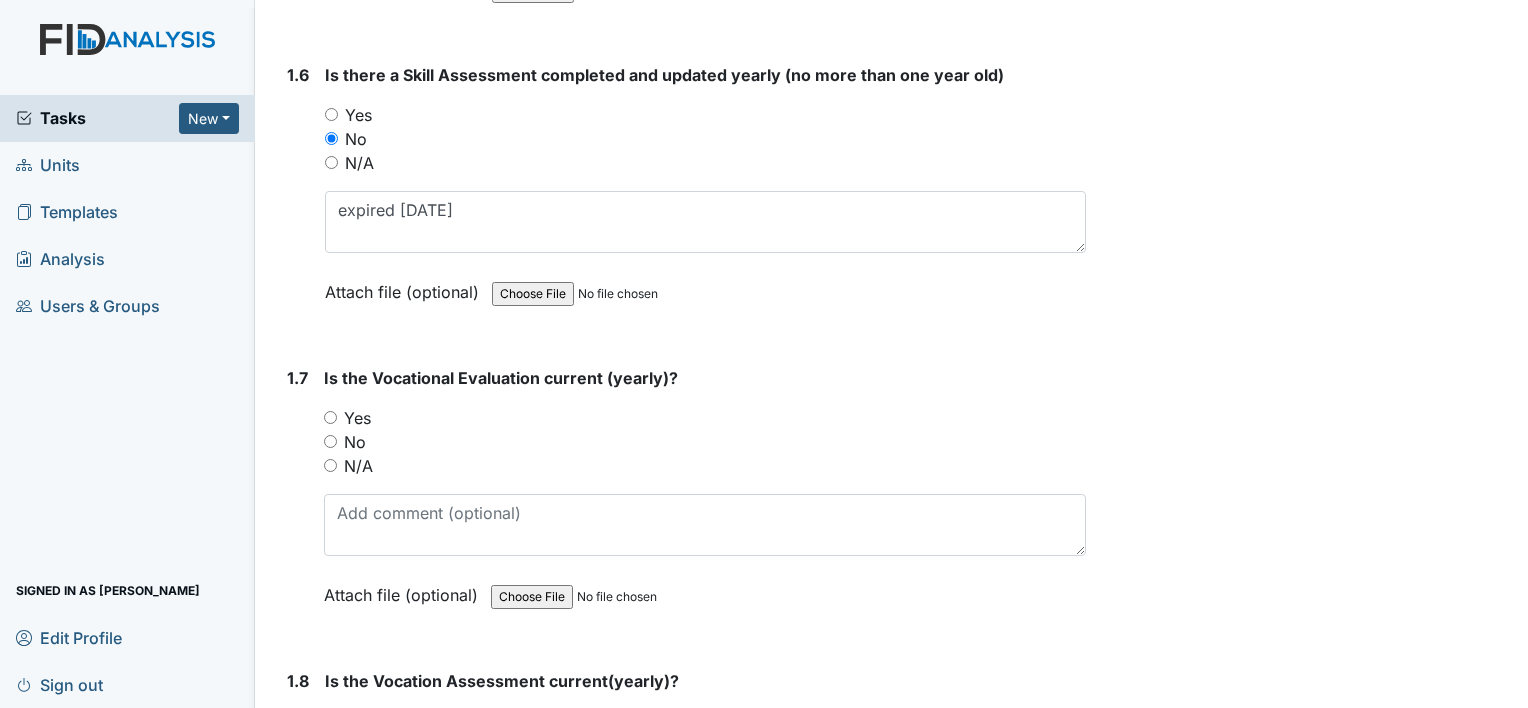 click on "Yes" at bounding box center [330, 417] 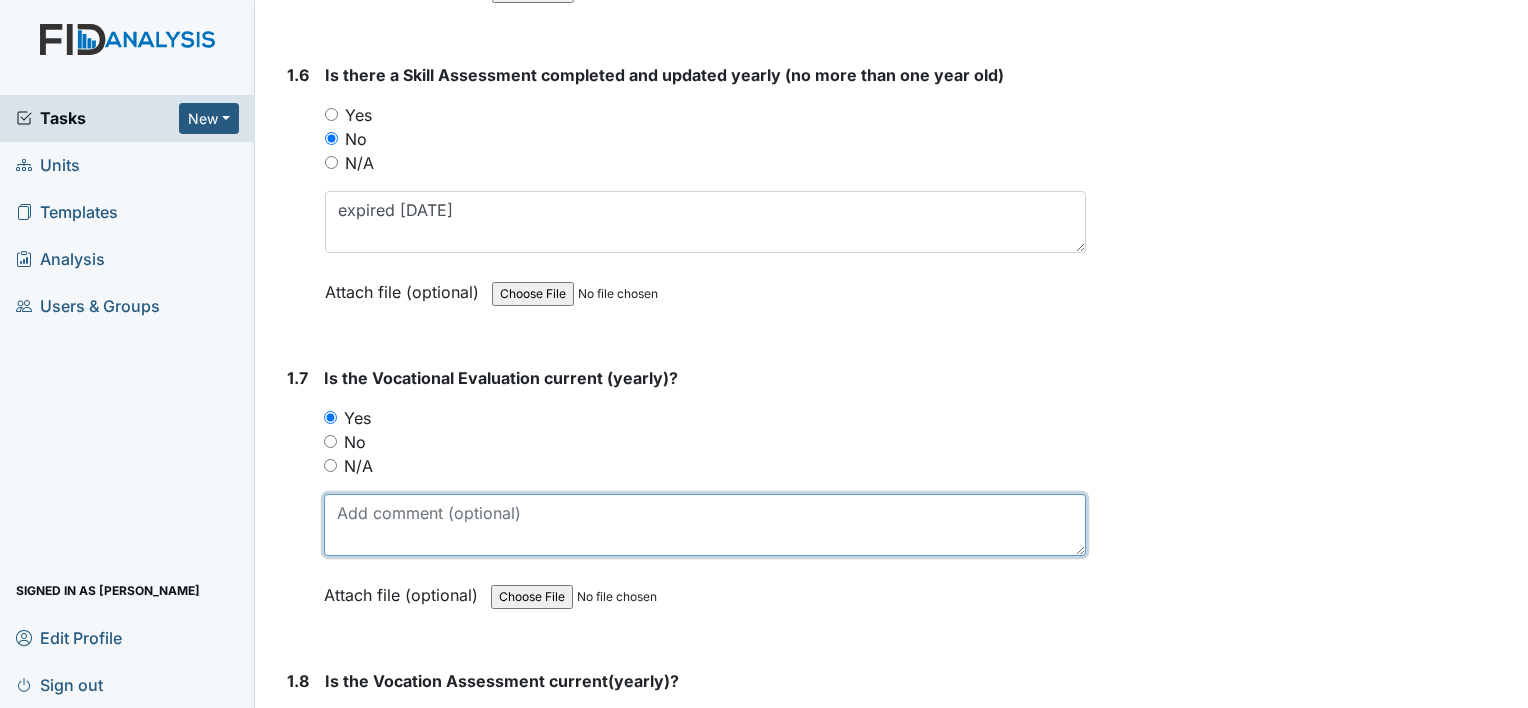click at bounding box center (705, 525) 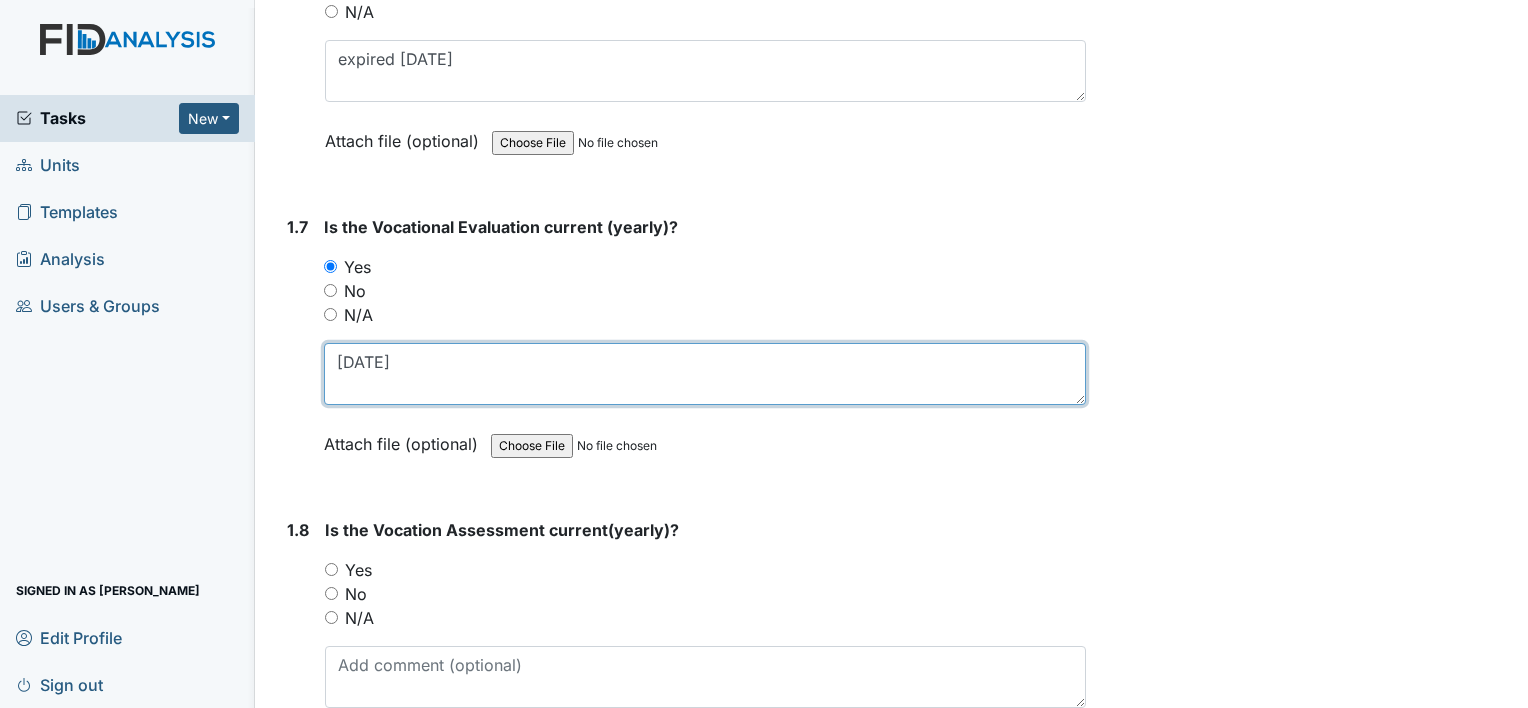 scroll, scrollTop: 2000, scrollLeft: 0, axis: vertical 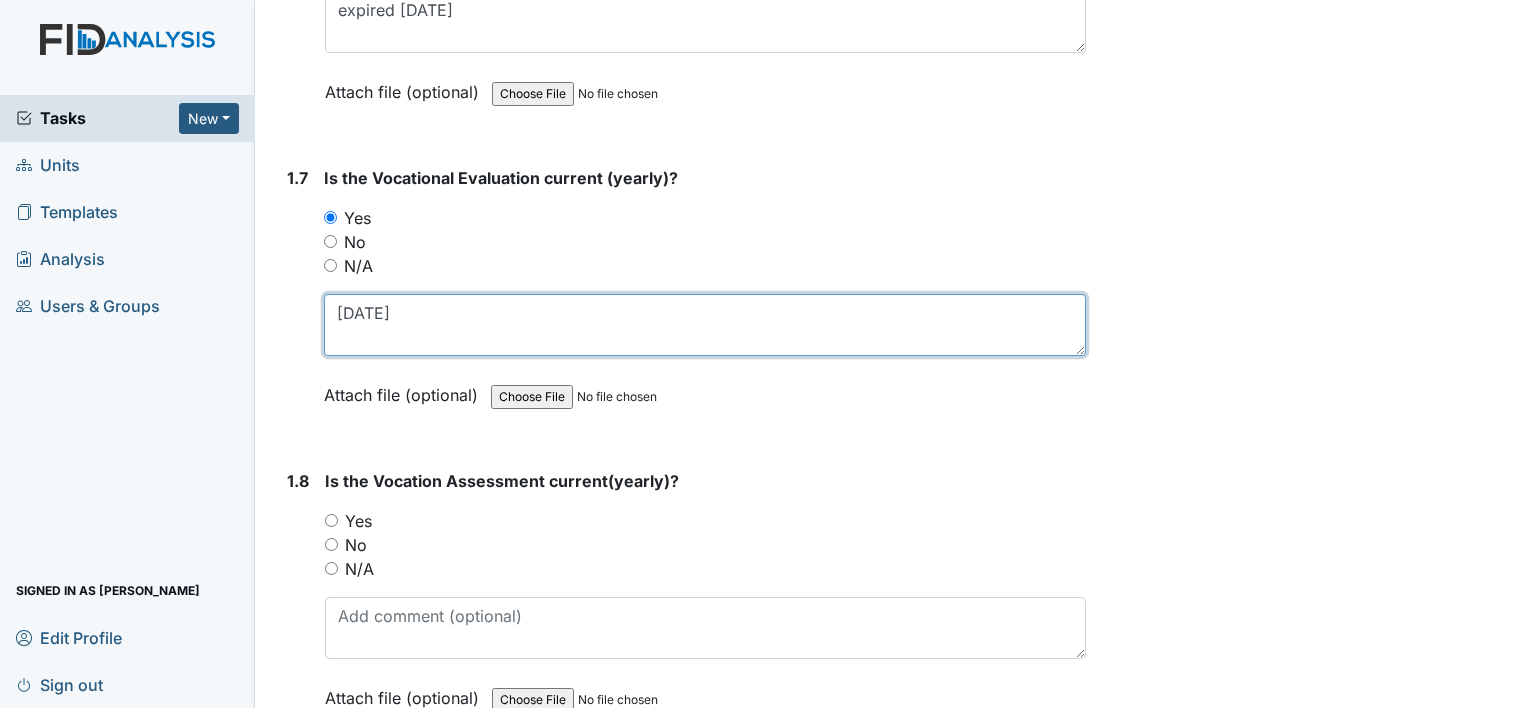 type on "[DATE]" 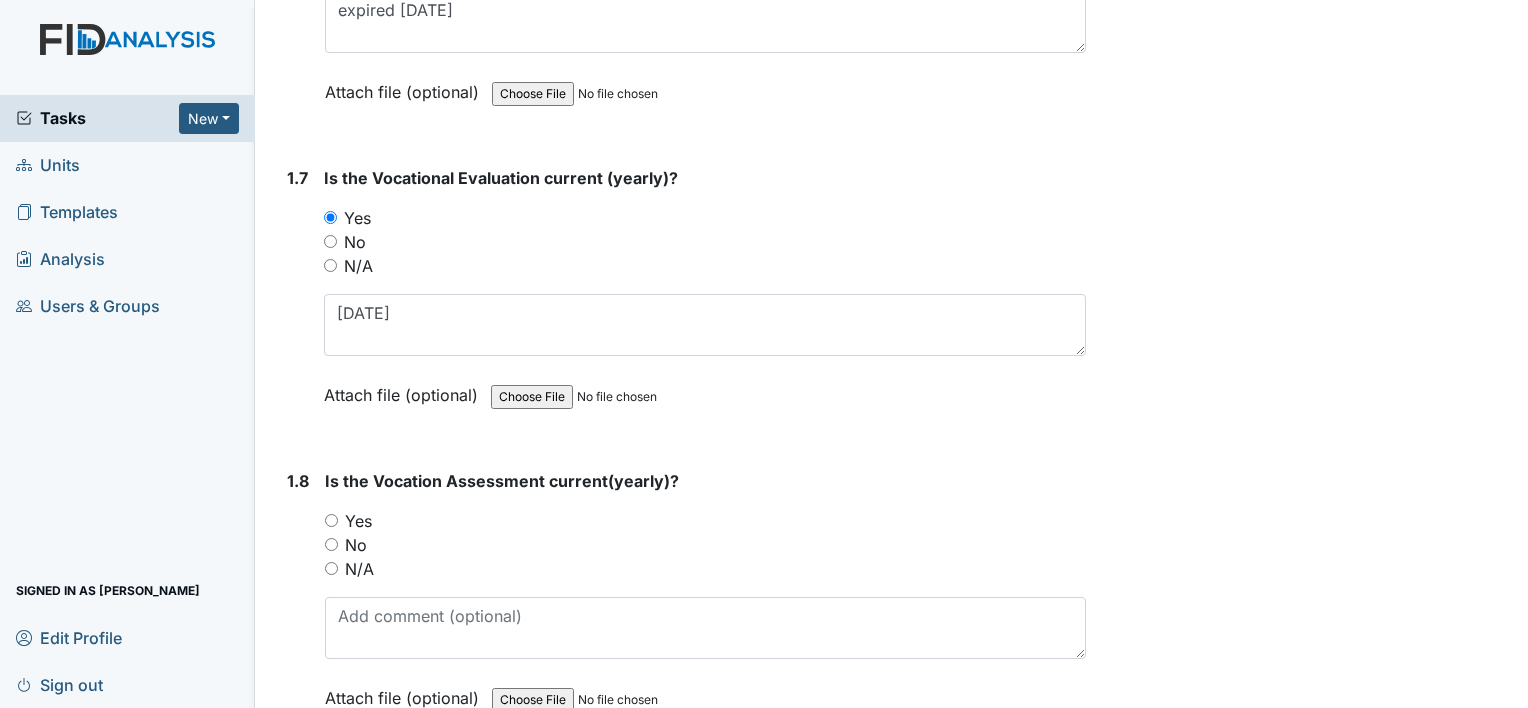 click on "Yes" at bounding box center (331, 520) 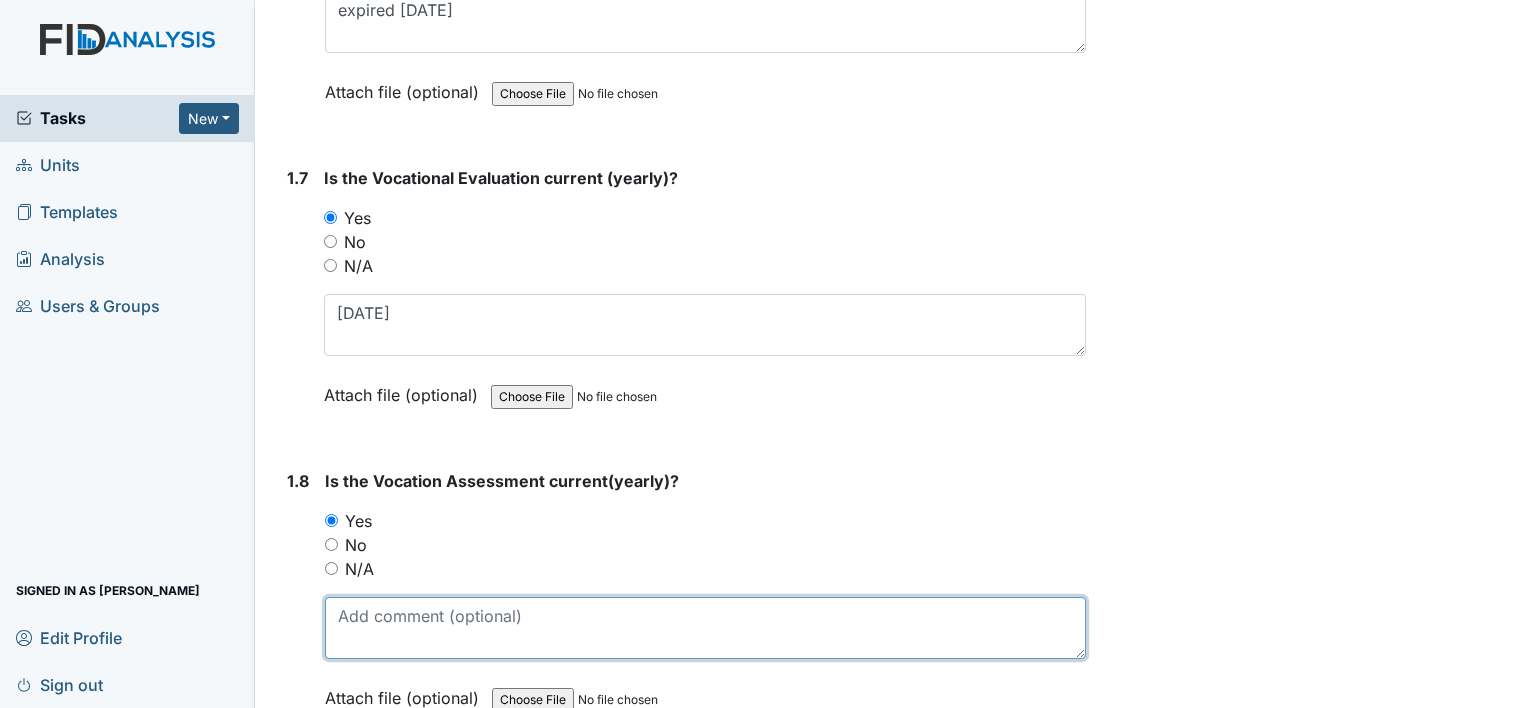 click at bounding box center [705, 628] 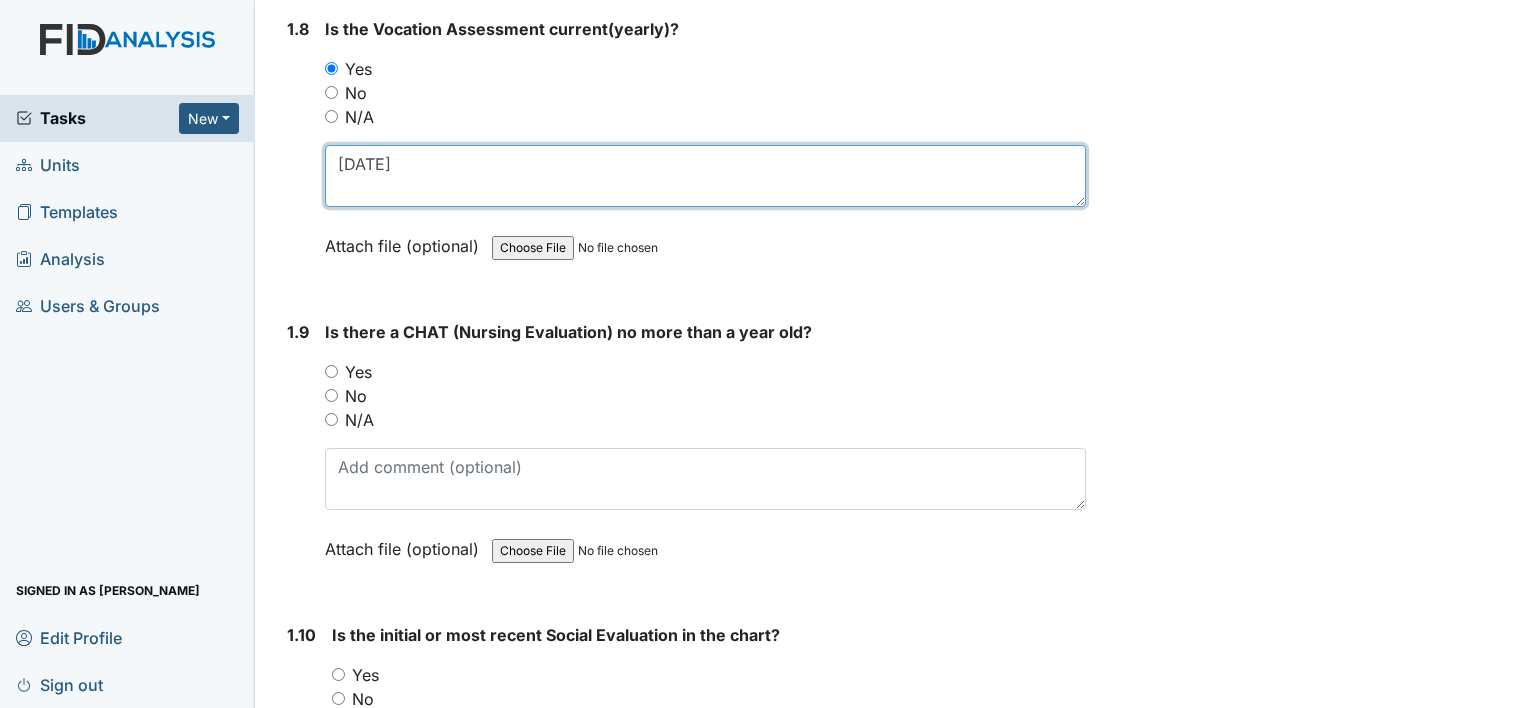 scroll, scrollTop: 2500, scrollLeft: 0, axis: vertical 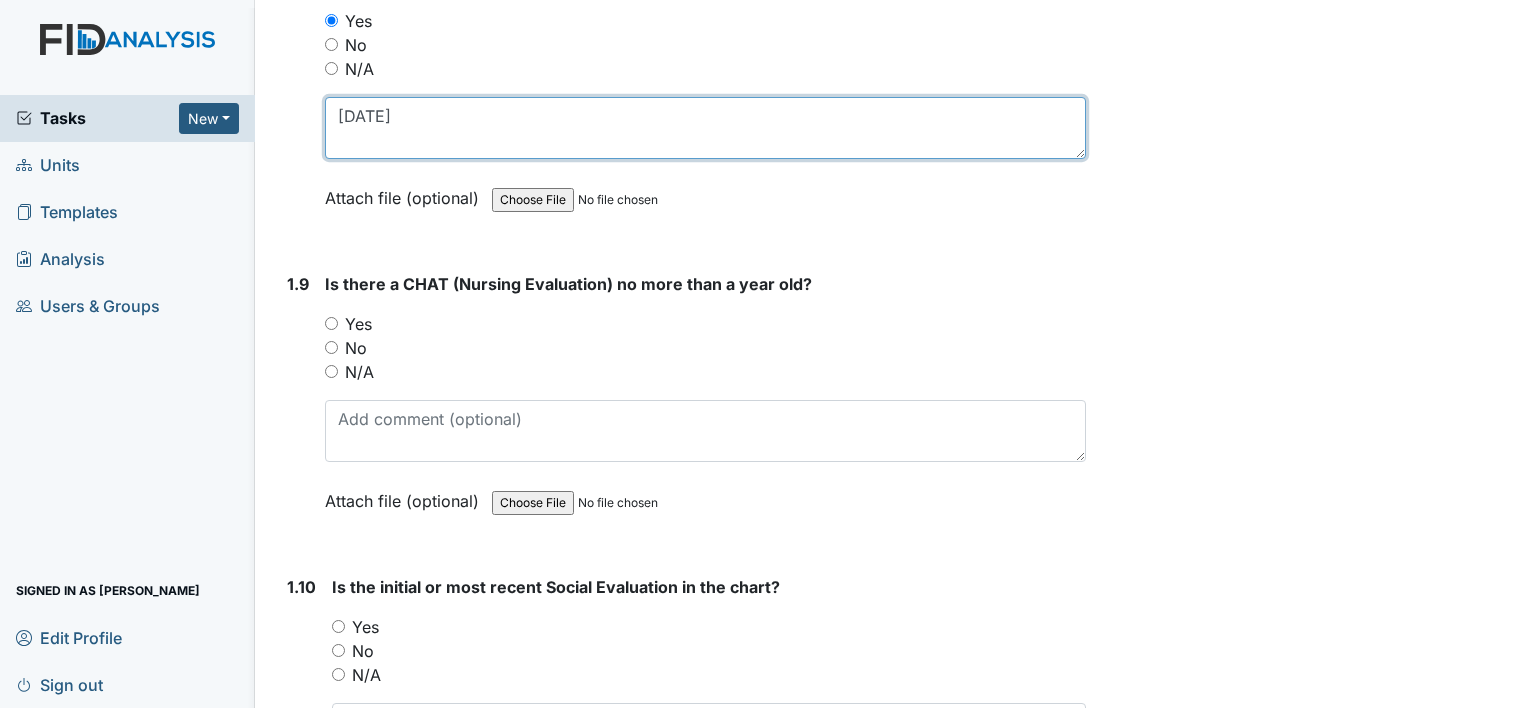 type on "[DATE]" 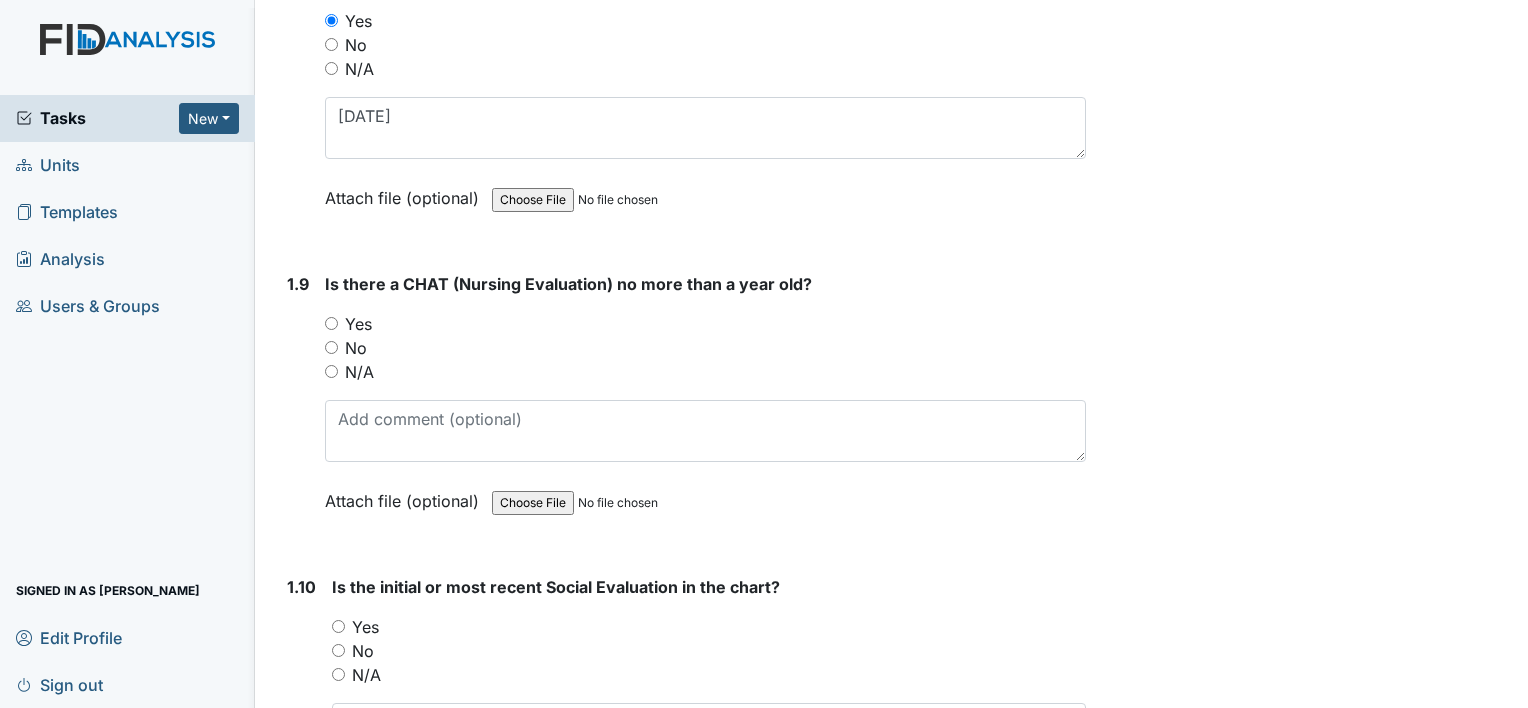 click on "Yes" at bounding box center [331, 323] 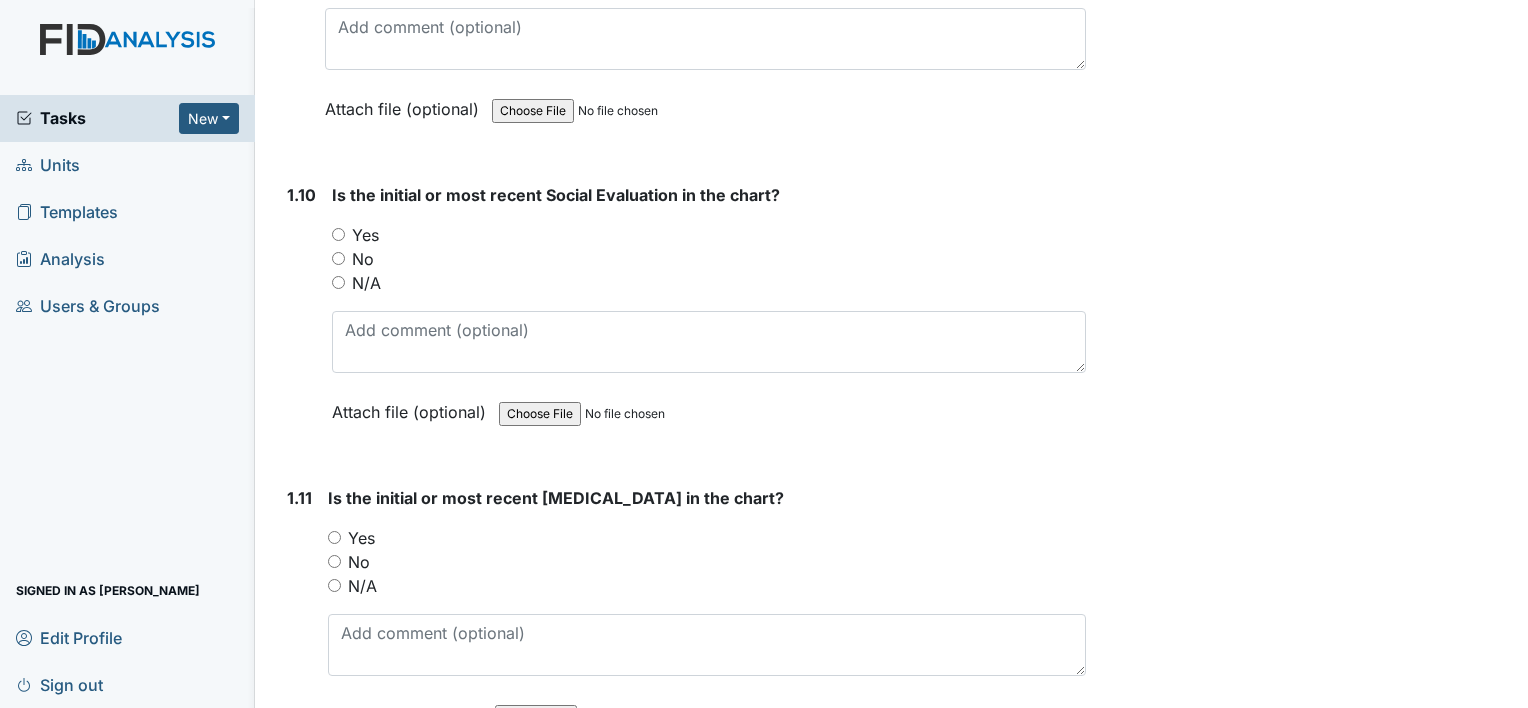 scroll, scrollTop: 2900, scrollLeft: 0, axis: vertical 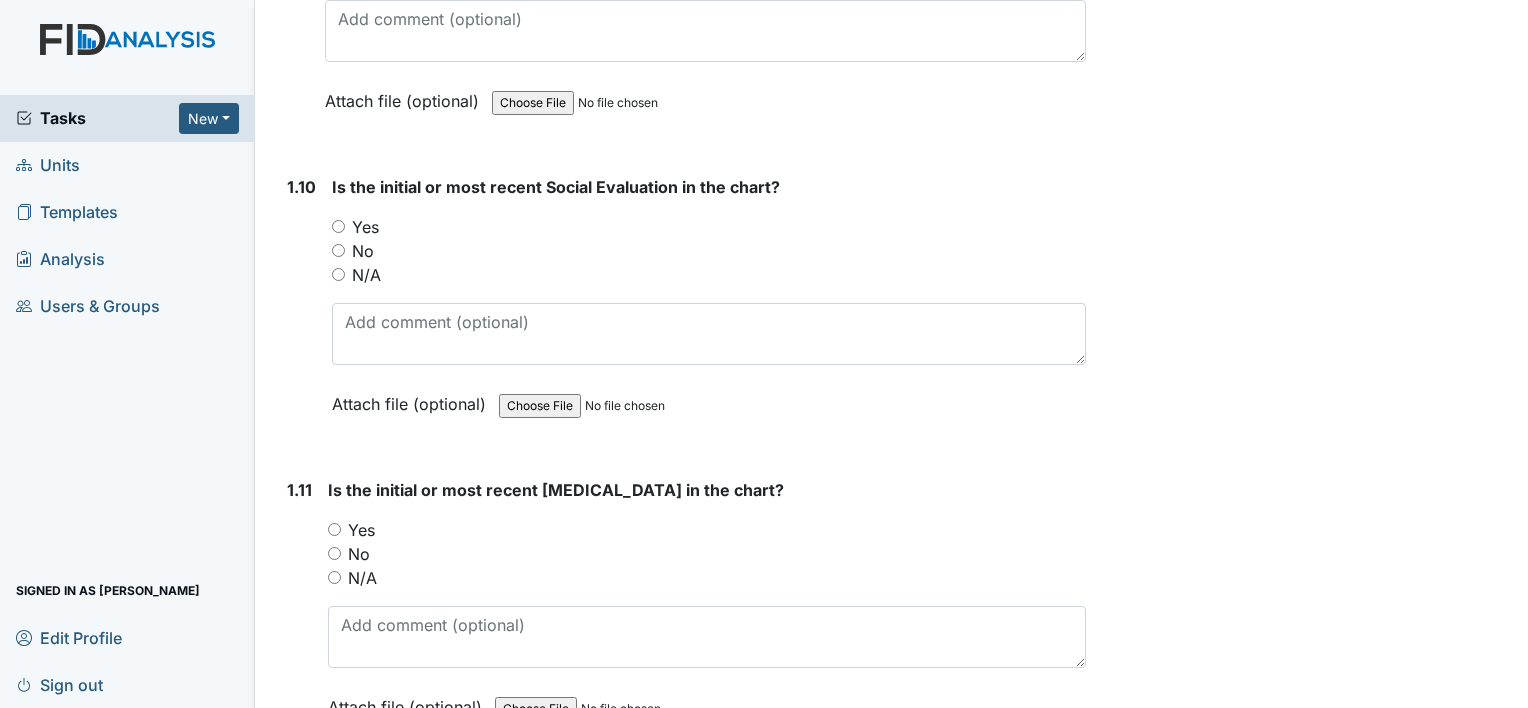 click on "Yes" at bounding box center (338, 226) 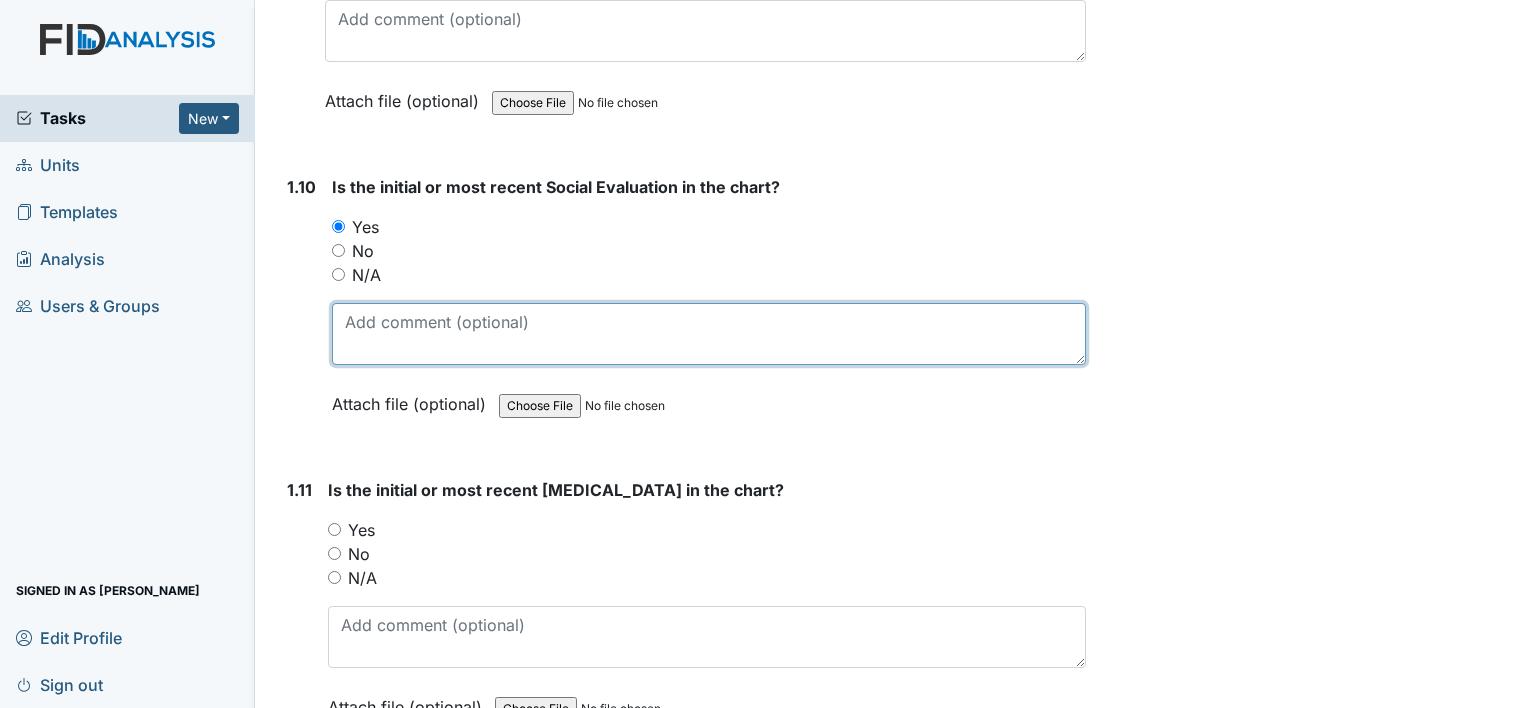click at bounding box center (709, 334) 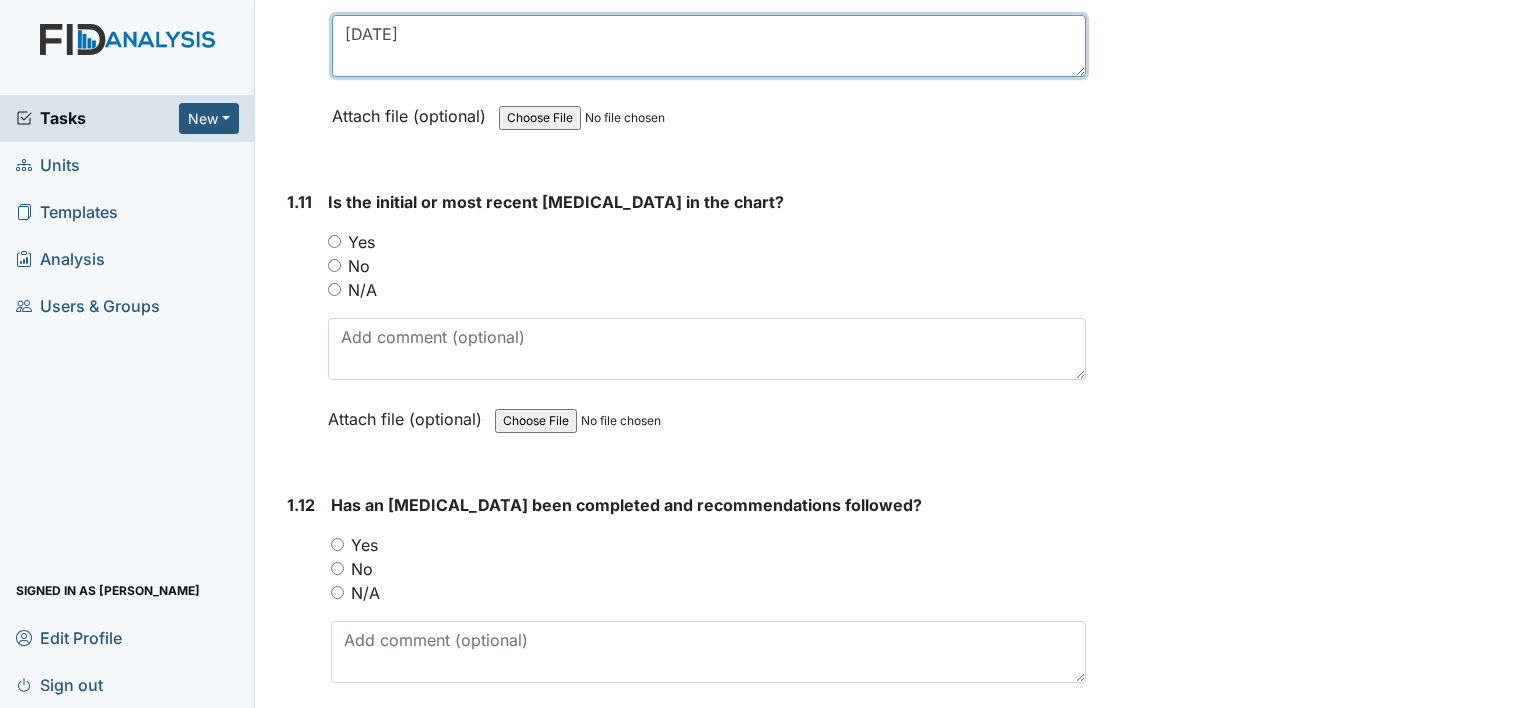 scroll, scrollTop: 3200, scrollLeft: 0, axis: vertical 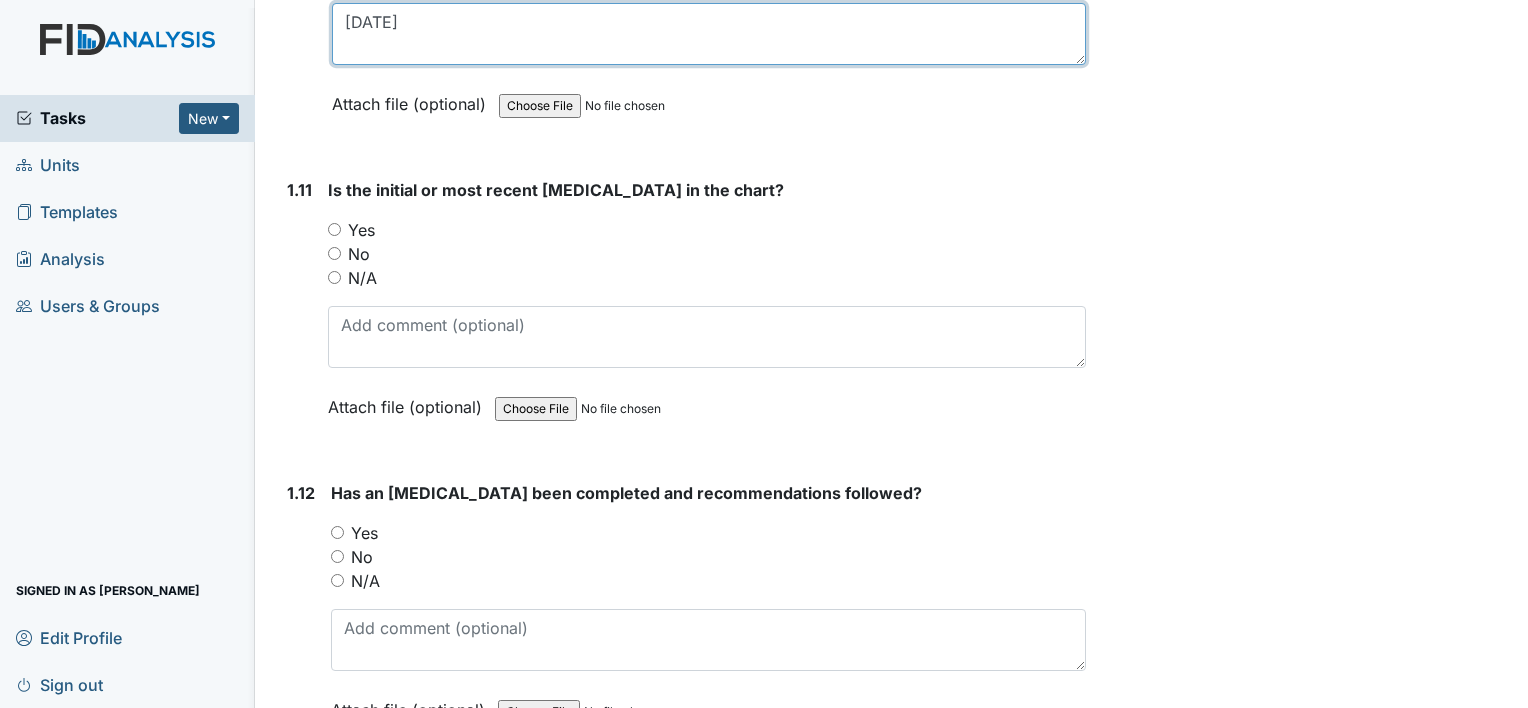 type on "[DATE]" 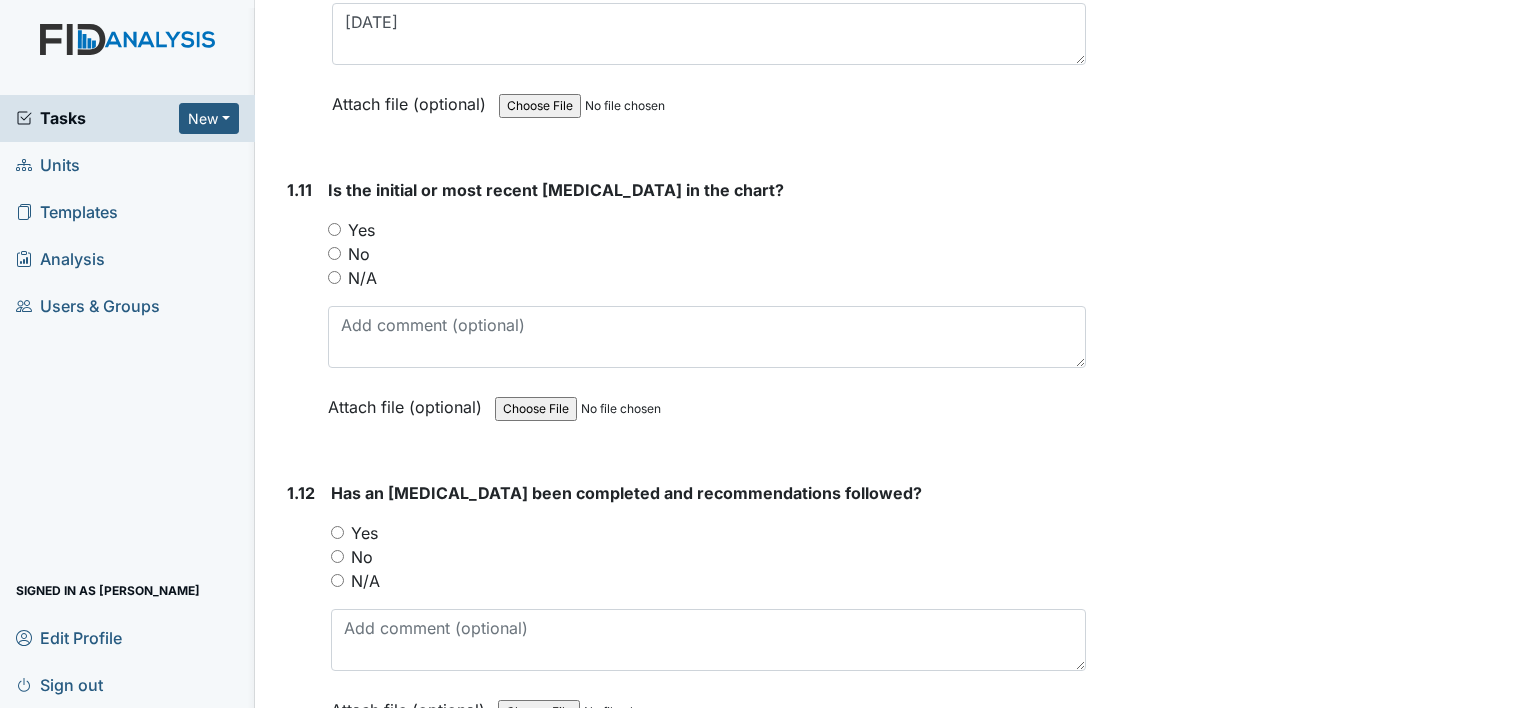 click on "Yes" at bounding box center [334, 229] 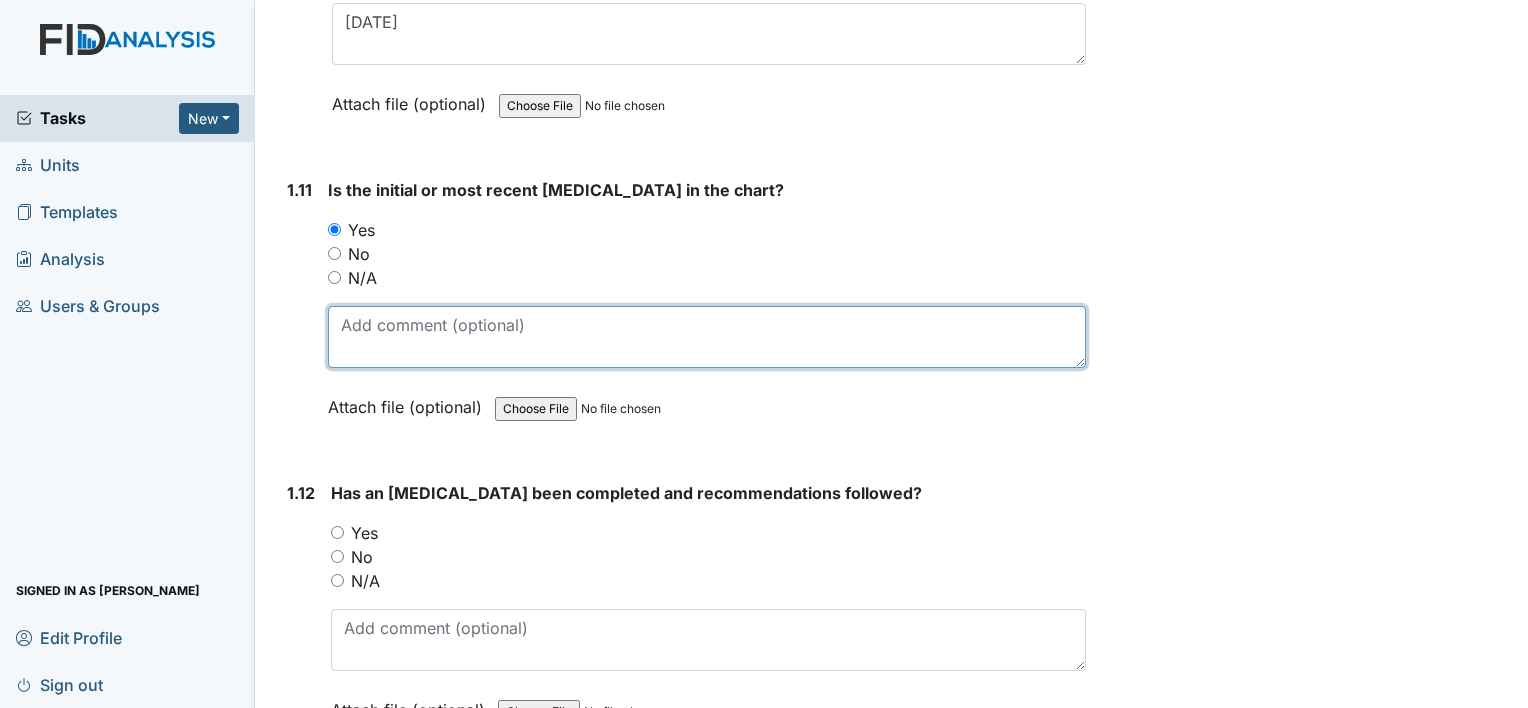 click at bounding box center [707, 337] 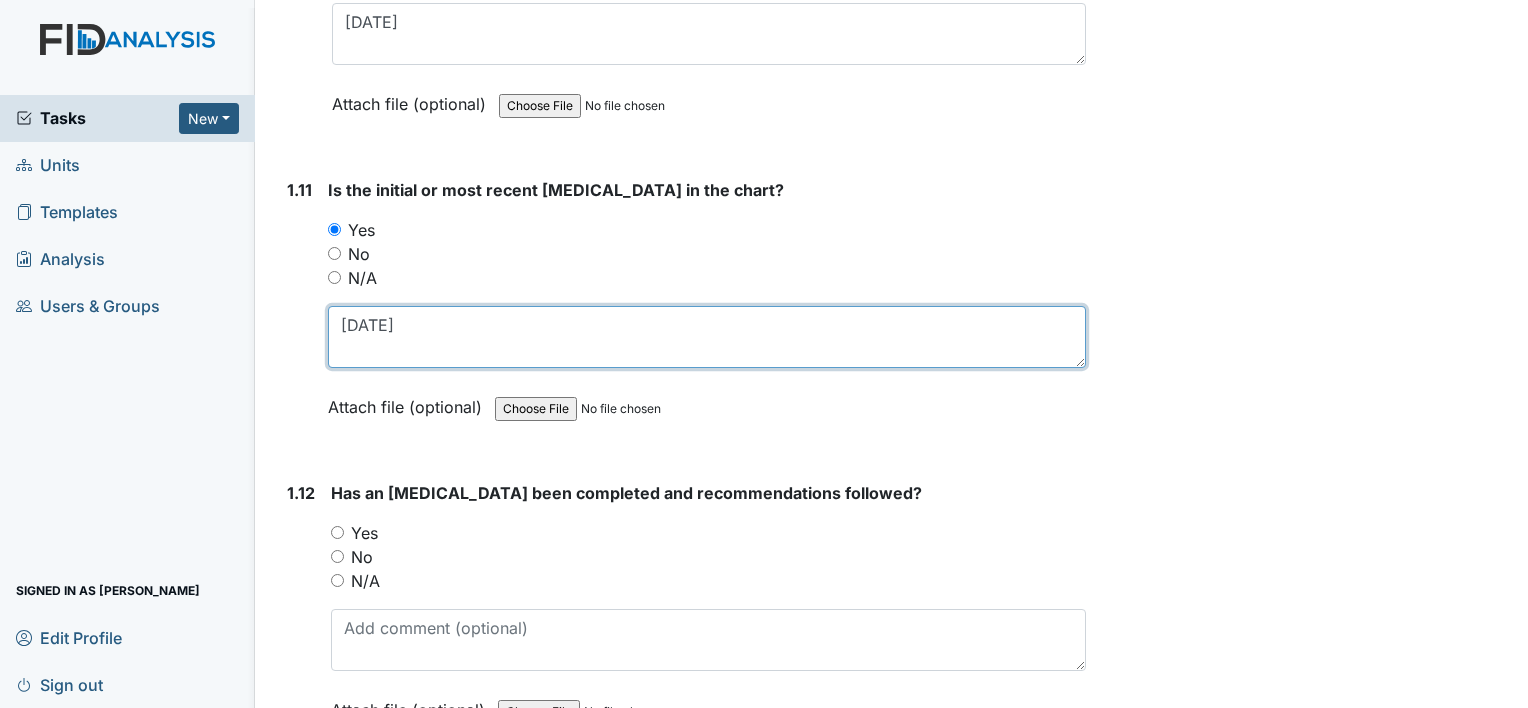 type on "[DATE]" 